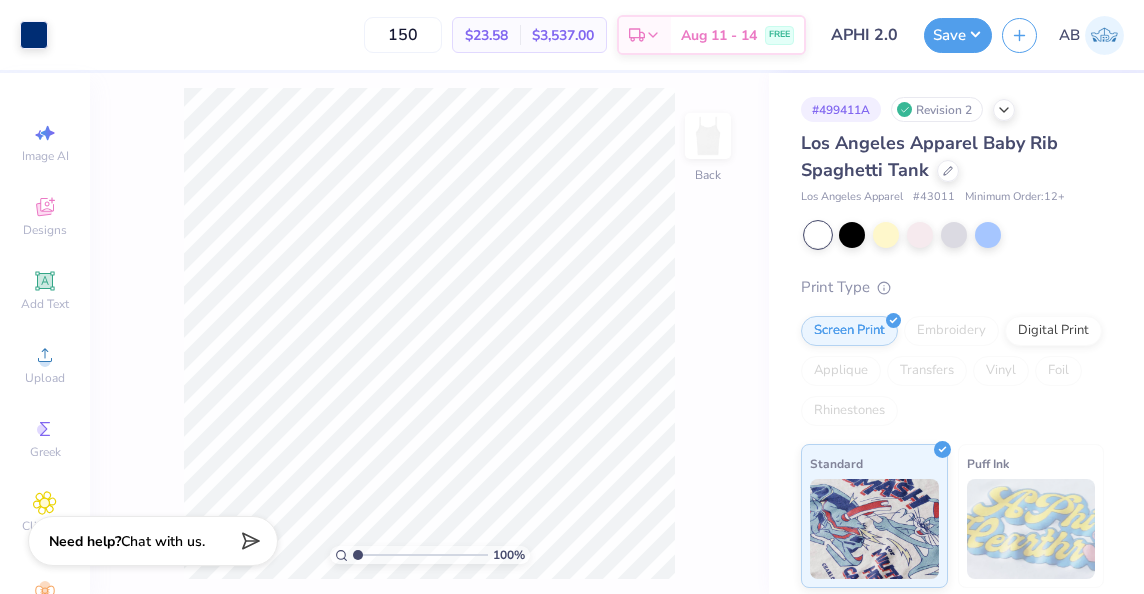 scroll, scrollTop: 0, scrollLeft: 0, axis: both 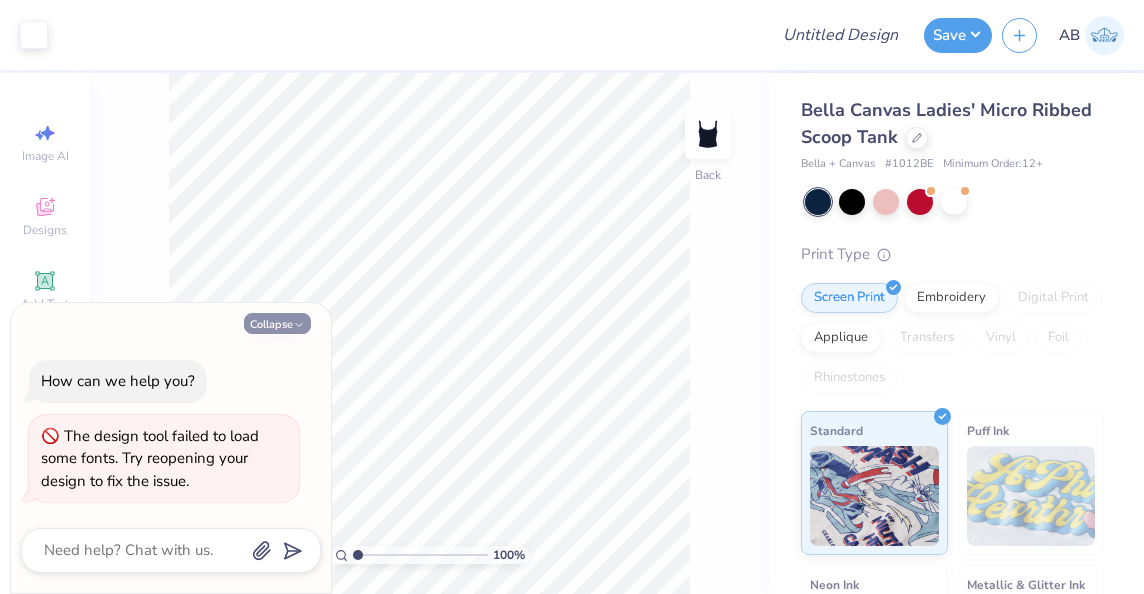 click on "Collapse" at bounding box center (277, 323) 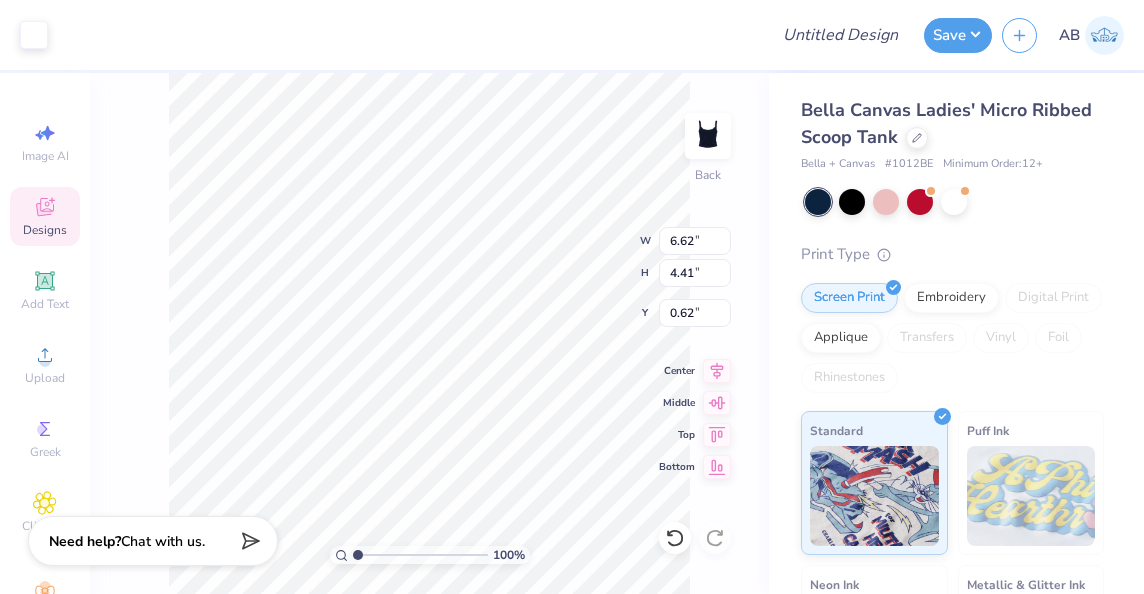 type on "2.22" 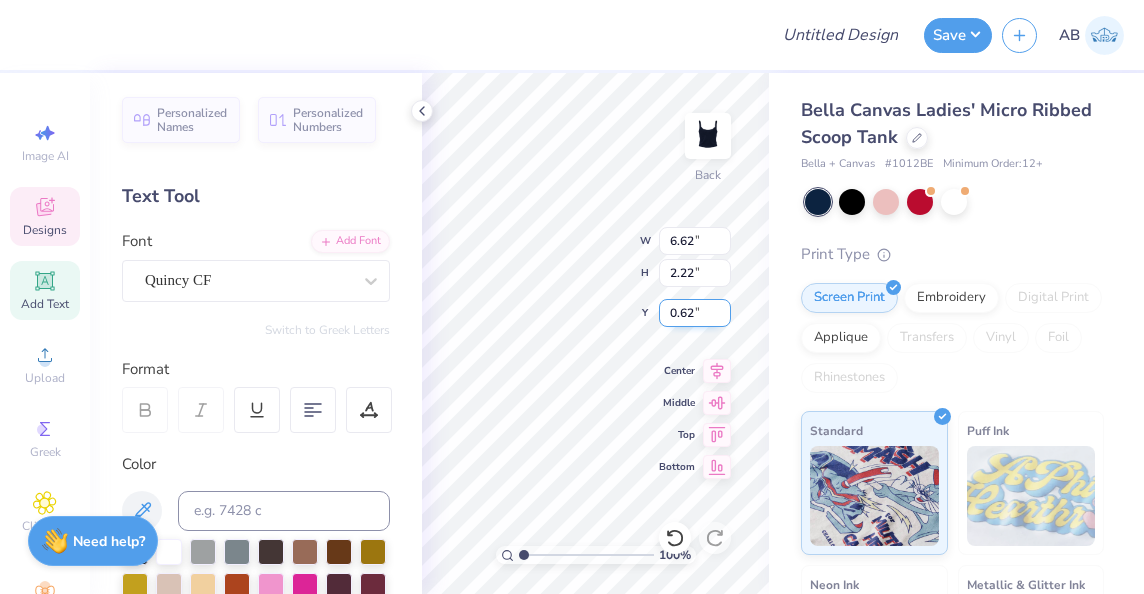 scroll, scrollTop: 16, scrollLeft: 2, axis: both 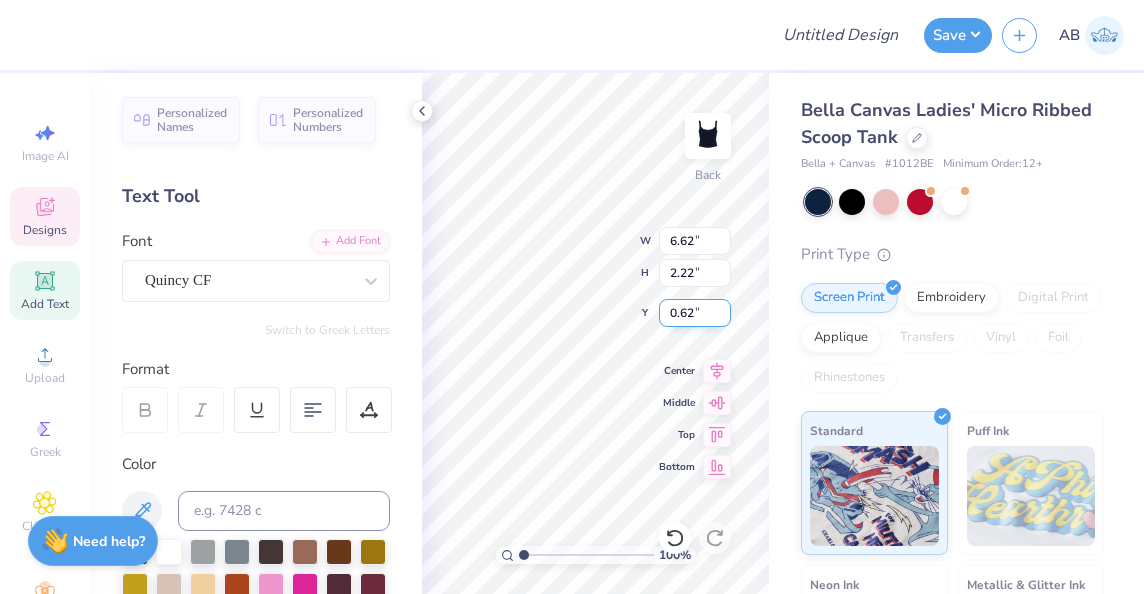 type on "ALPHA CHI" 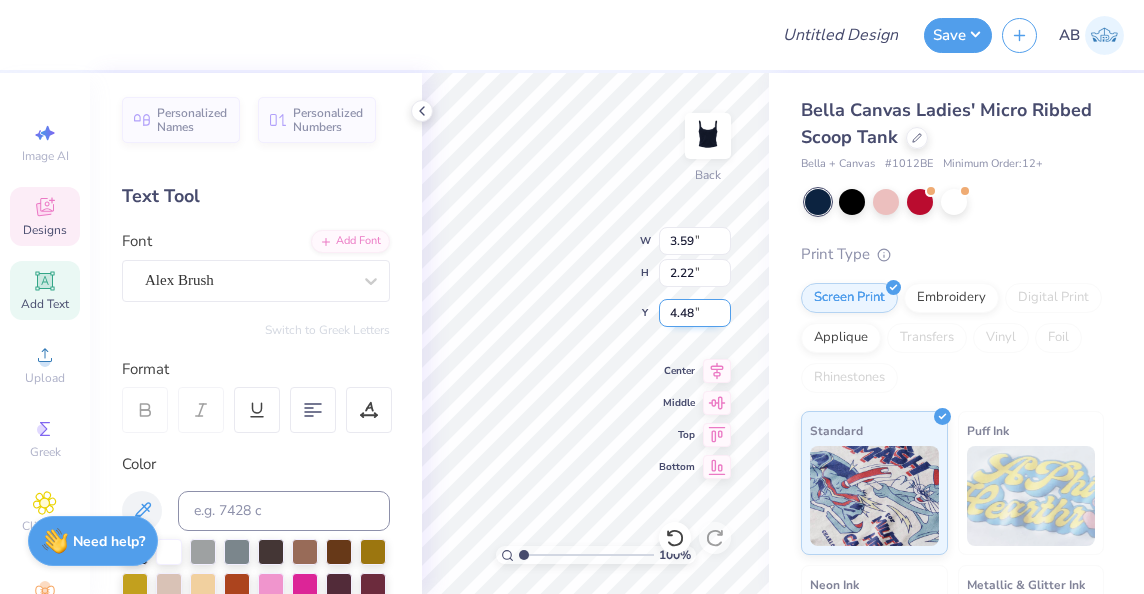 type on "3.59" 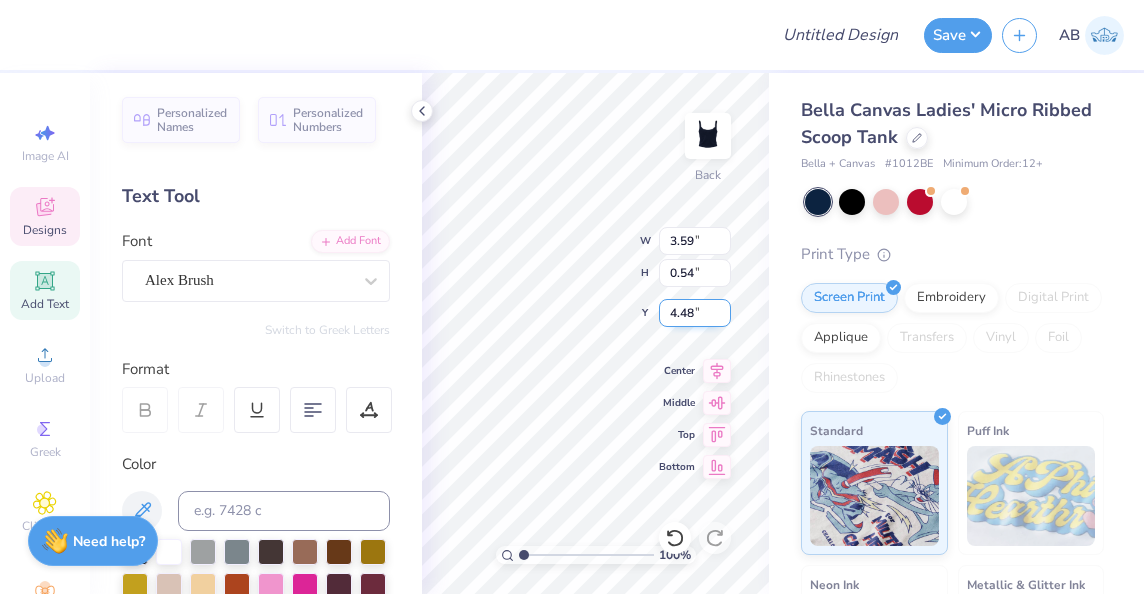 scroll, scrollTop: 16, scrollLeft: 4, axis: both 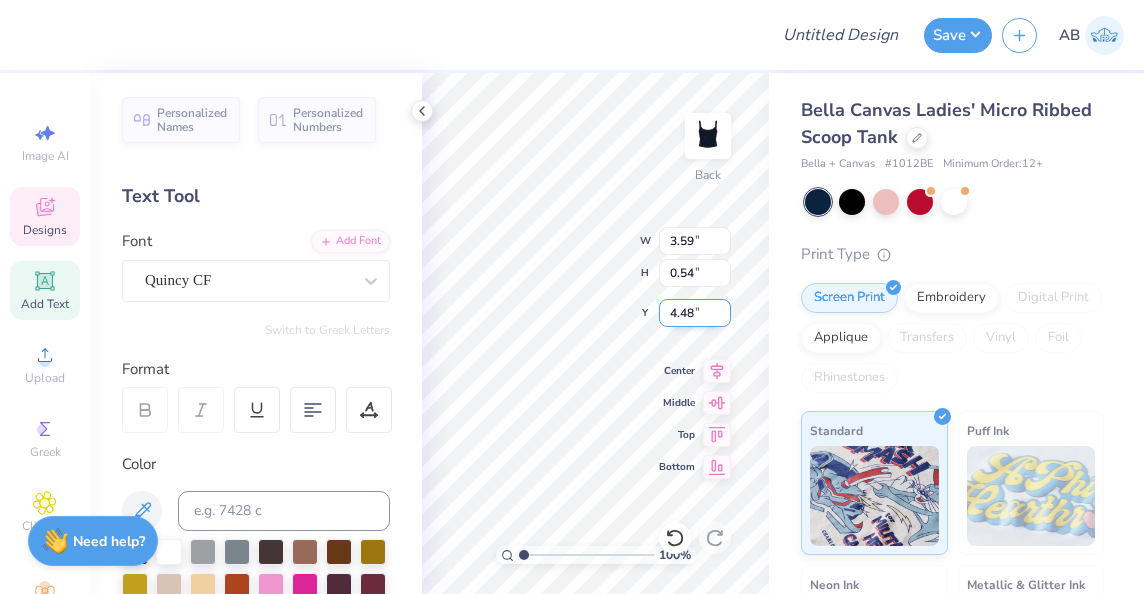 type on "7.51" 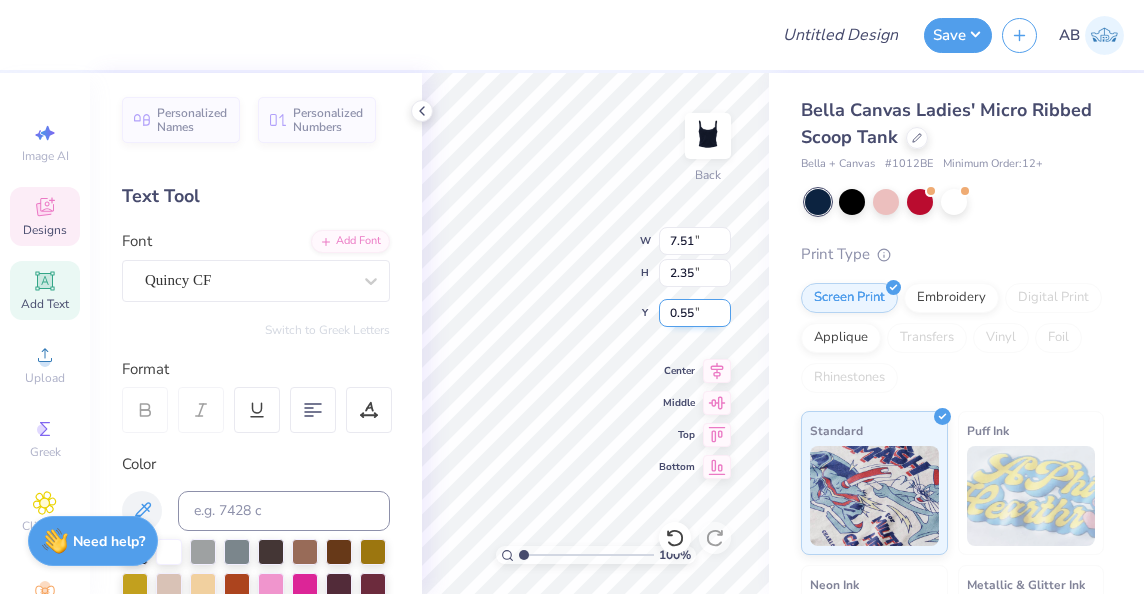scroll, scrollTop: 16, scrollLeft: 2, axis: both 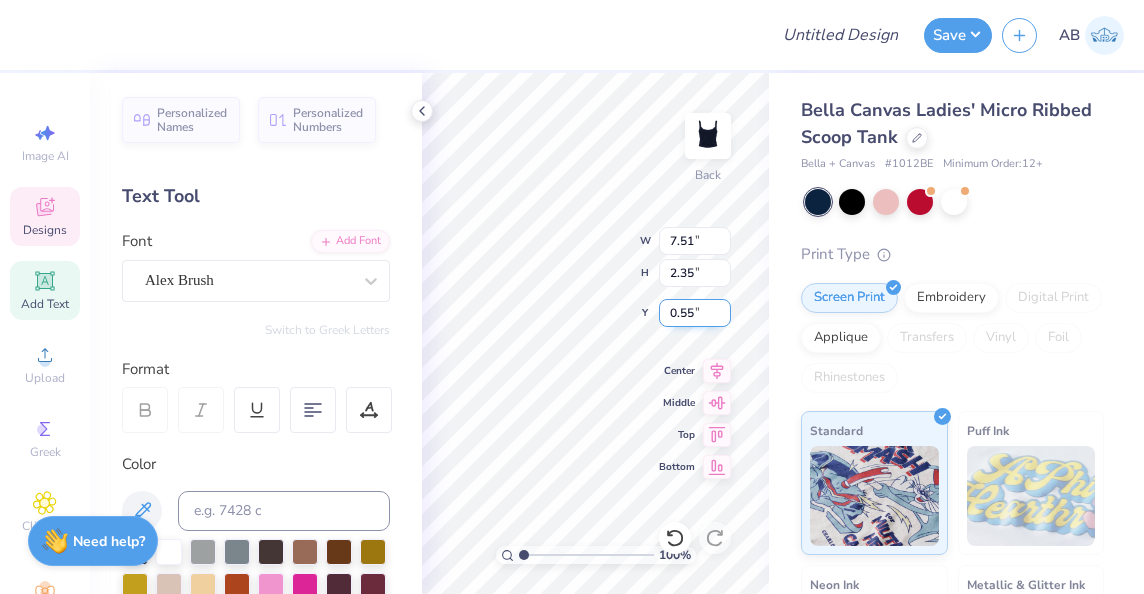 type on "5.23" 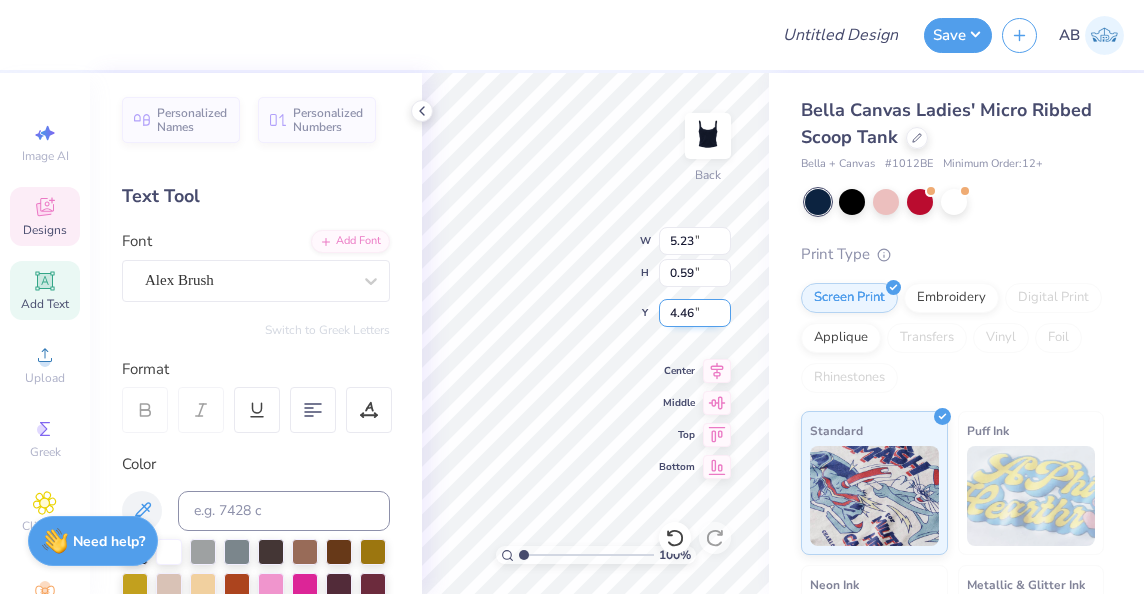 scroll, scrollTop: 16, scrollLeft: 2, axis: both 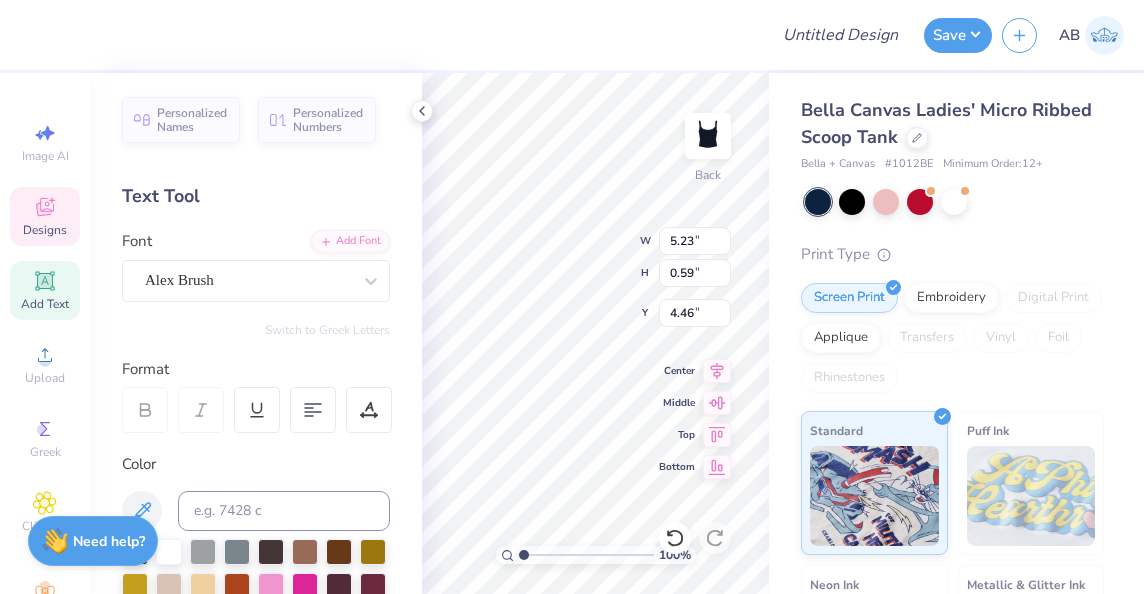 type on "M" 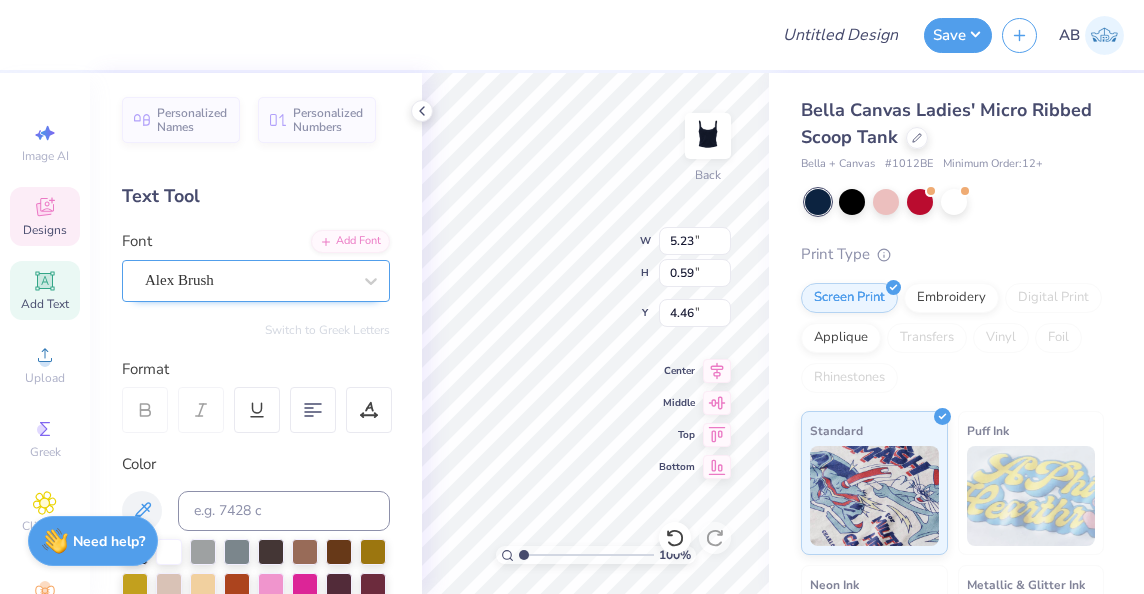 click on "Alex Brush" at bounding box center (248, 280) 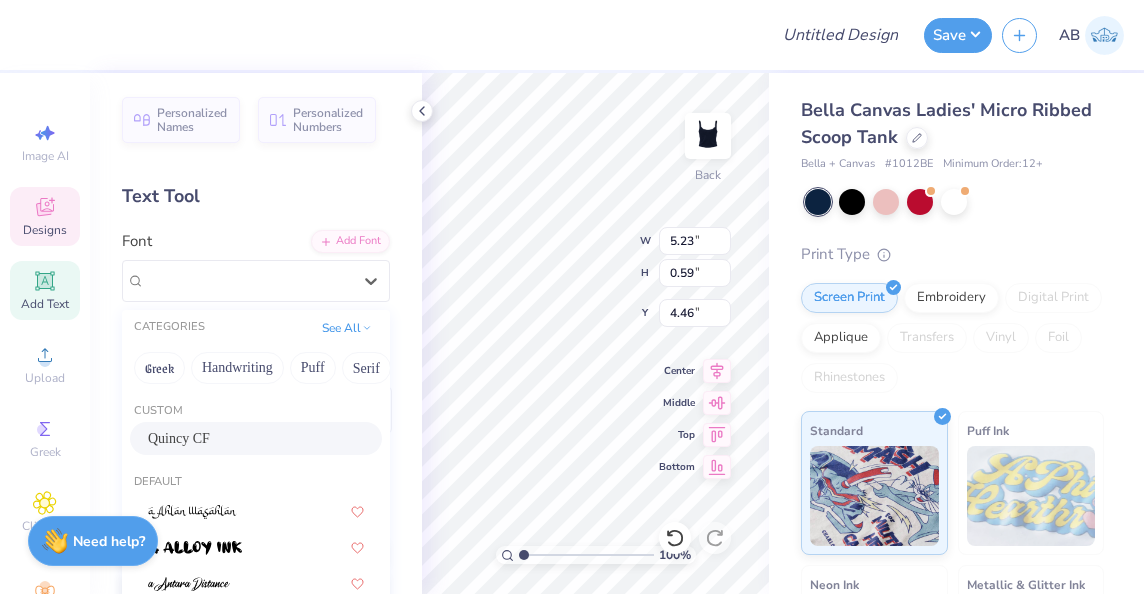 click on "Quincy CF" at bounding box center (179, 438) 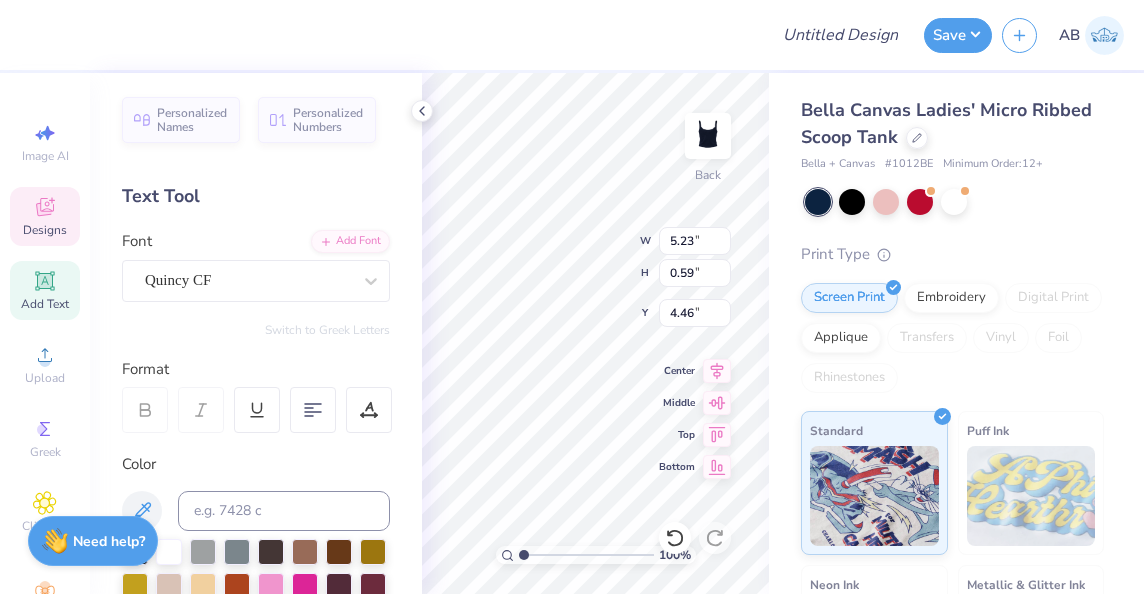 scroll, scrollTop: 16, scrollLeft: 8, axis: both 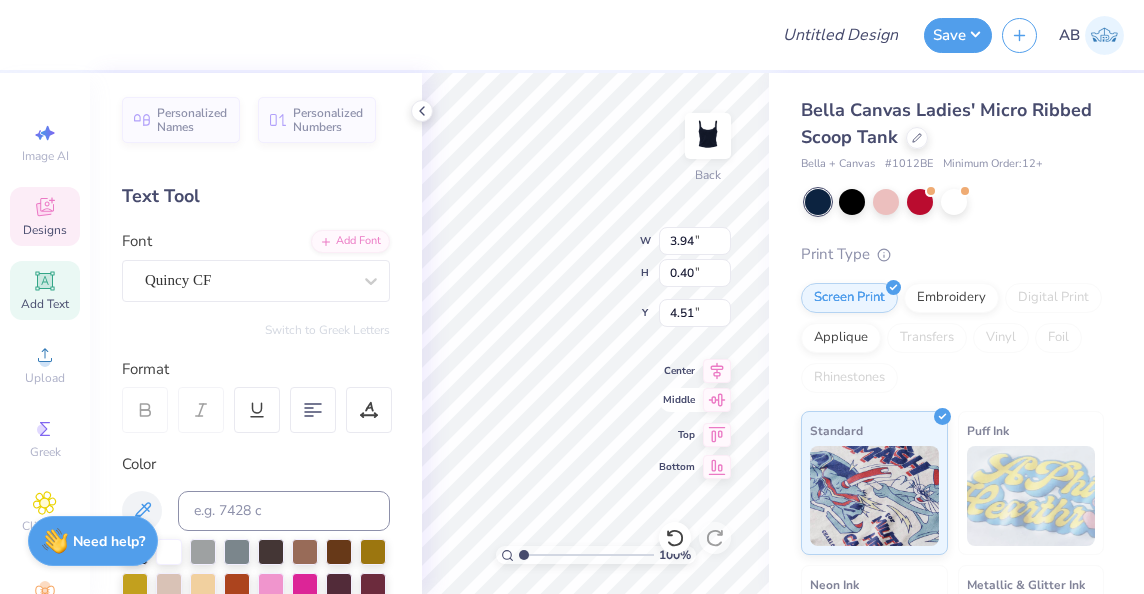 type on "3.94" 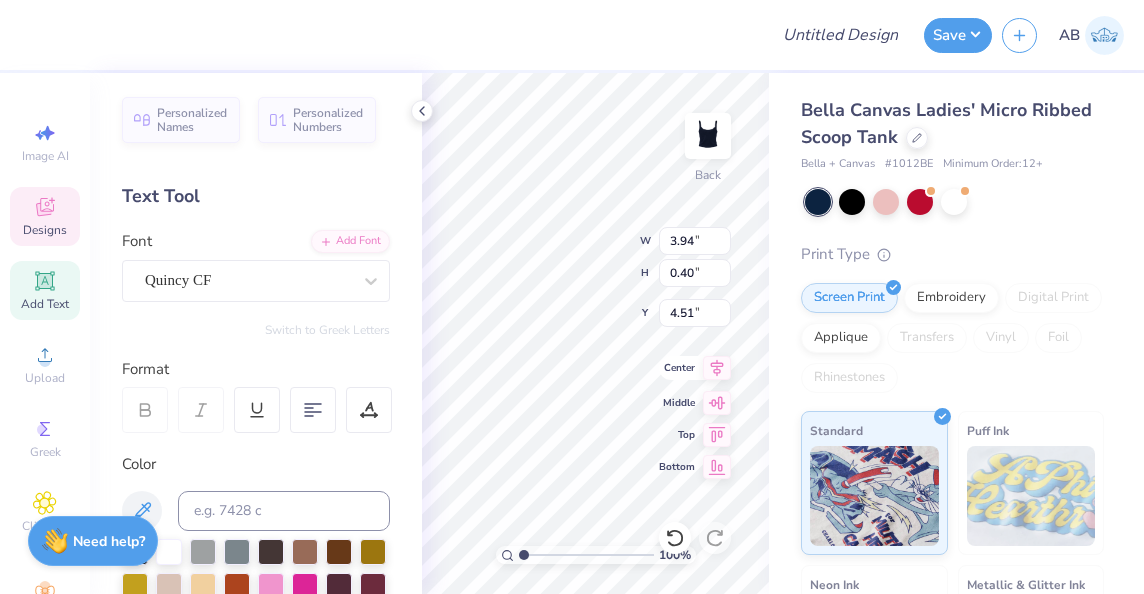 click 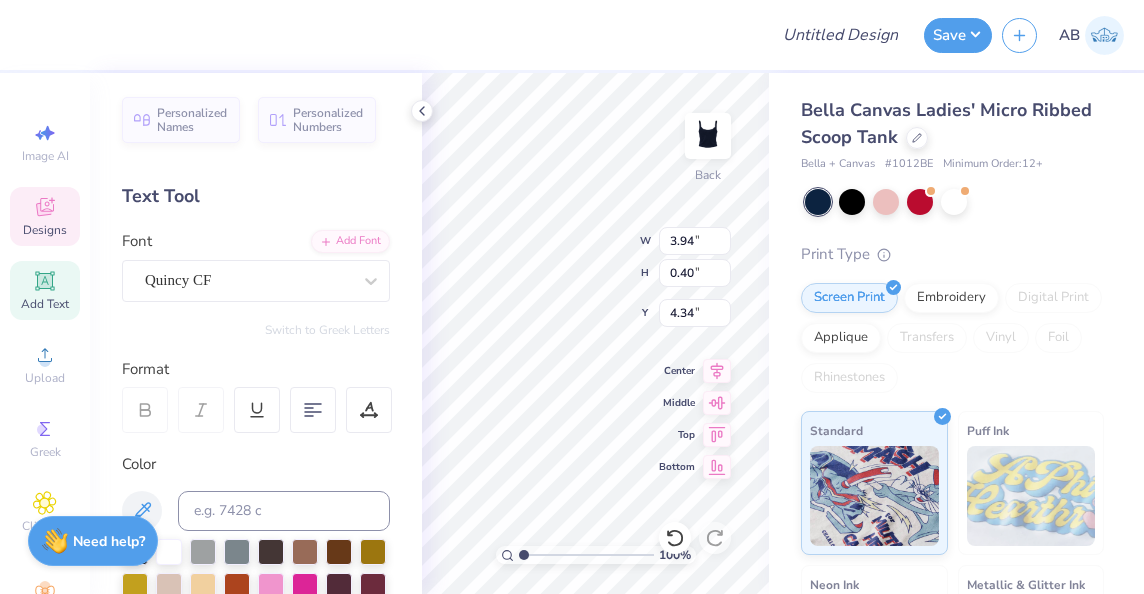 type on "4.68" 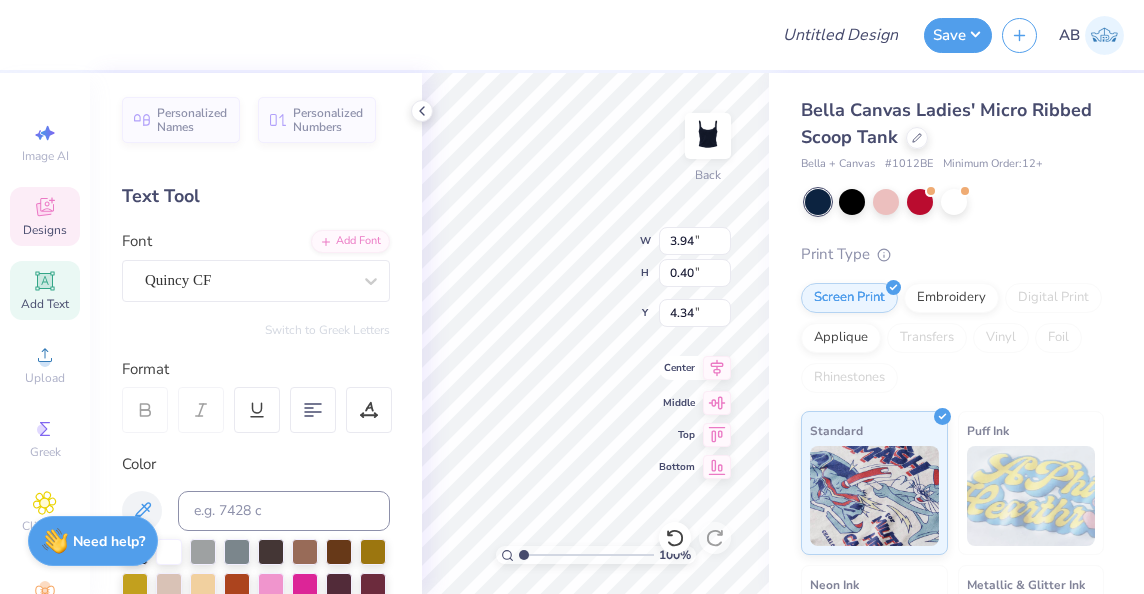 click 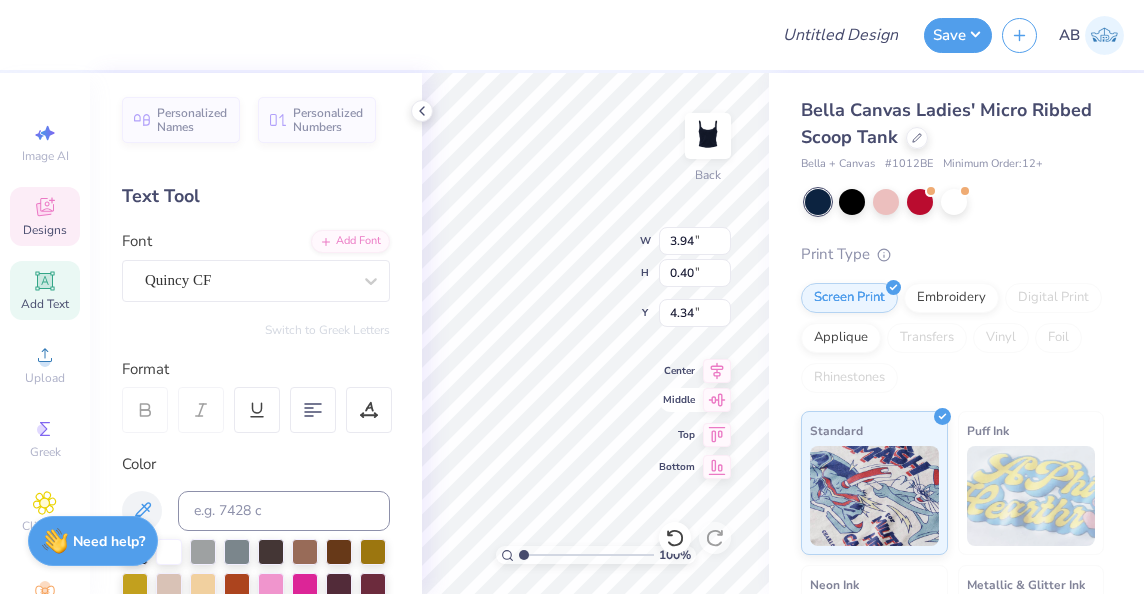 click 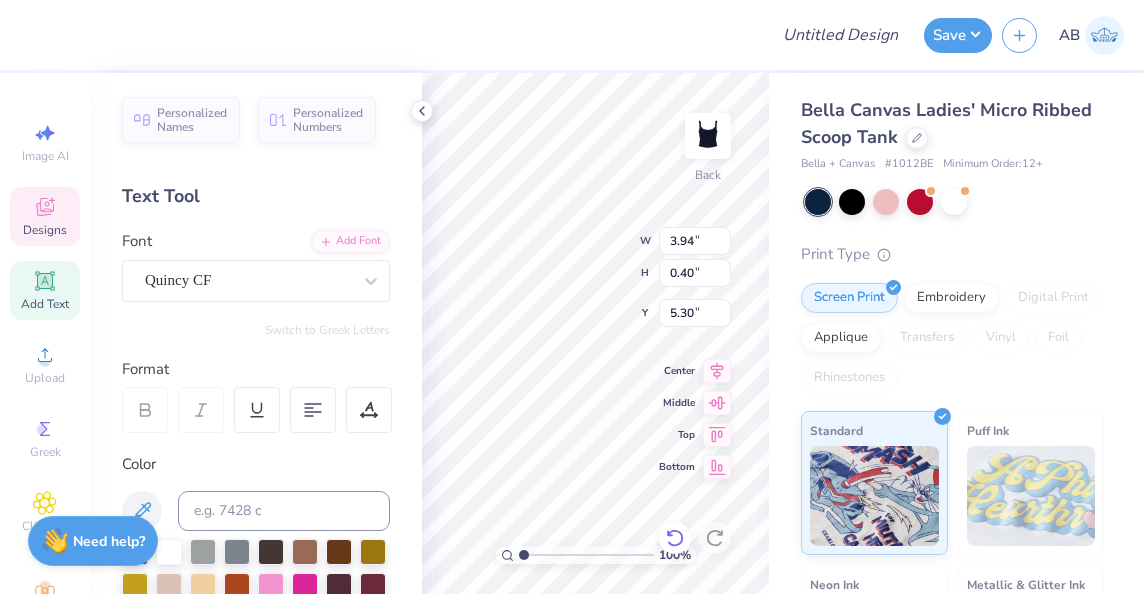 click 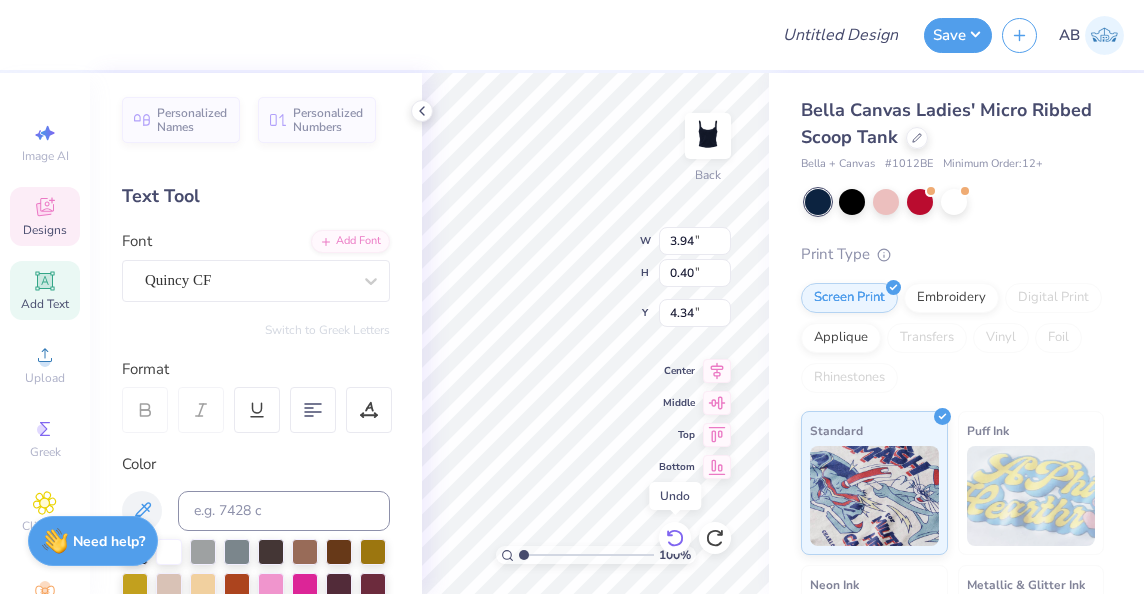 click 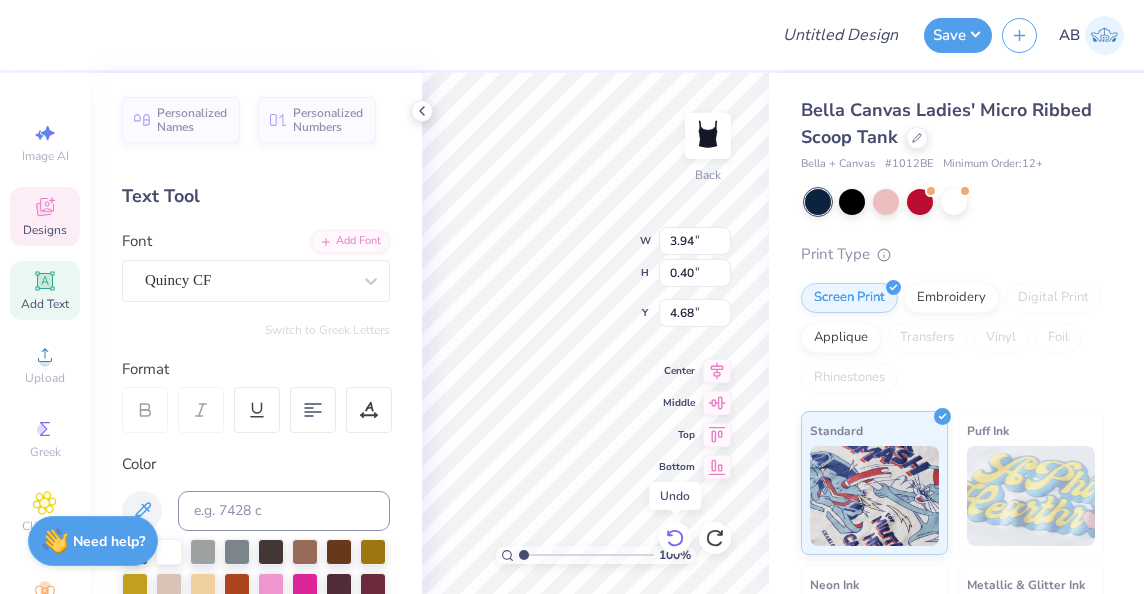 click 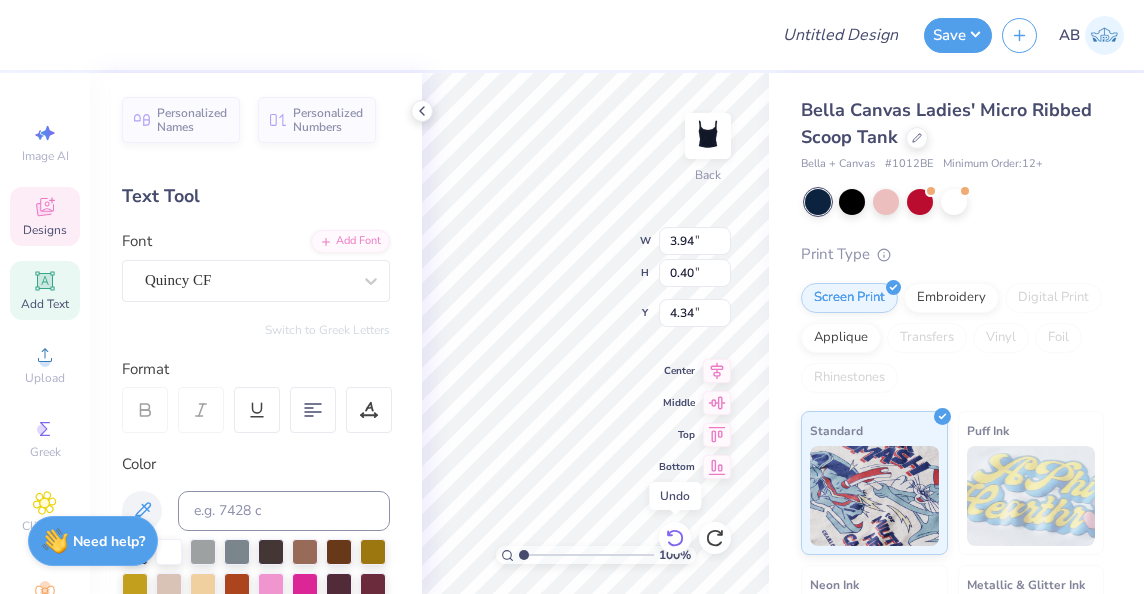 click 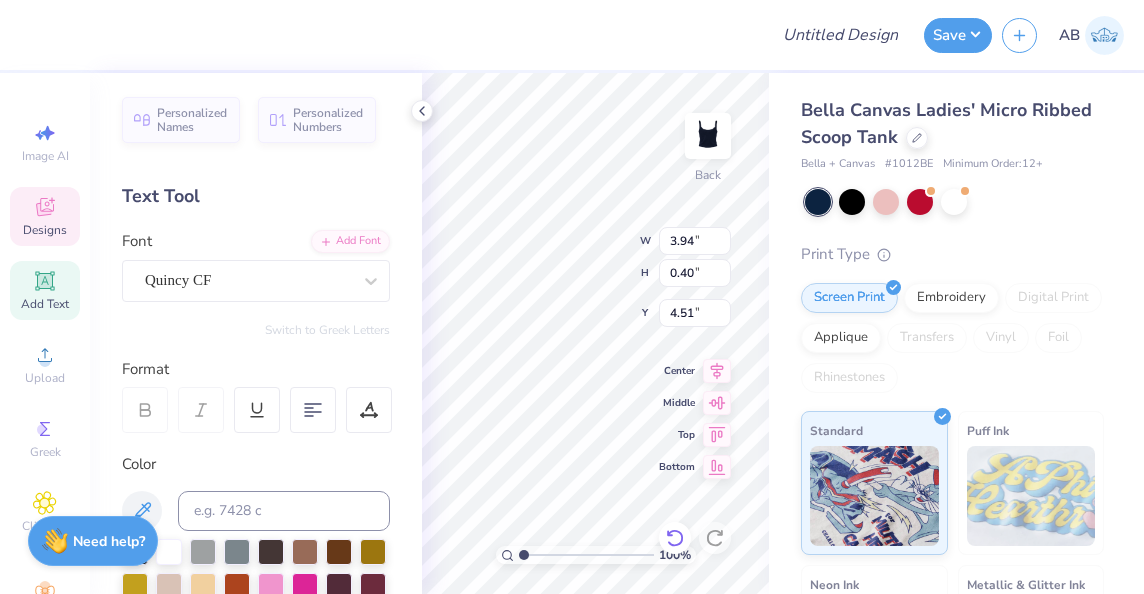type on "3.90" 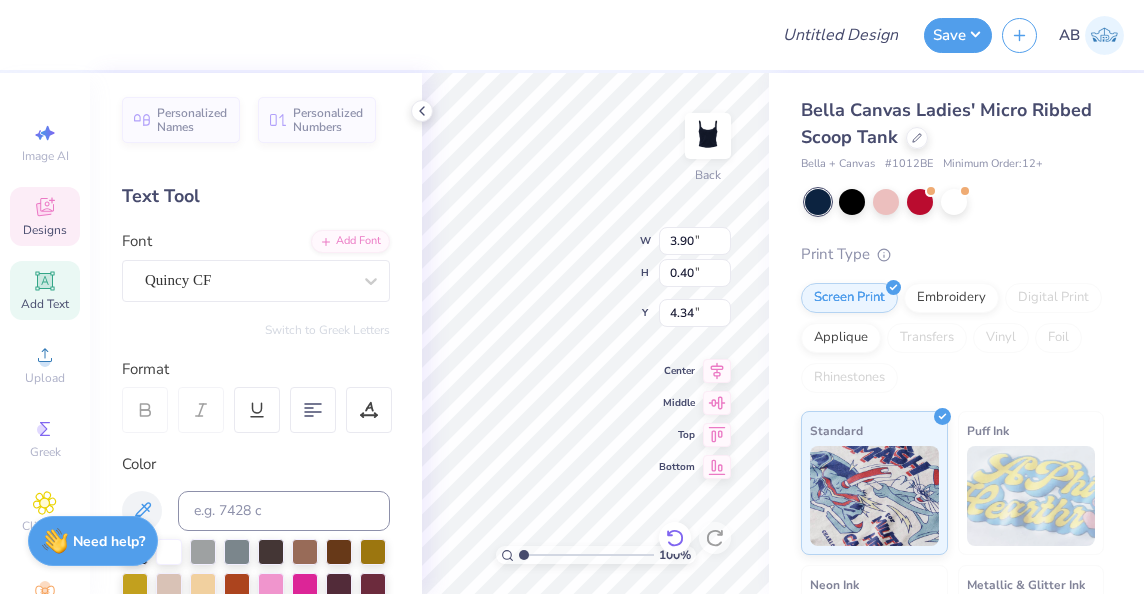 click 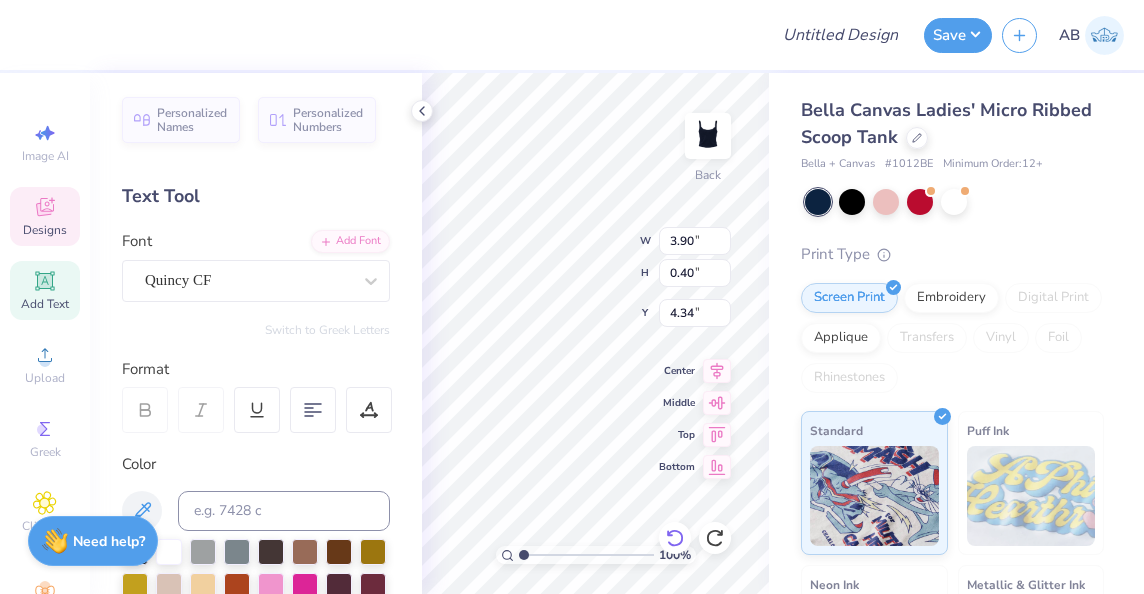 type on "4.51" 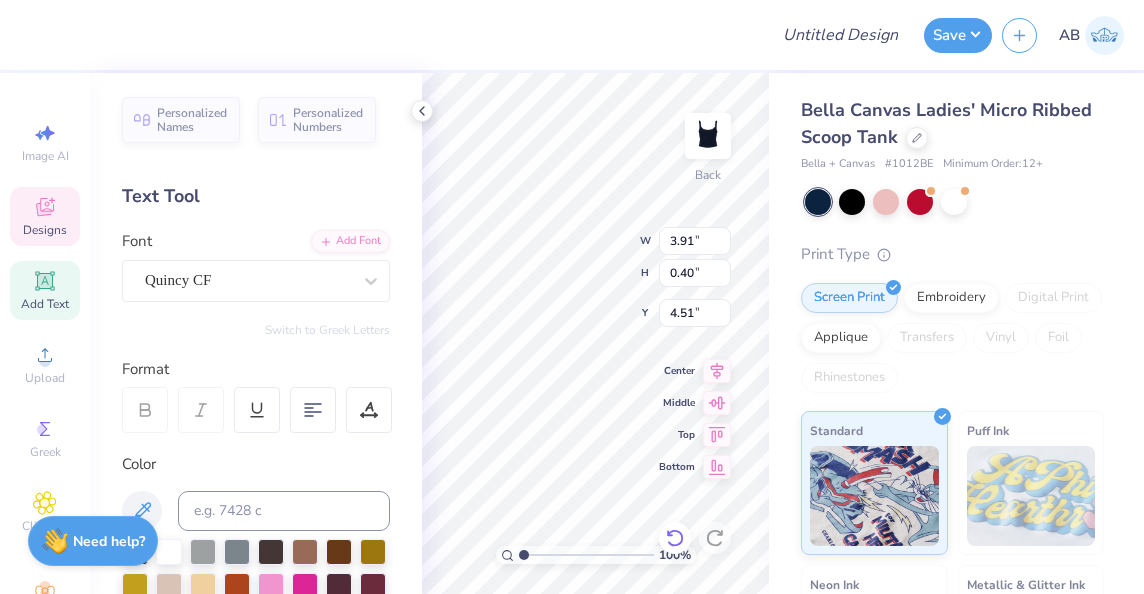 type on "3.84" 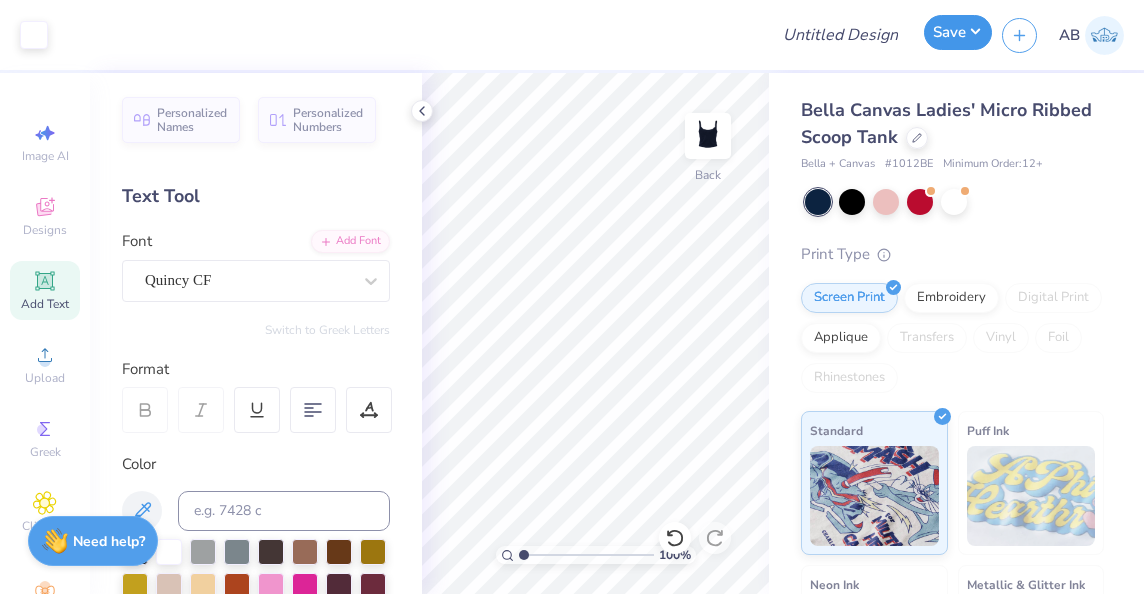 click on "Save" at bounding box center [958, 32] 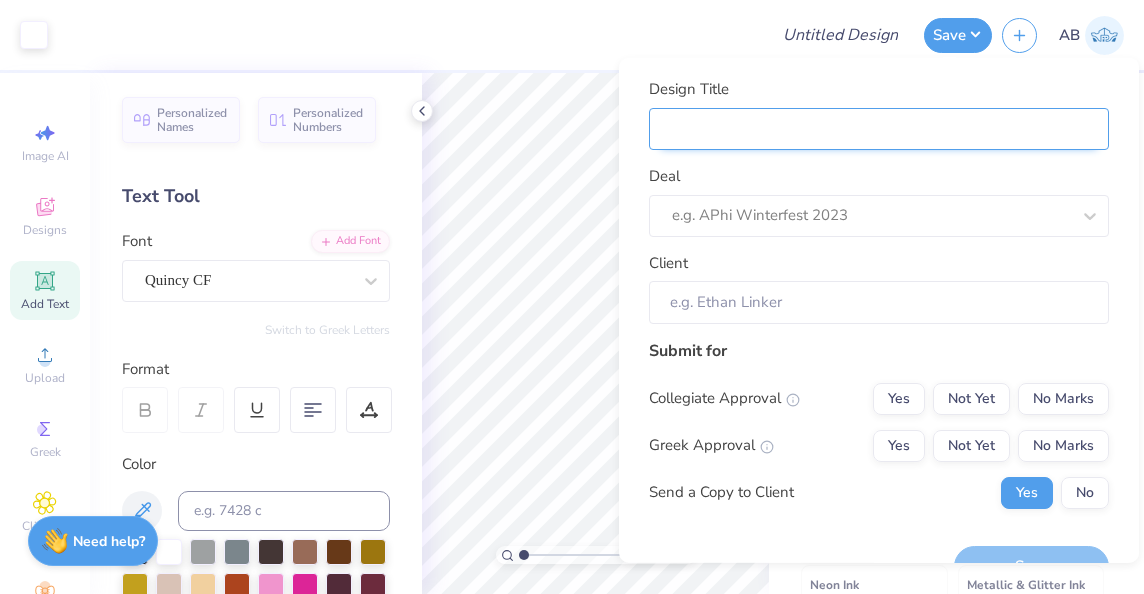 click on "Design Title" at bounding box center [879, 128] 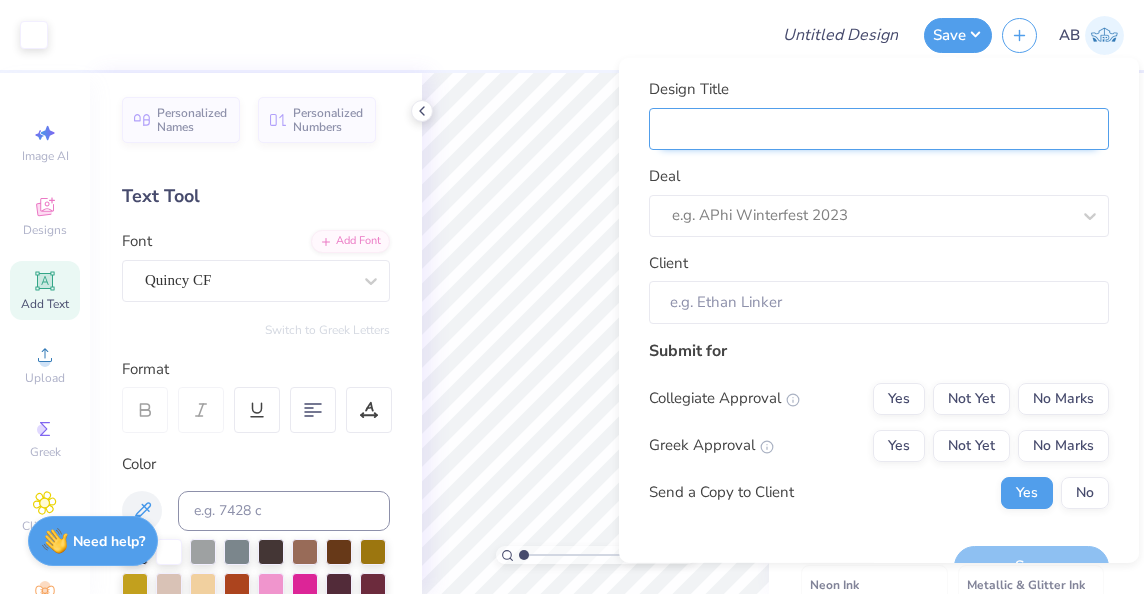 type on "N" 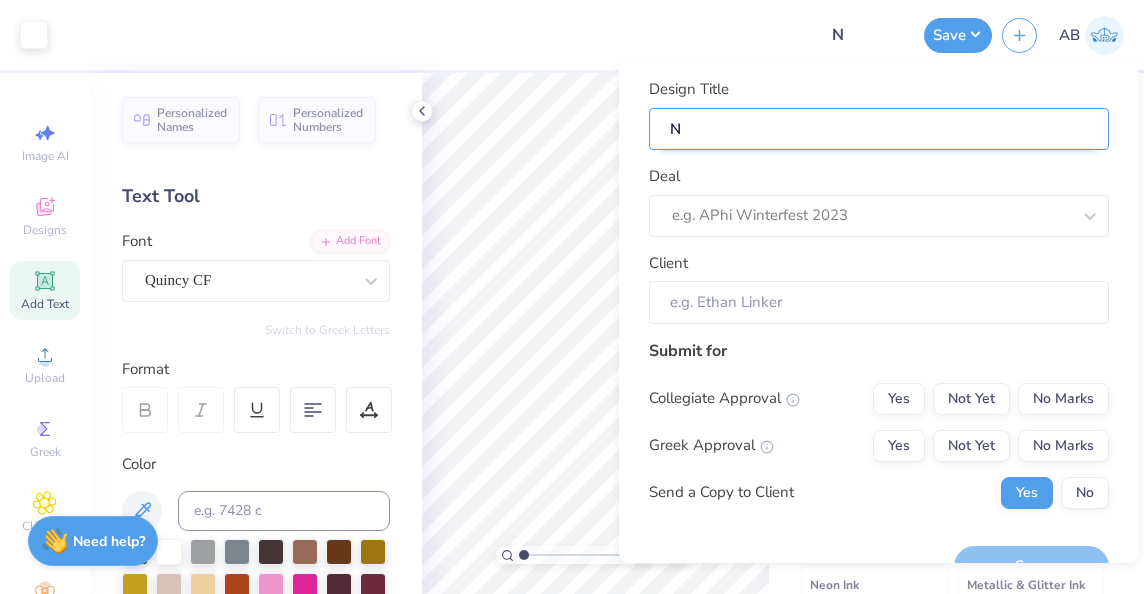 type on "No" 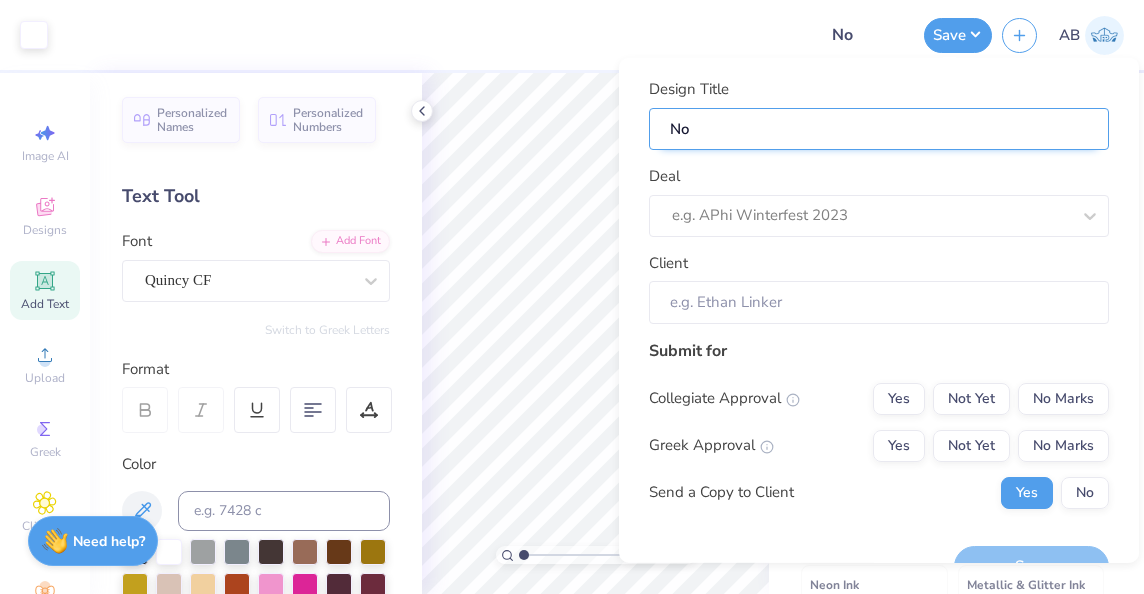 type on "Not" 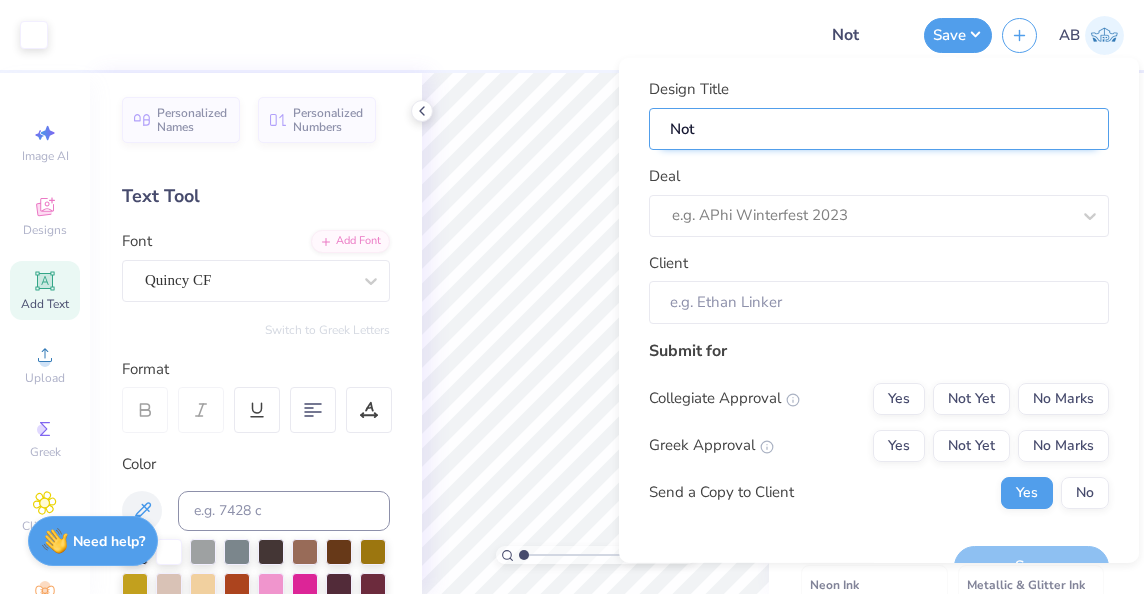 type on "Nota" 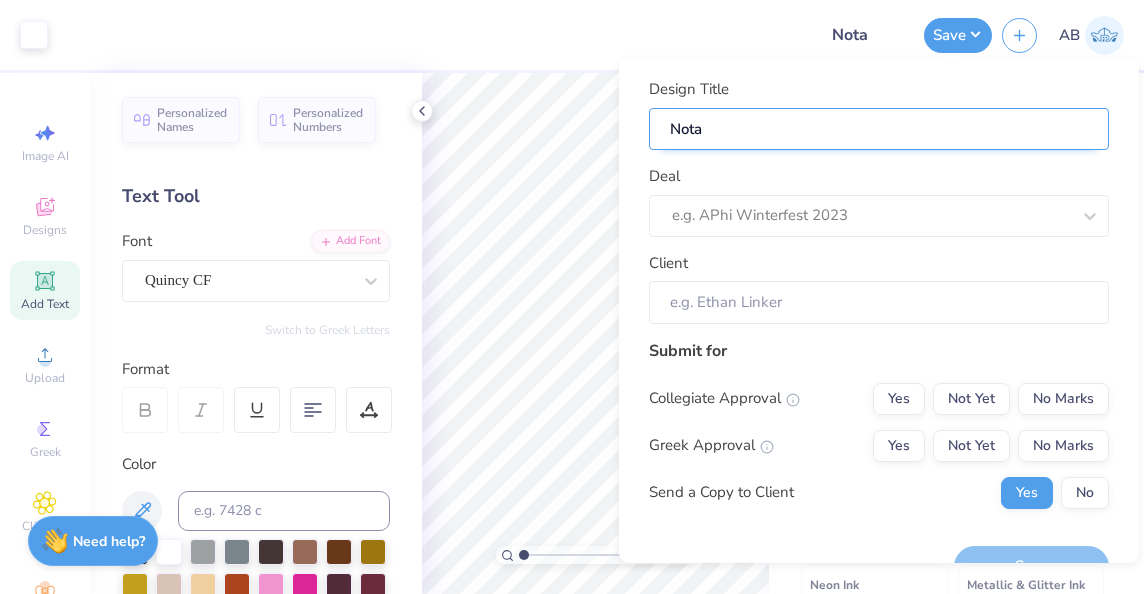 type on "Not" 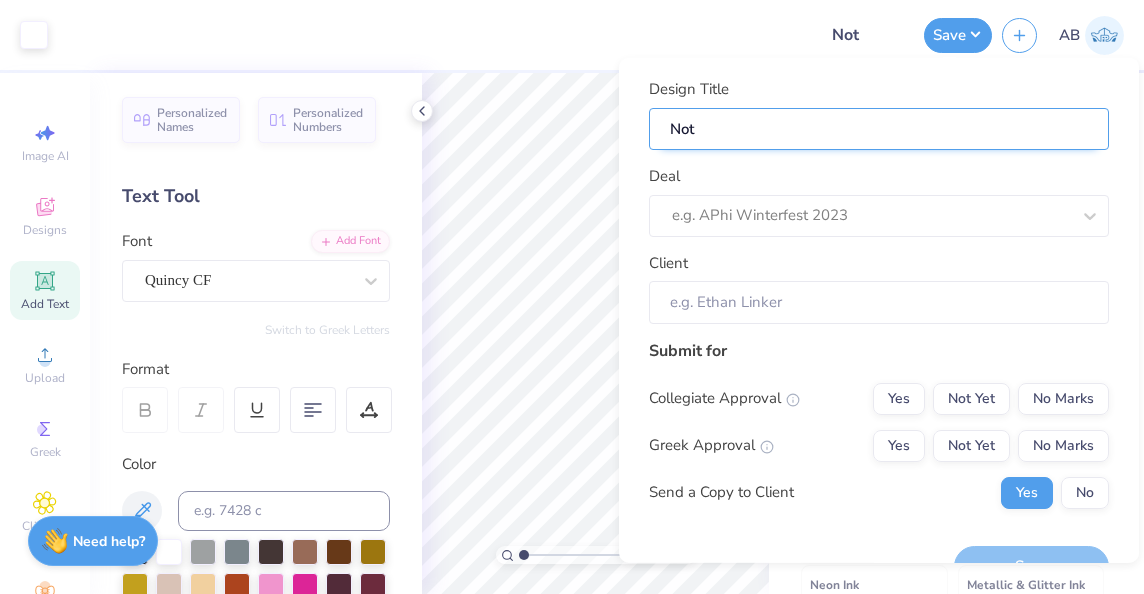 type on "No" 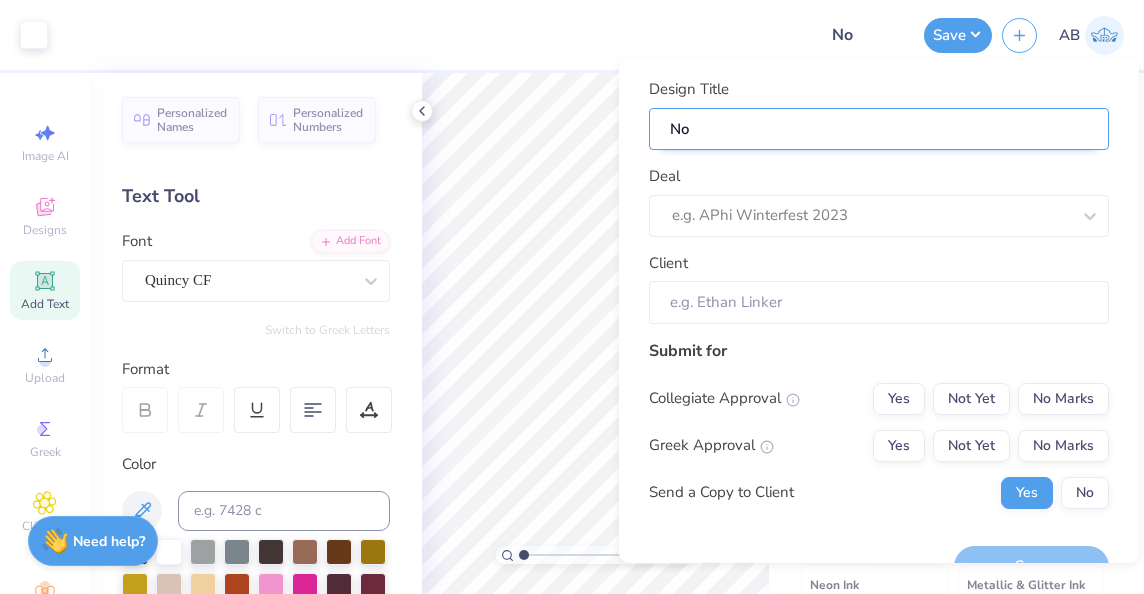 type on "Nor" 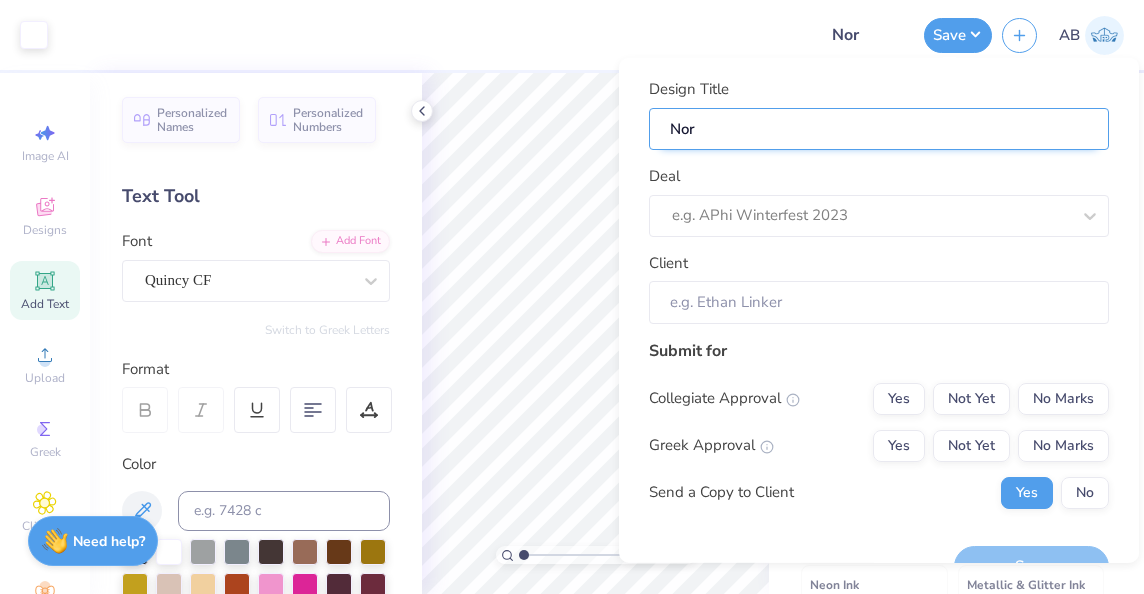 type on "[FIRST]" 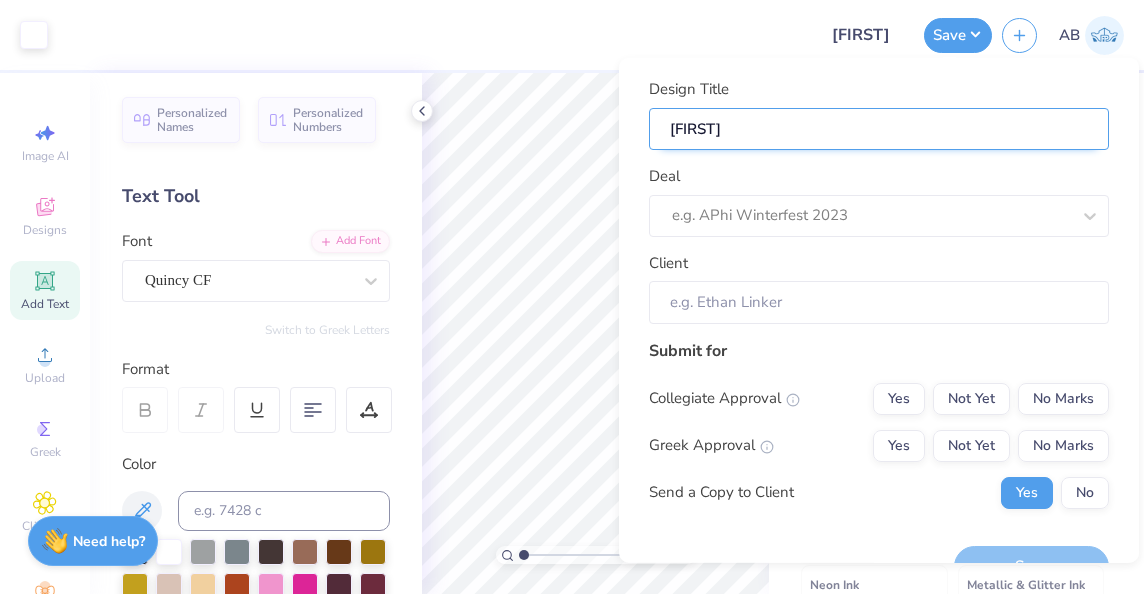 type on "[FIRST]" 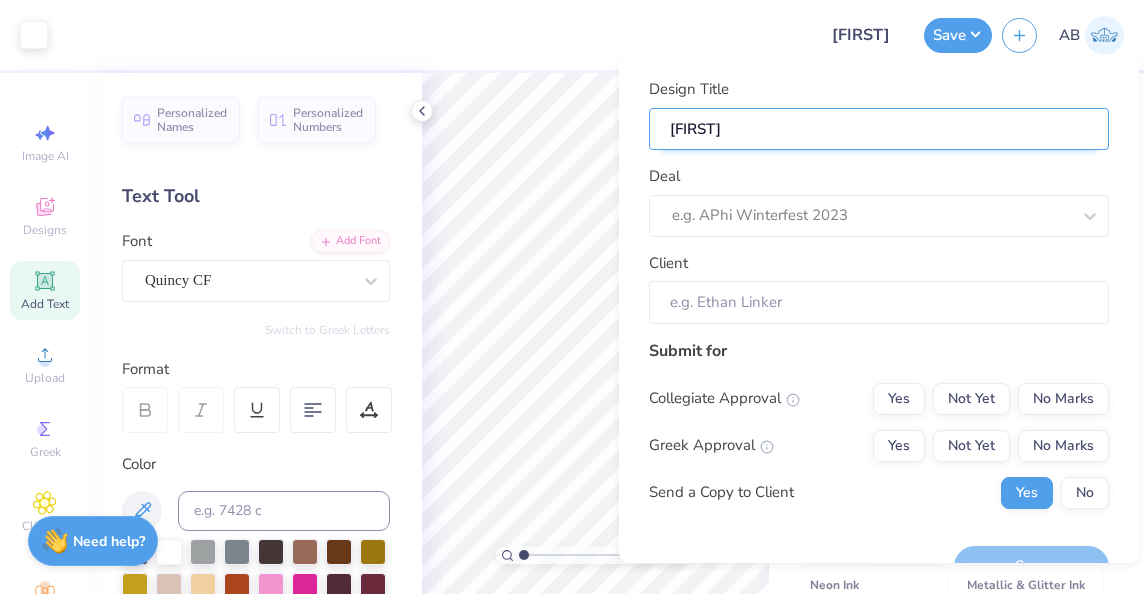 type on "[FIRST] [LAST]" 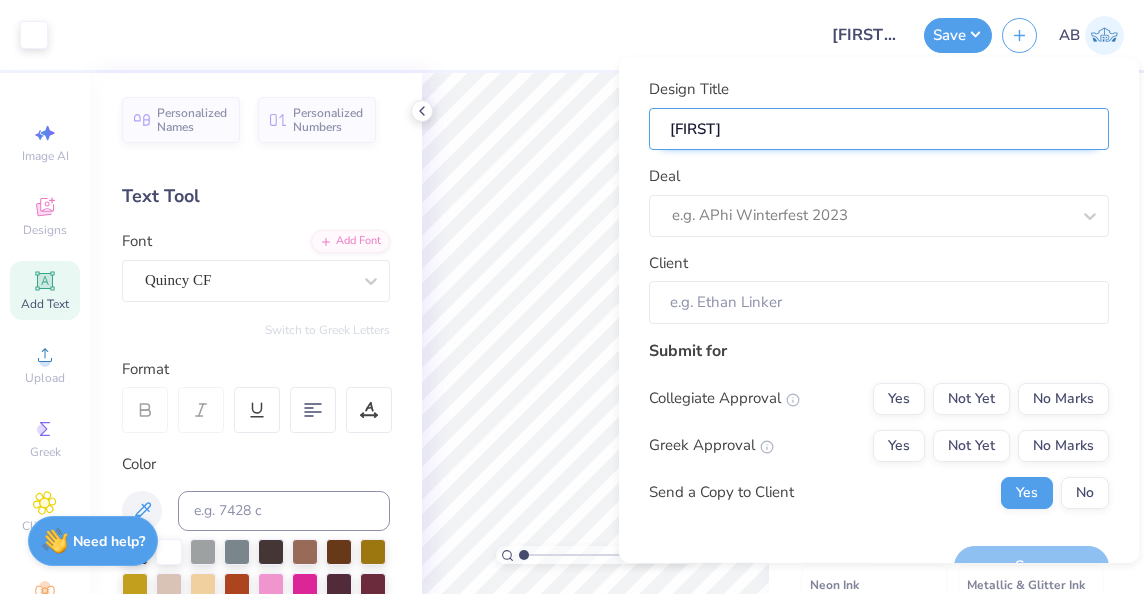 type on "[FIRST] [LAST]" 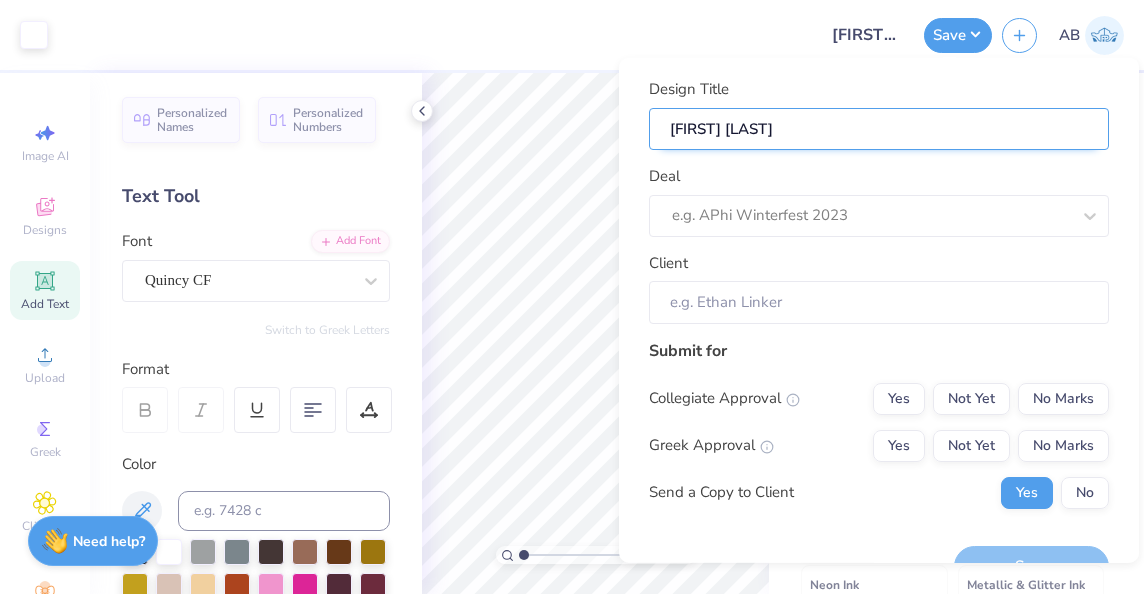 type on "[FIRST] Jo" 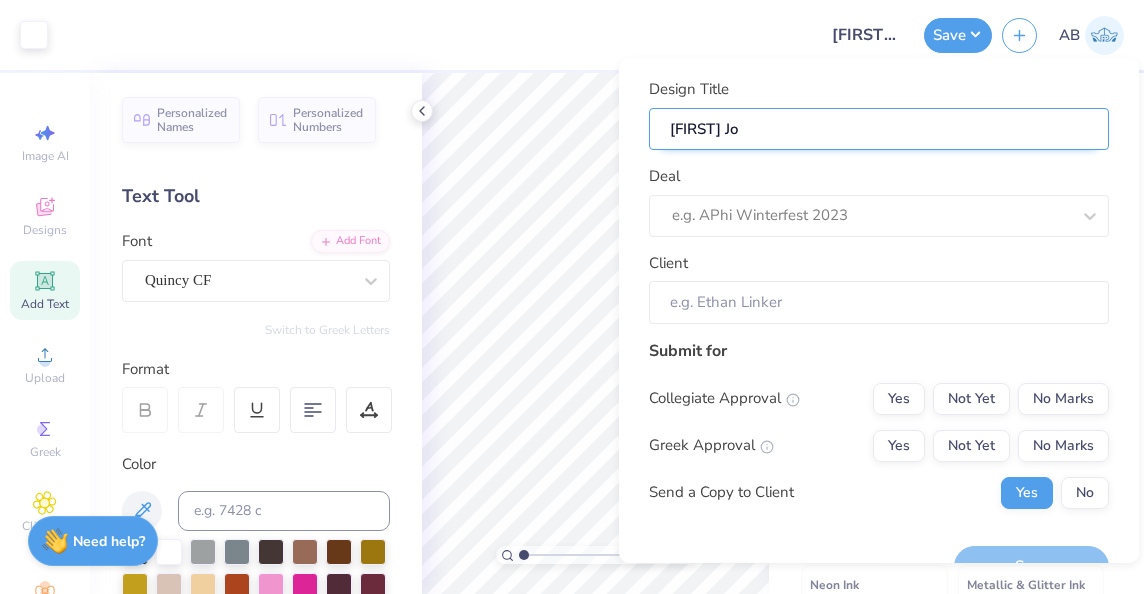 type on "[FIRST] [LAST]" 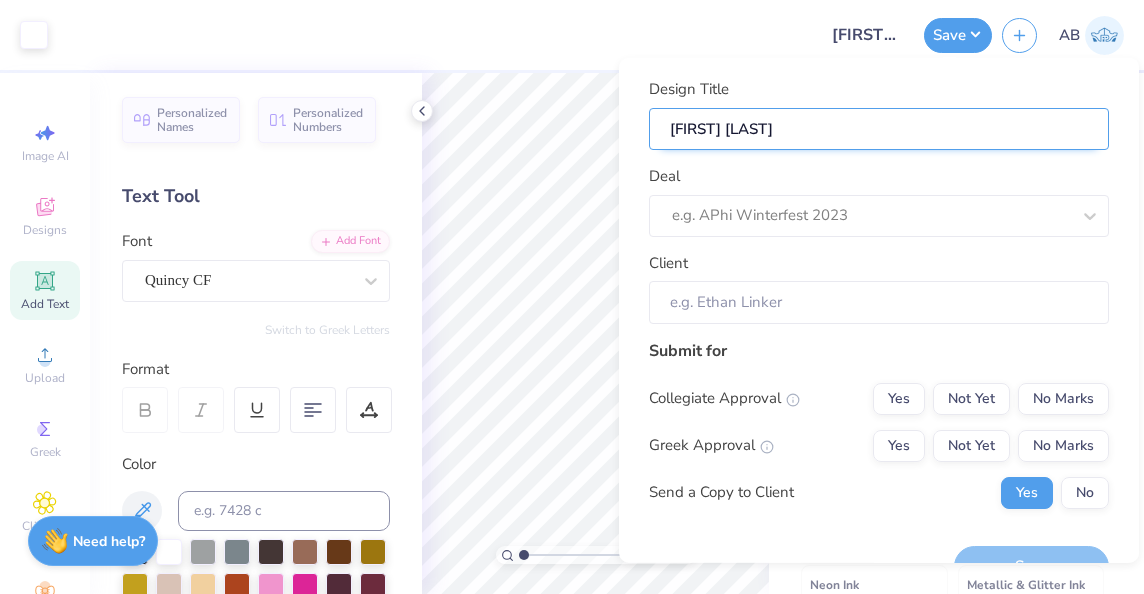 type on "[FIRST] [LAST]" 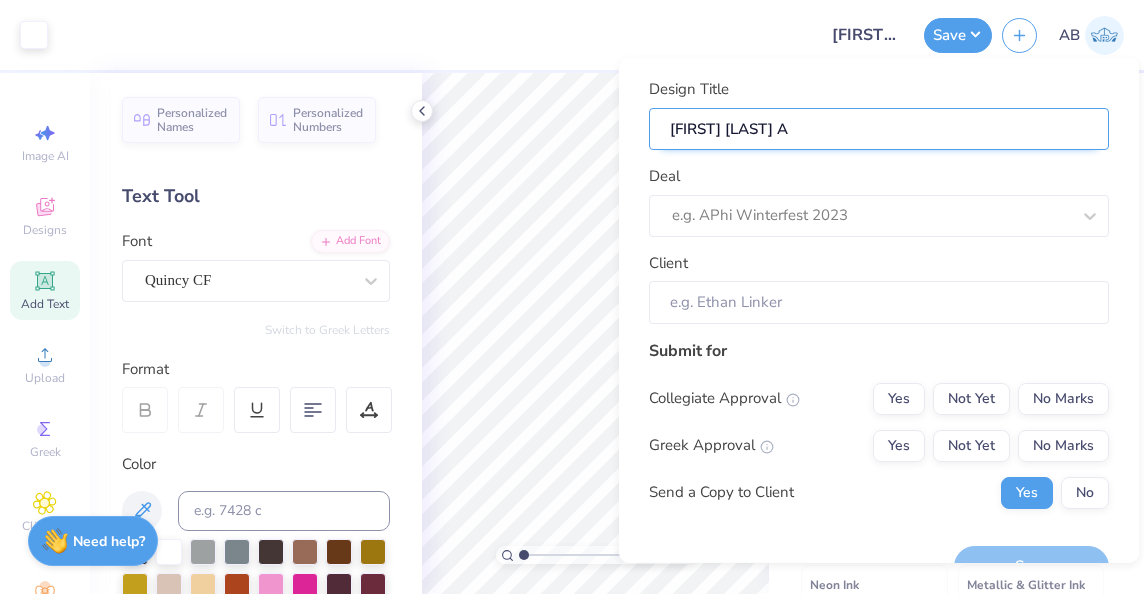 type on "[FIRST] [LAST] Al" 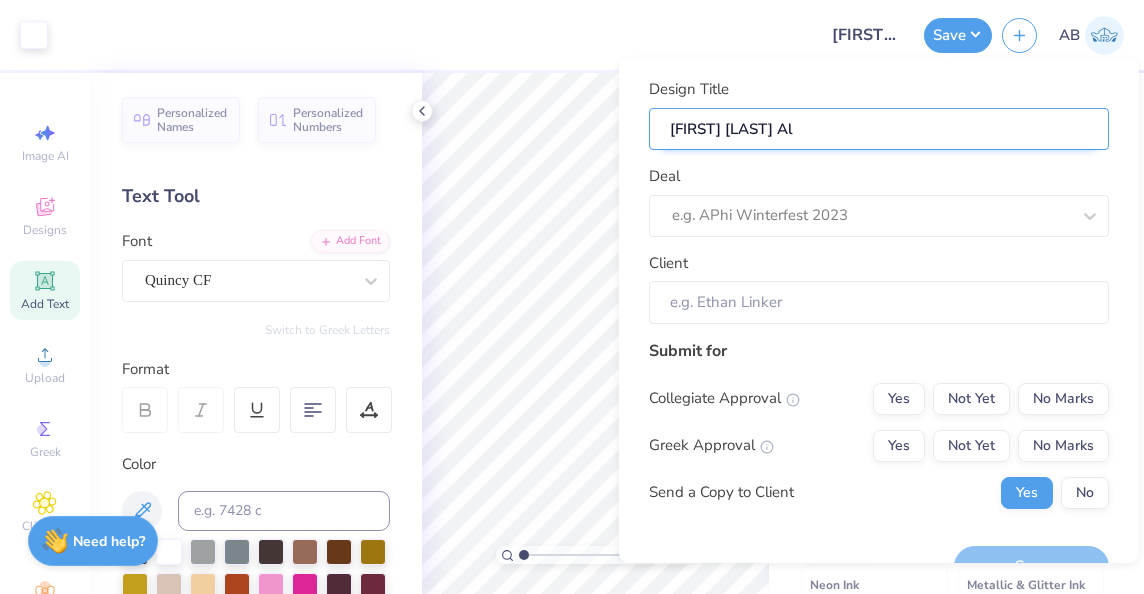 type on "[FIRST] [LAST] A" 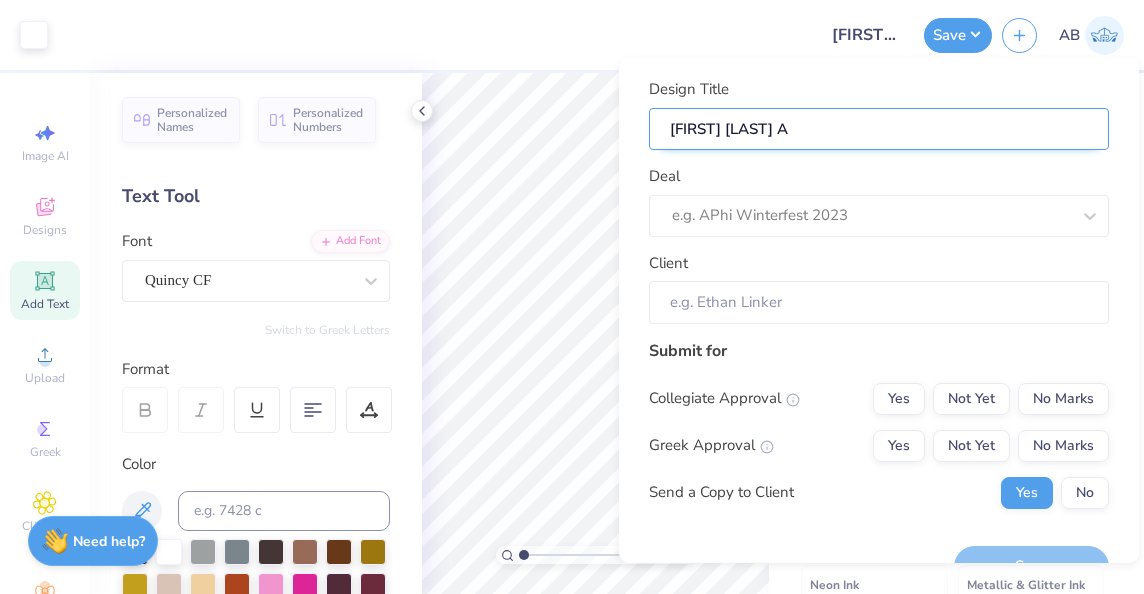 type on "[FIRST] [LAST] AX" 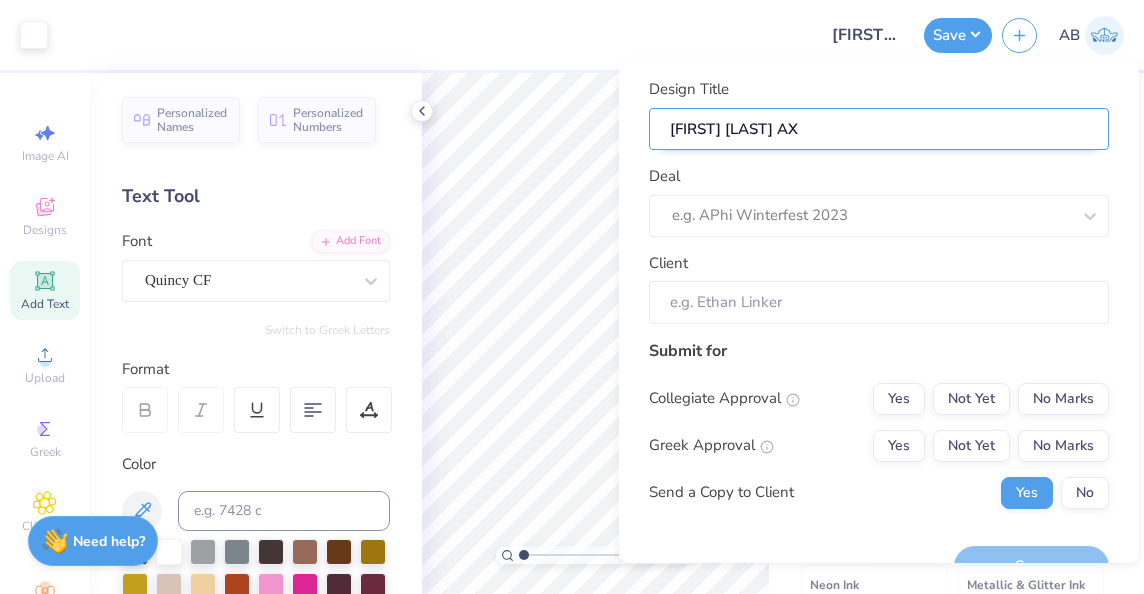 type on "[FIRST] [LAST] AXP" 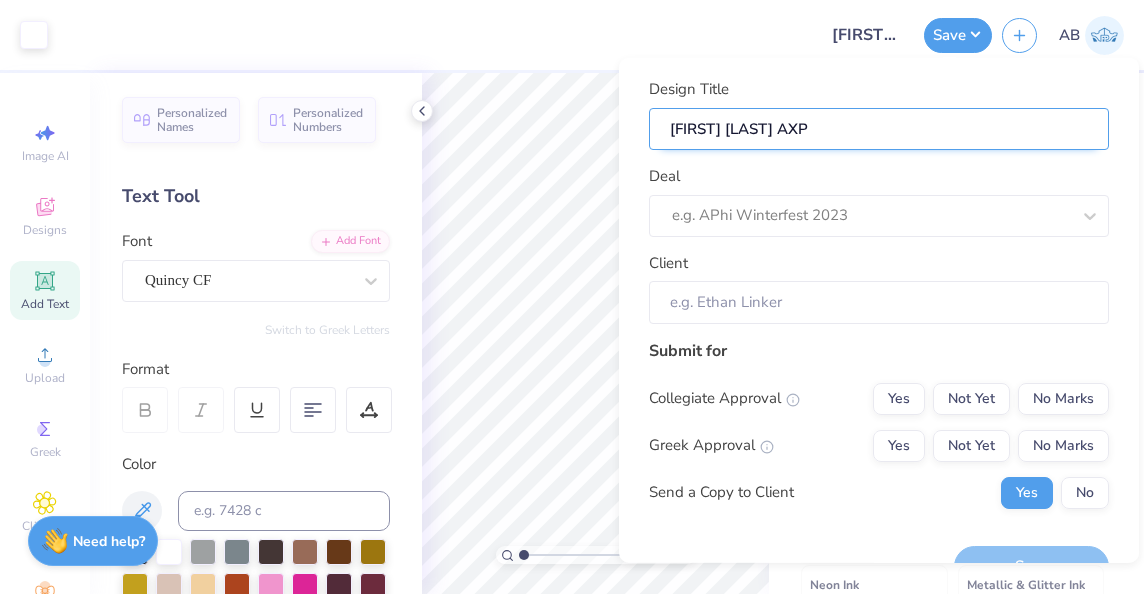 type on "[FIRST] [LAST] AX" 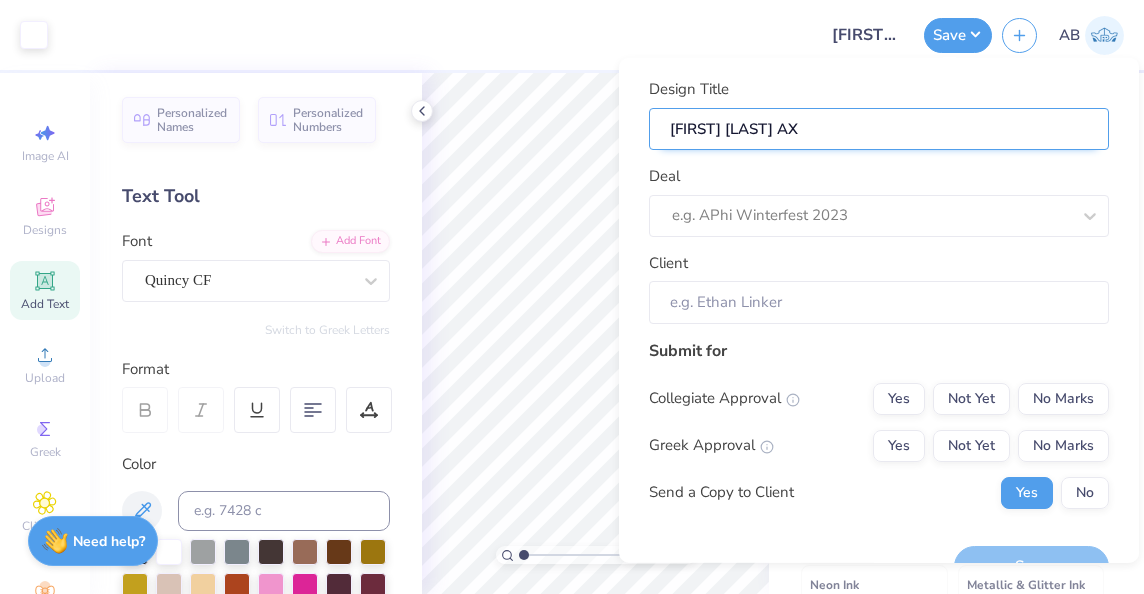 type on "[FIRST] [LAST] AXO" 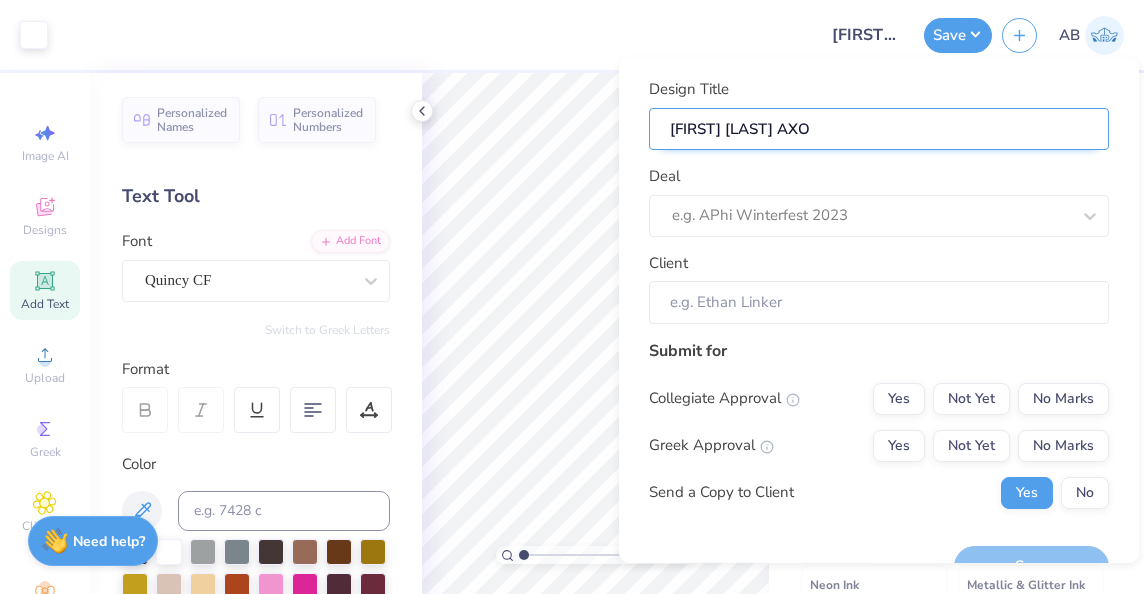 type on "[FIRST] [LAST] AXO" 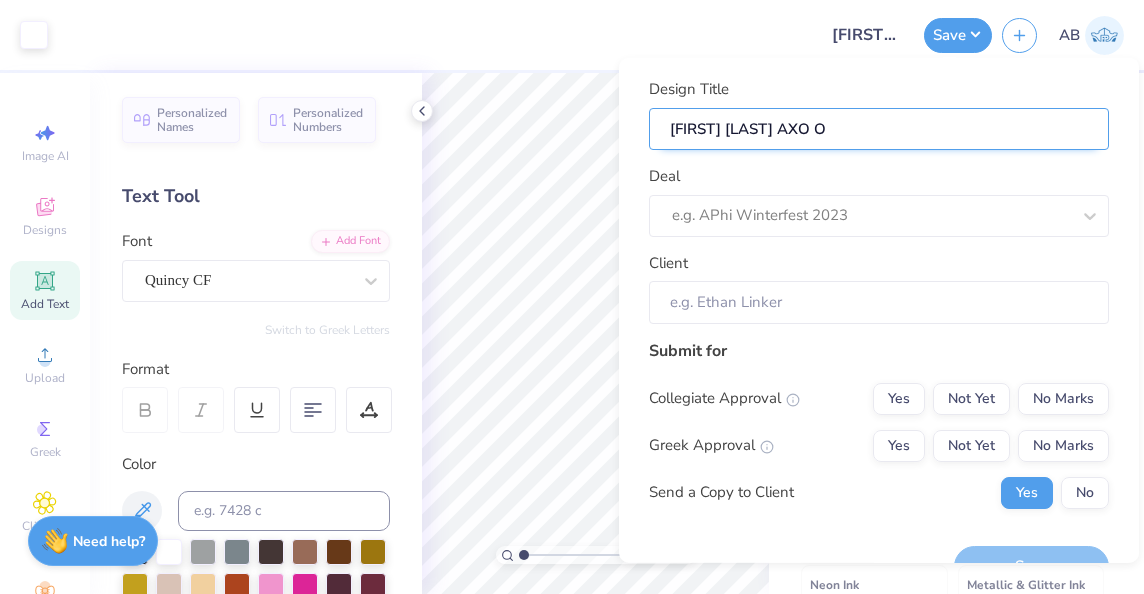 type on "[FIRST] [LAST] AXO O-" 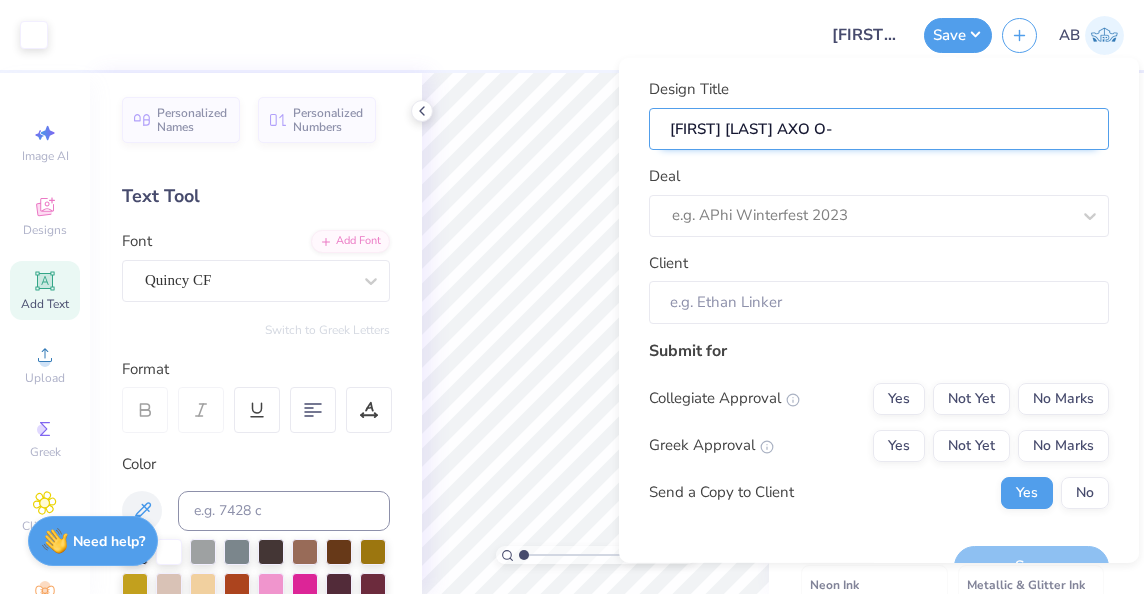 type on "[FIRST] [LAST] AXO O-F" 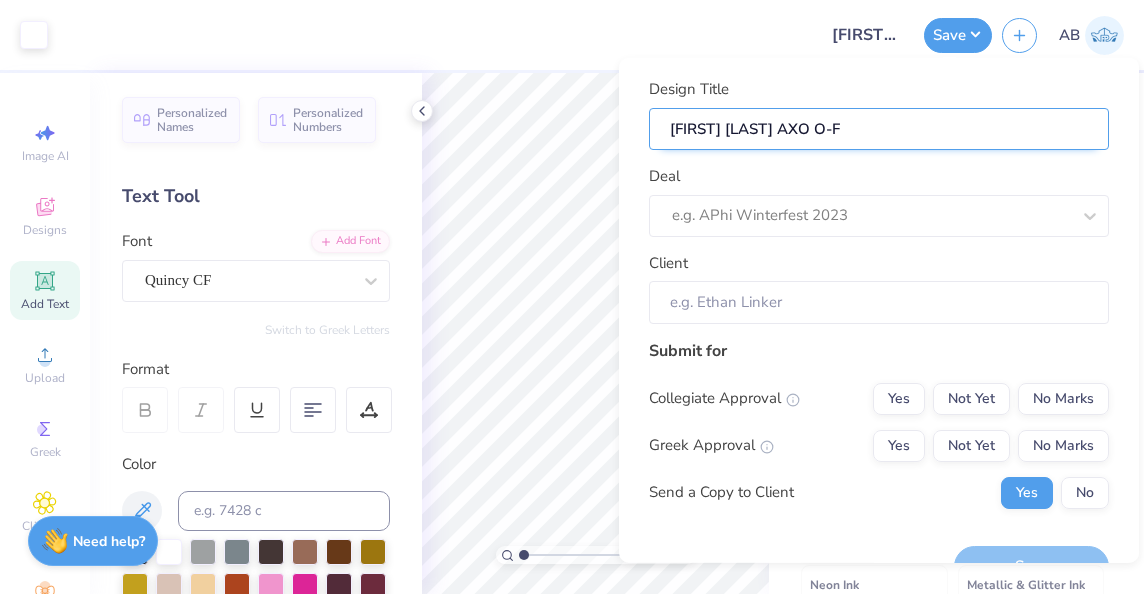 type on "[FIRST] [LAST] AXO O-Fe" 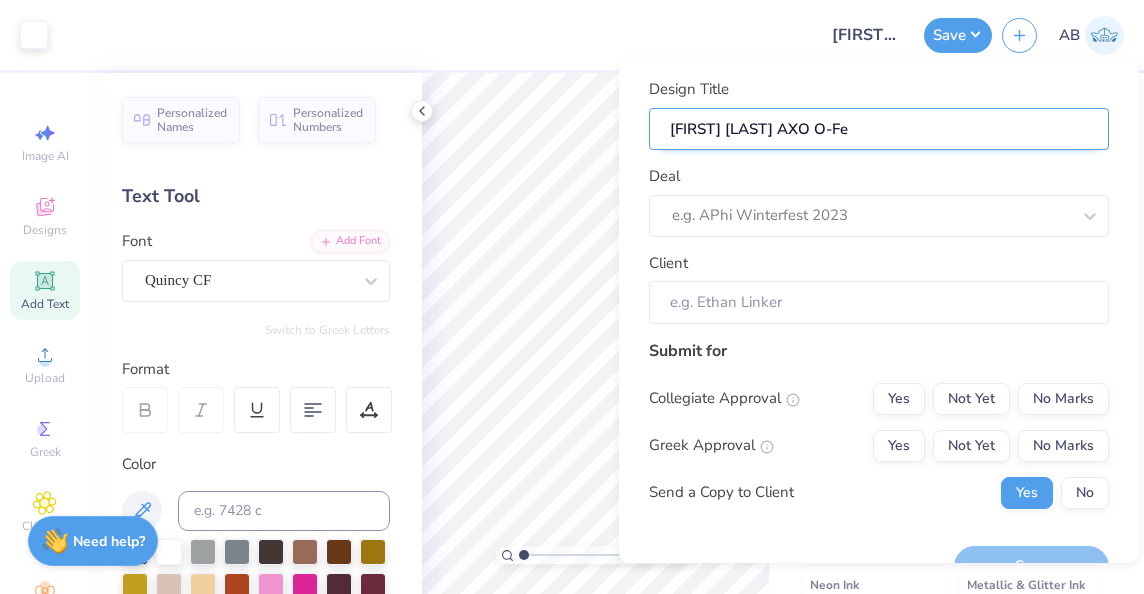 type on "[FIRST] [LAST] AXO O-Fes" 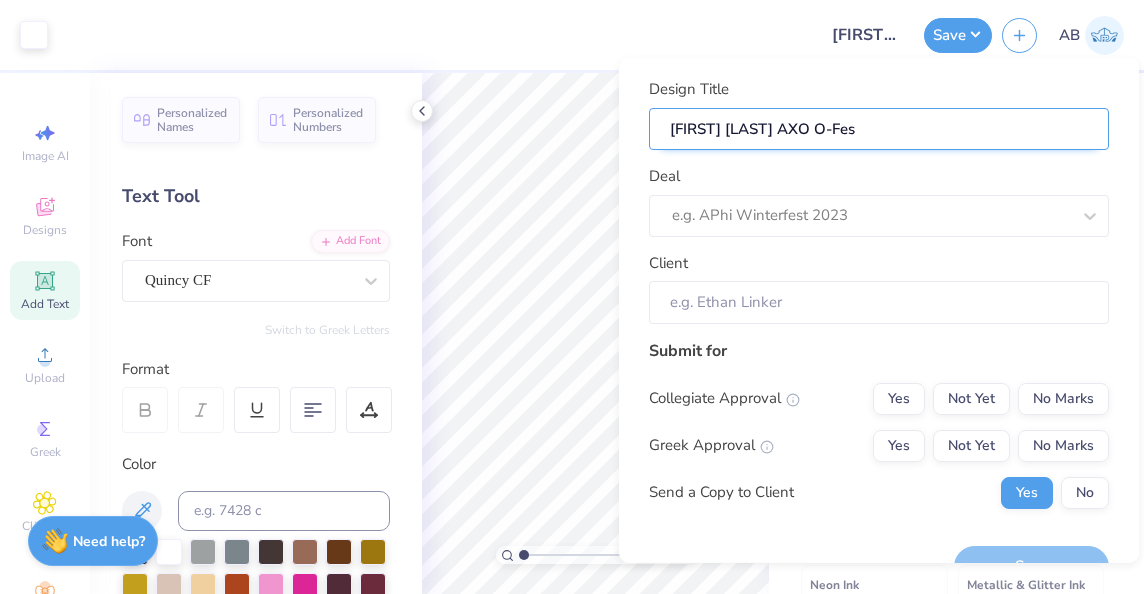 type on "[FIRST] [LAST] AXO O-Fest" 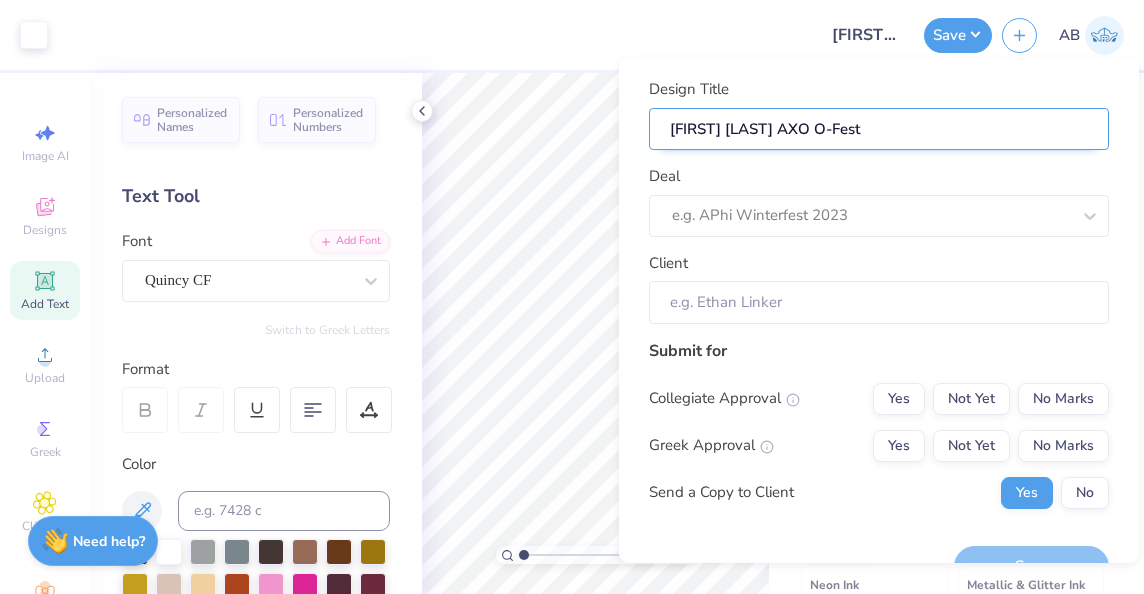 type on "[FIRST] [LAST] AXO O-Fest" 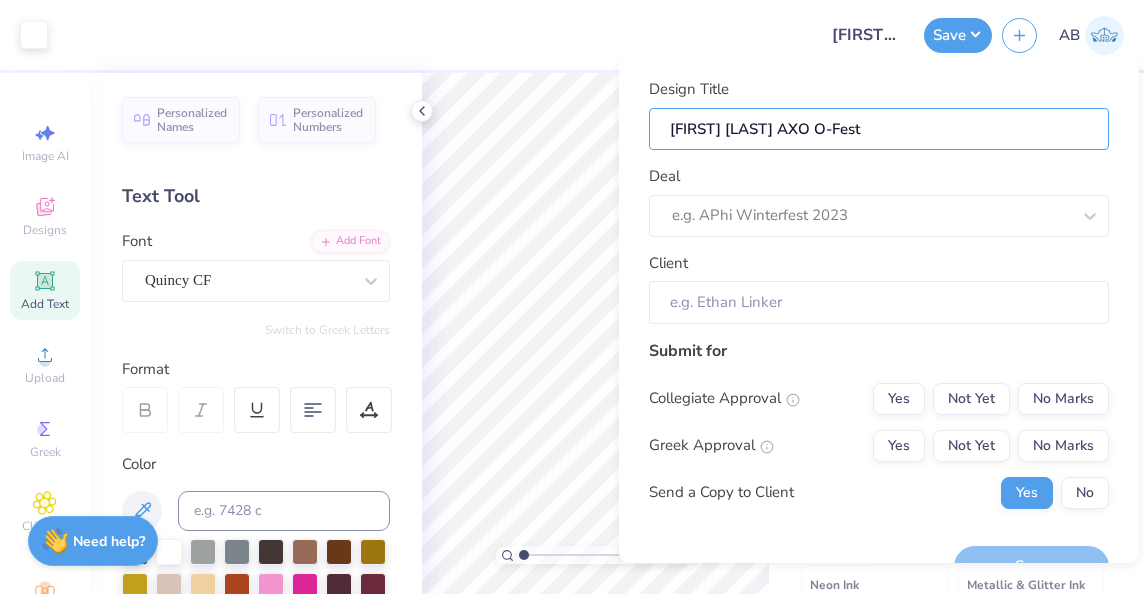 type on "[FIRST] [LAST] AXO O-Fest d" 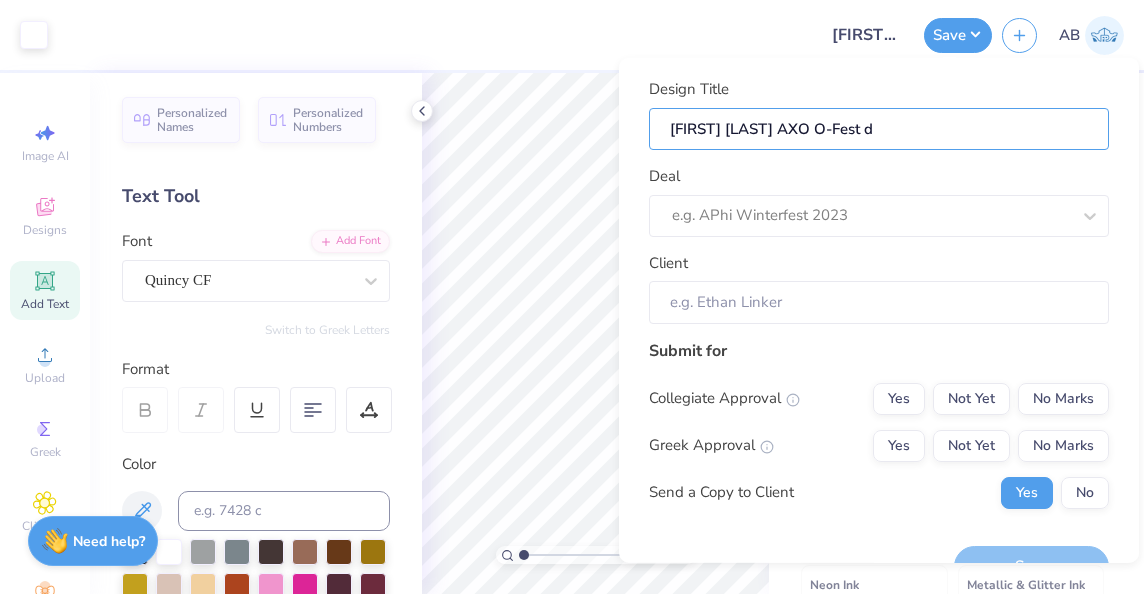 type on "[FIRST] [LAST] AXO O-Fest de" 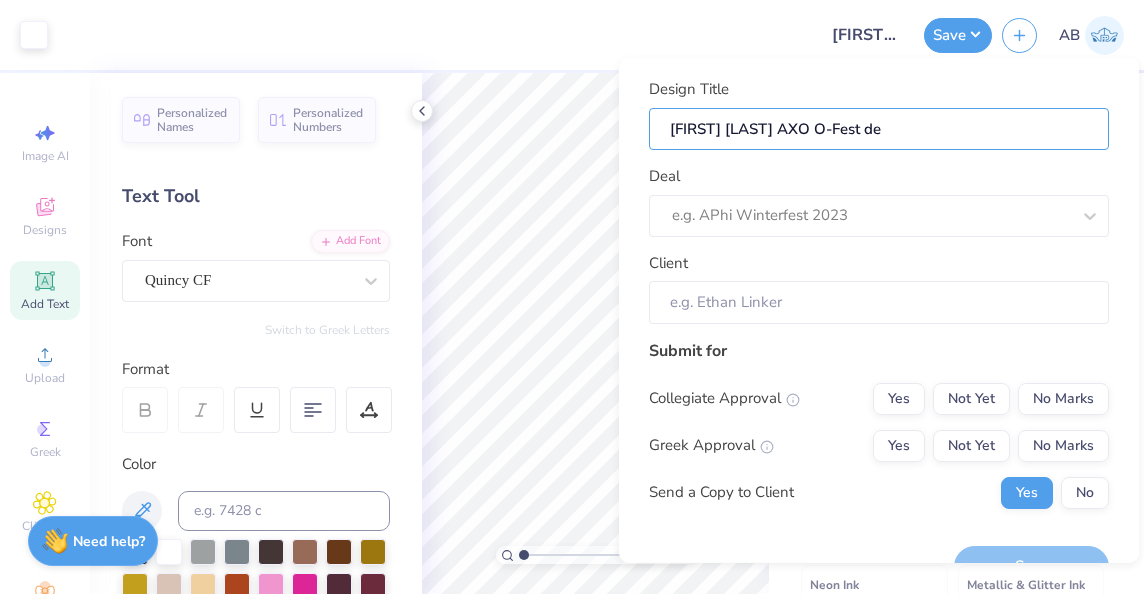 type on "[FIRST] [LAST] AXO O-Fest des" 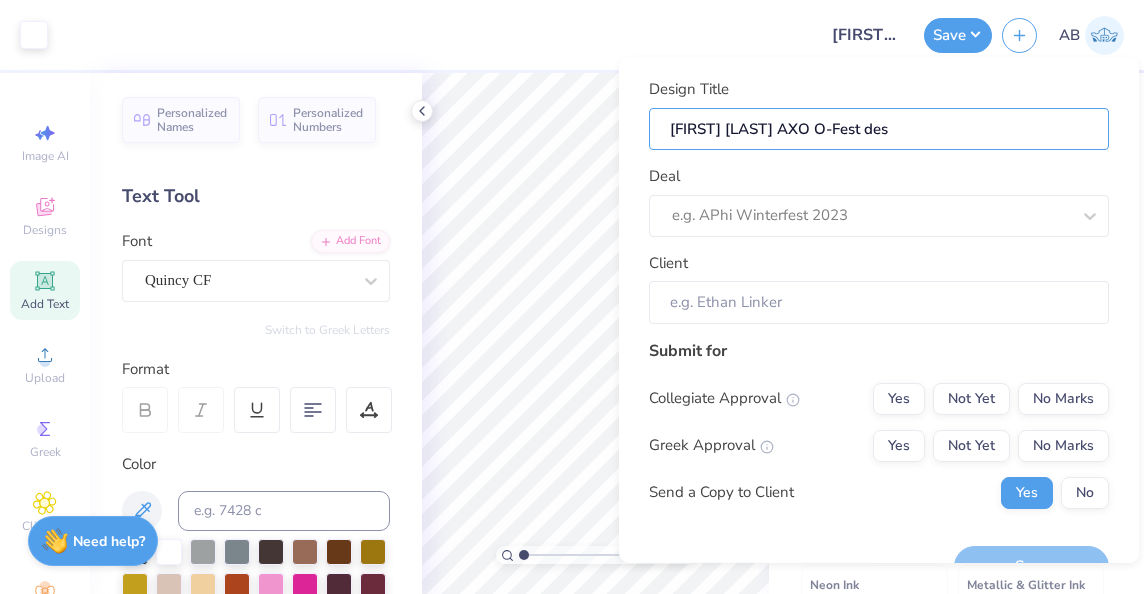type on "[FIRST] [LAST] AXO O-Fest desi" 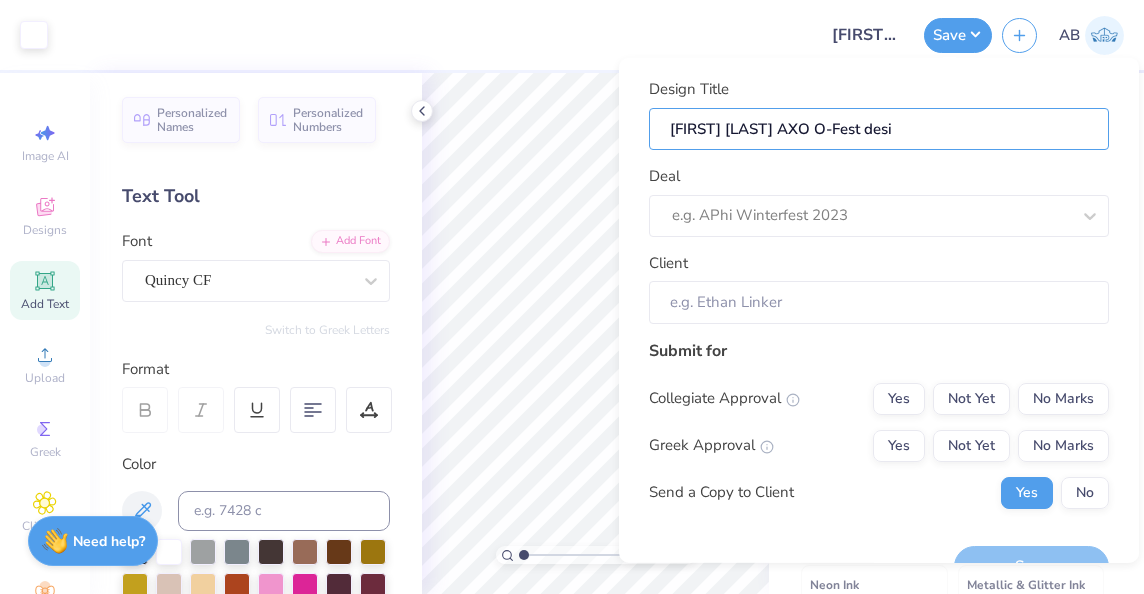 type on "[FIRST] [LAST] AXO O-Fest desig" 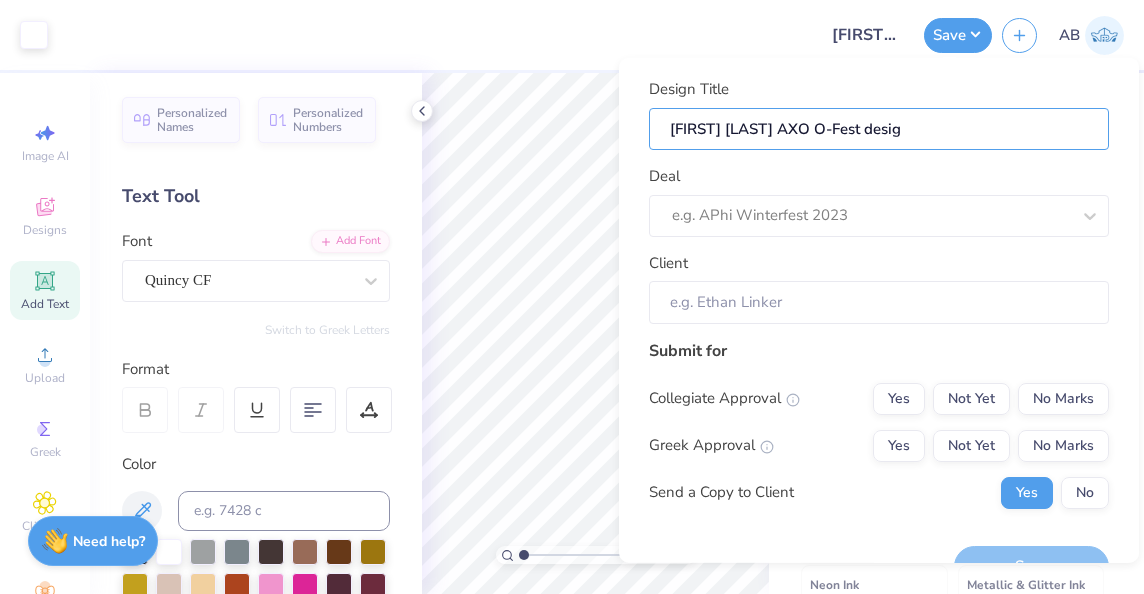 type on "[FIRST] [LAST] AXO O-Fest design" 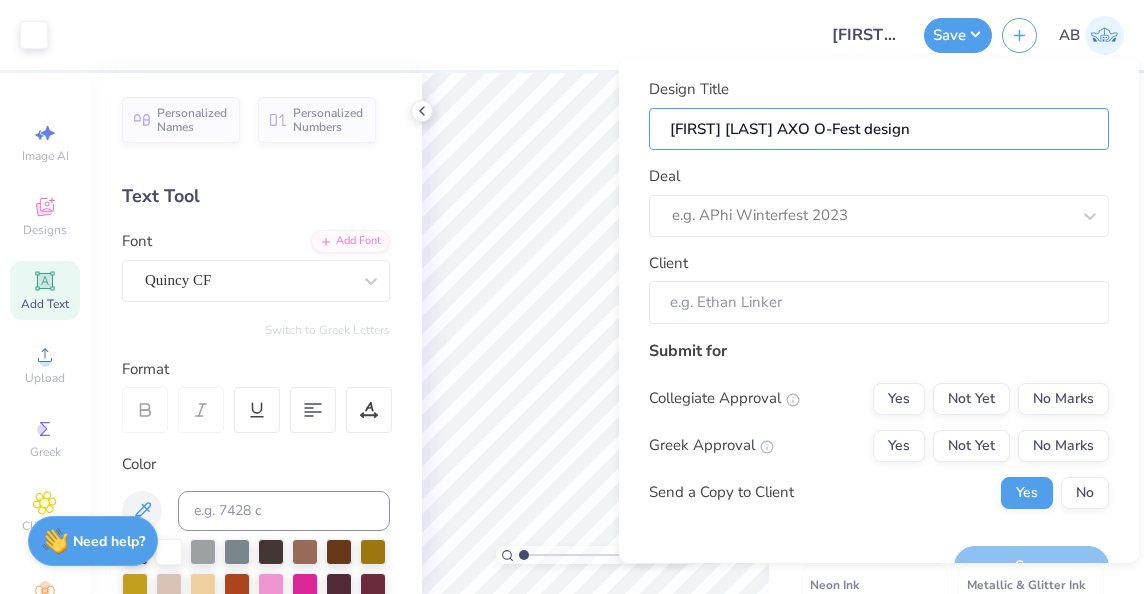 type on "[FIRST] [LAST] AXO O-Fest design" 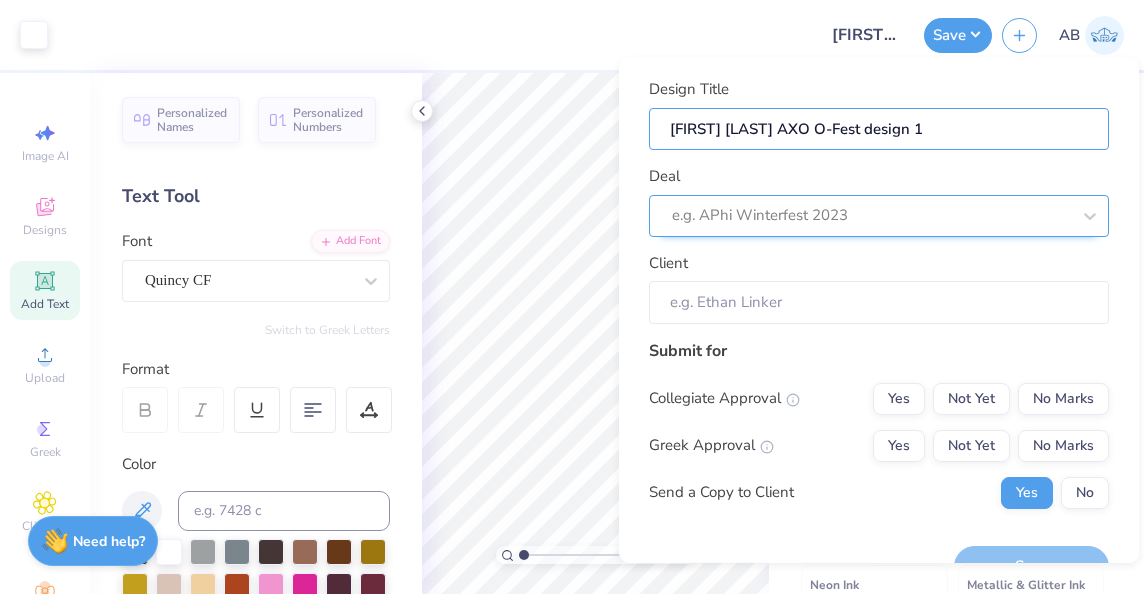 type on "[FIRST] [LAST] AXO O-Fest design 1" 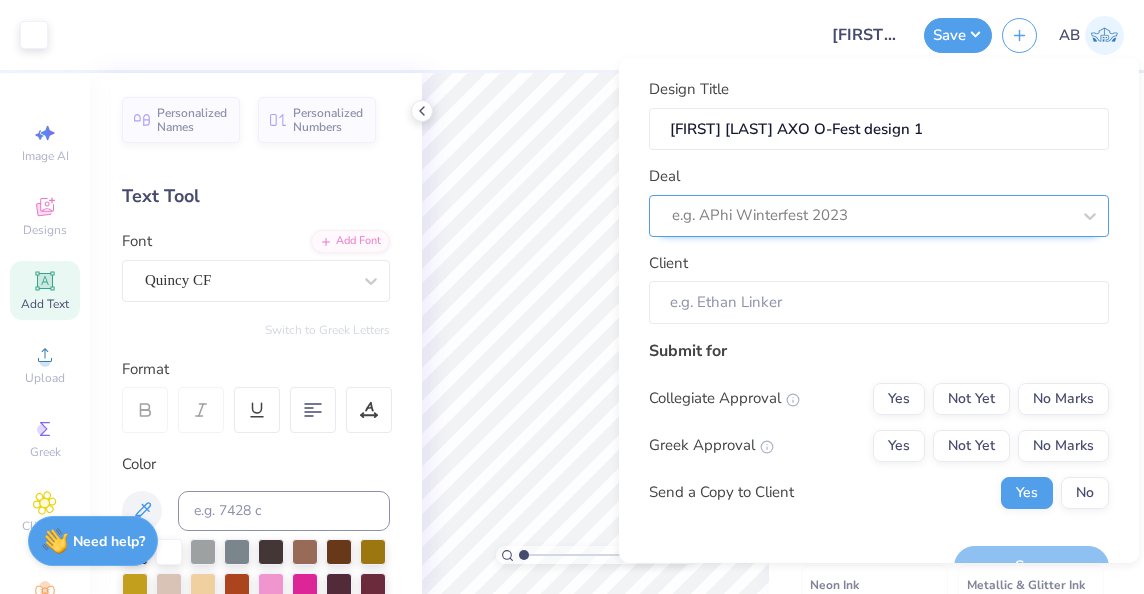 click on "e.g. APhi Winterfest 2023" at bounding box center [879, 215] 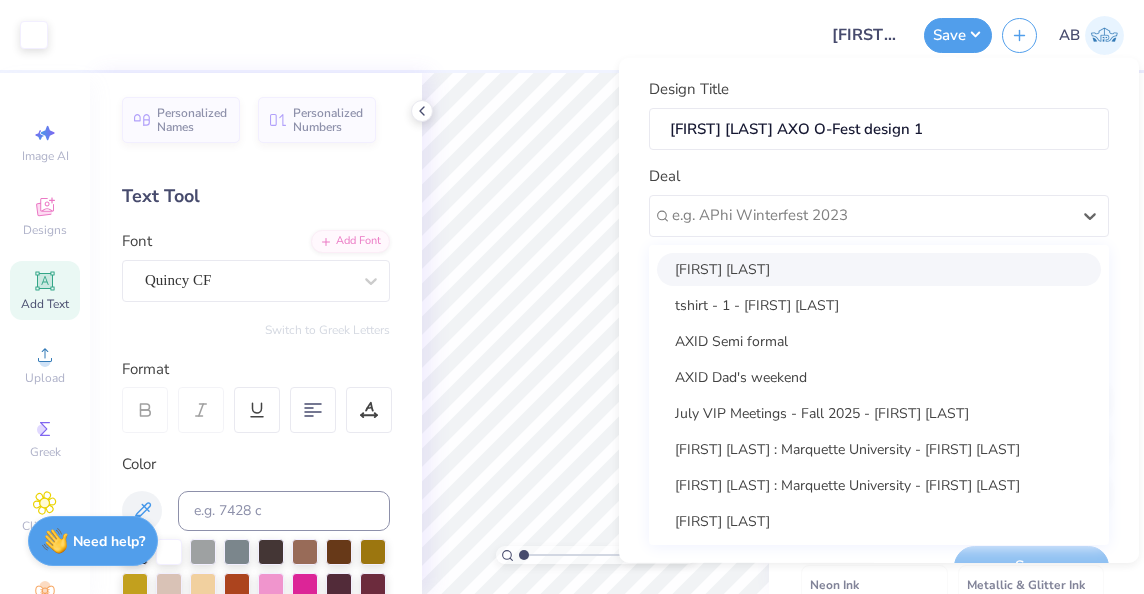 click on "[FIRST] [LAST]" at bounding box center [879, 268] 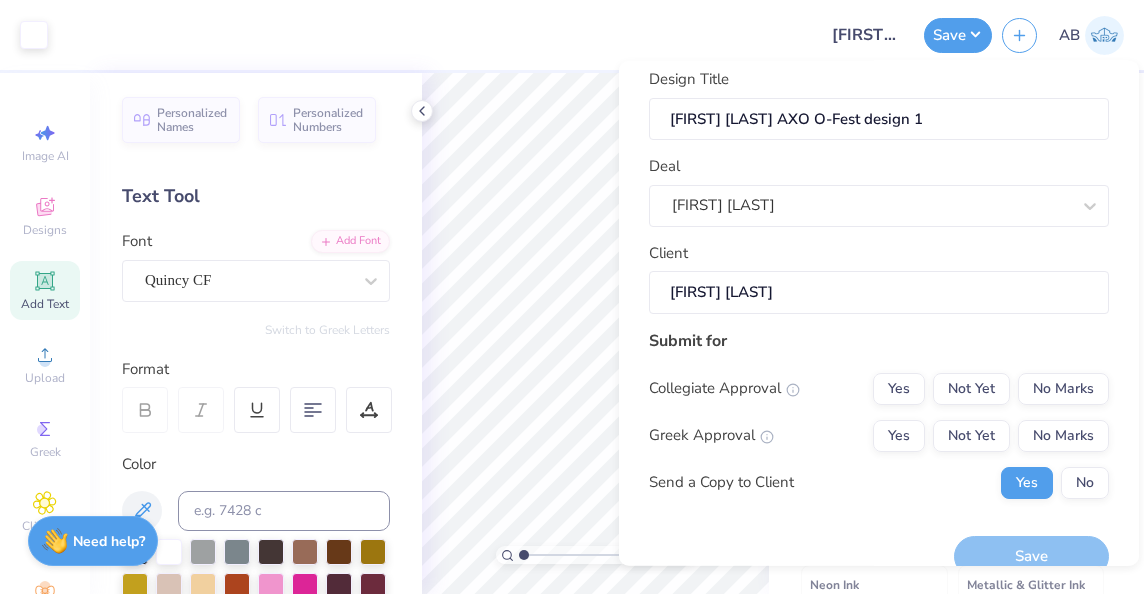 scroll, scrollTop: 43, scrollLeft: 0, axis: vertical 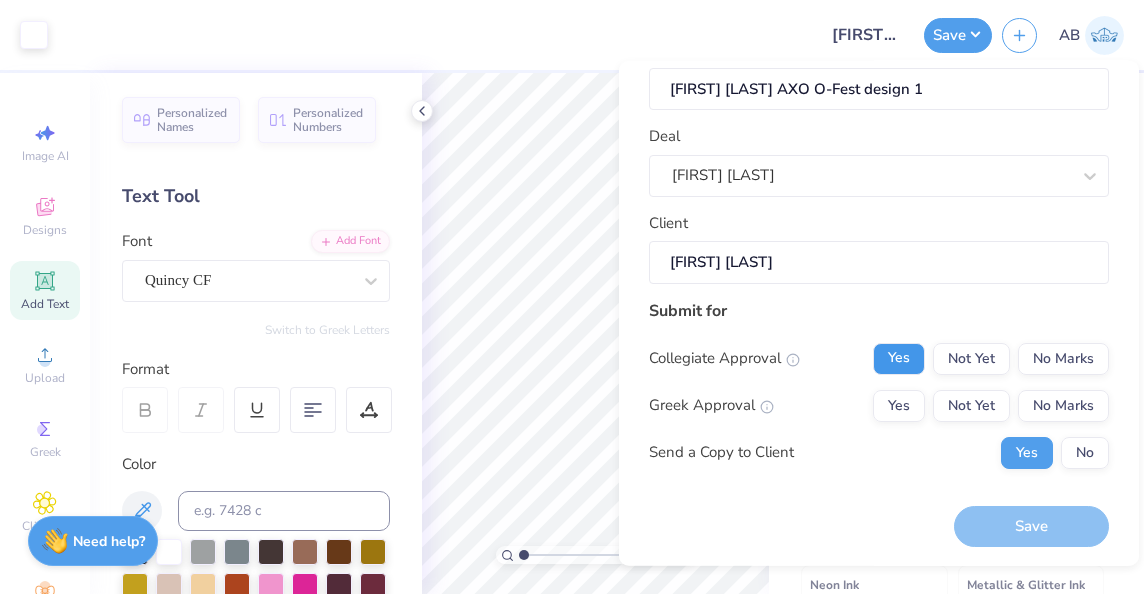 click on "Yes" at bounding box center [899, 358] 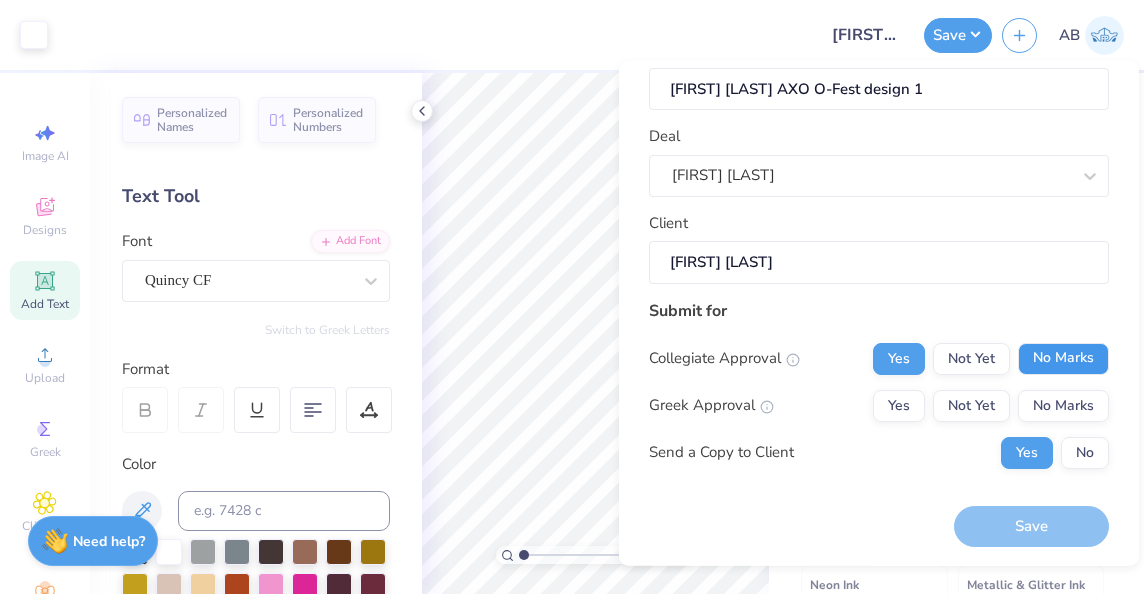 click on "No Marks" at bounding box center (1063, 358) 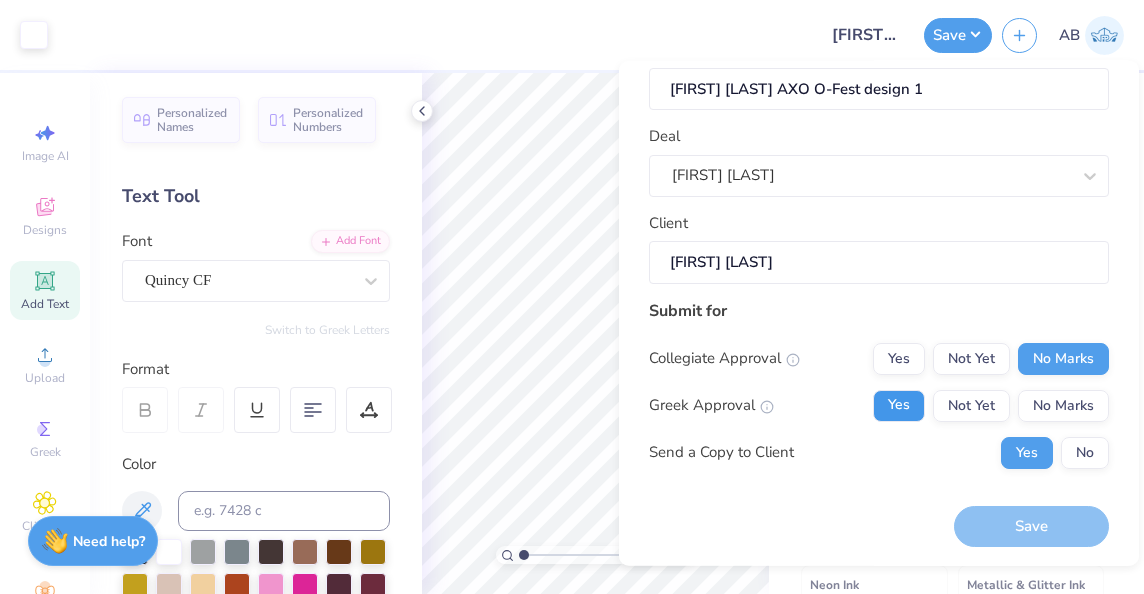 click on "Yes" at bounding box center [899, 405] 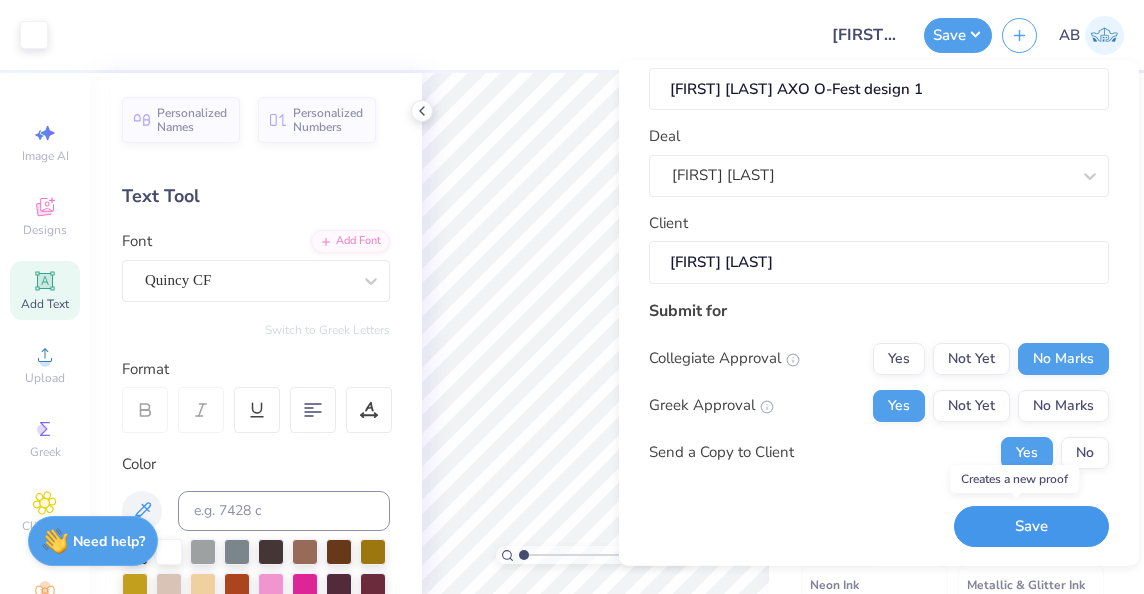 click on "Save" at bounding box center [1031, 526] 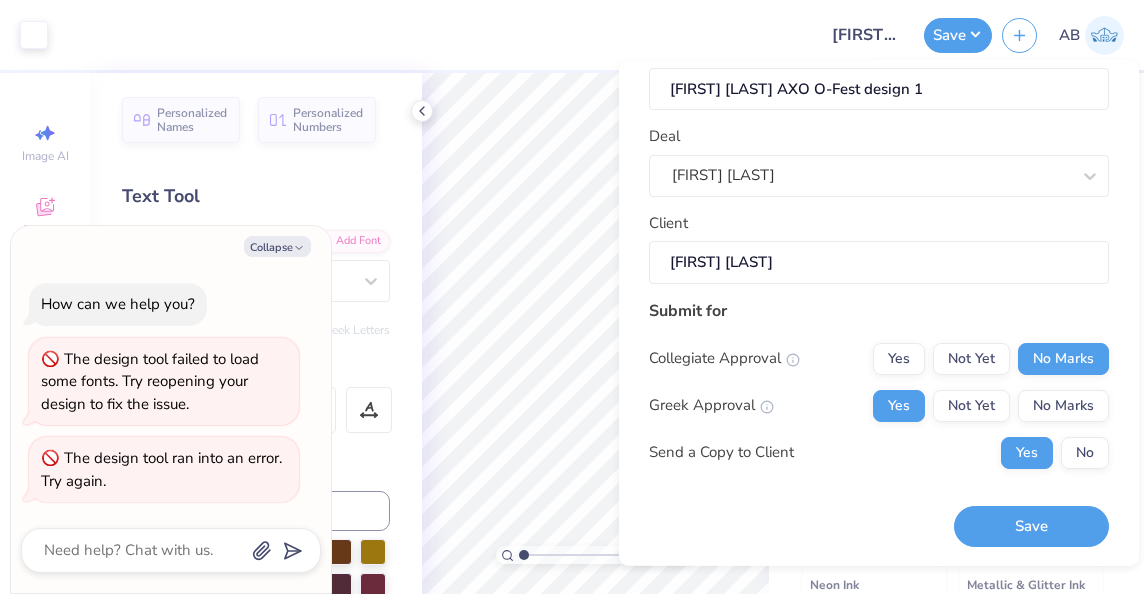 scroll, scrollTop: 0, scrollLeft: 0, axis: both 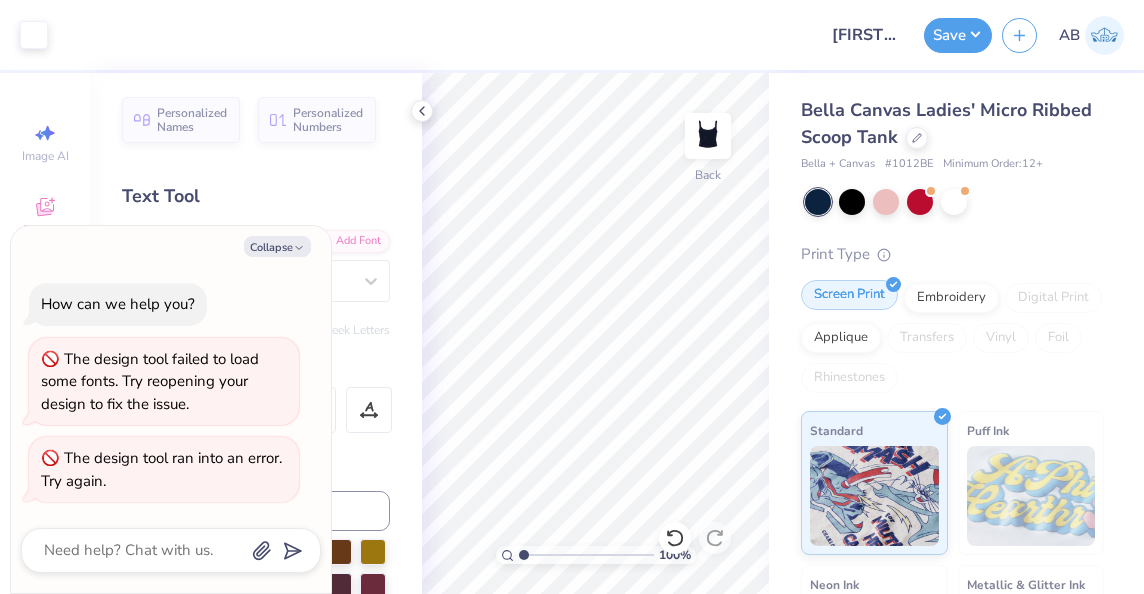 click on "Screen Print" at bounding box center [849, 295] 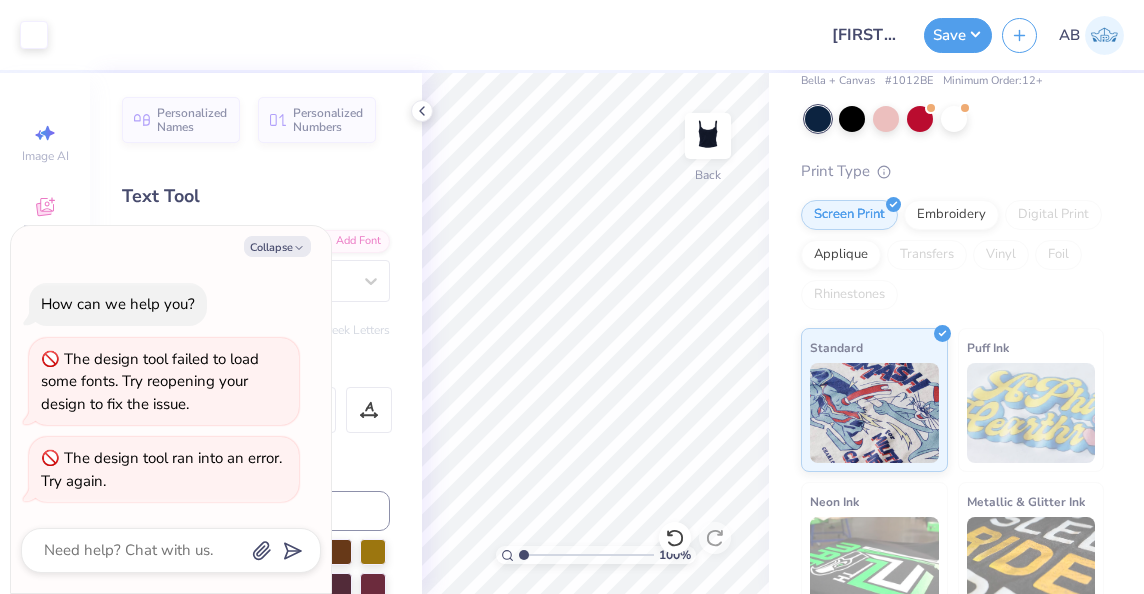 scroll, scrollTop: 83, scrollLeft: 0, axis: vertical 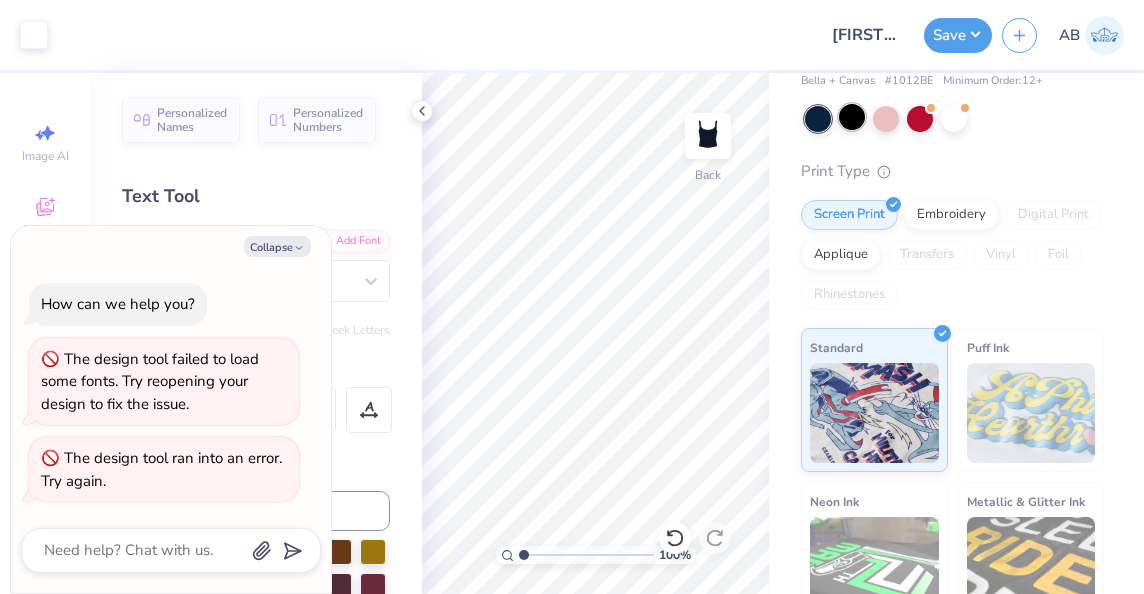 click at bounding box center (852, 117) 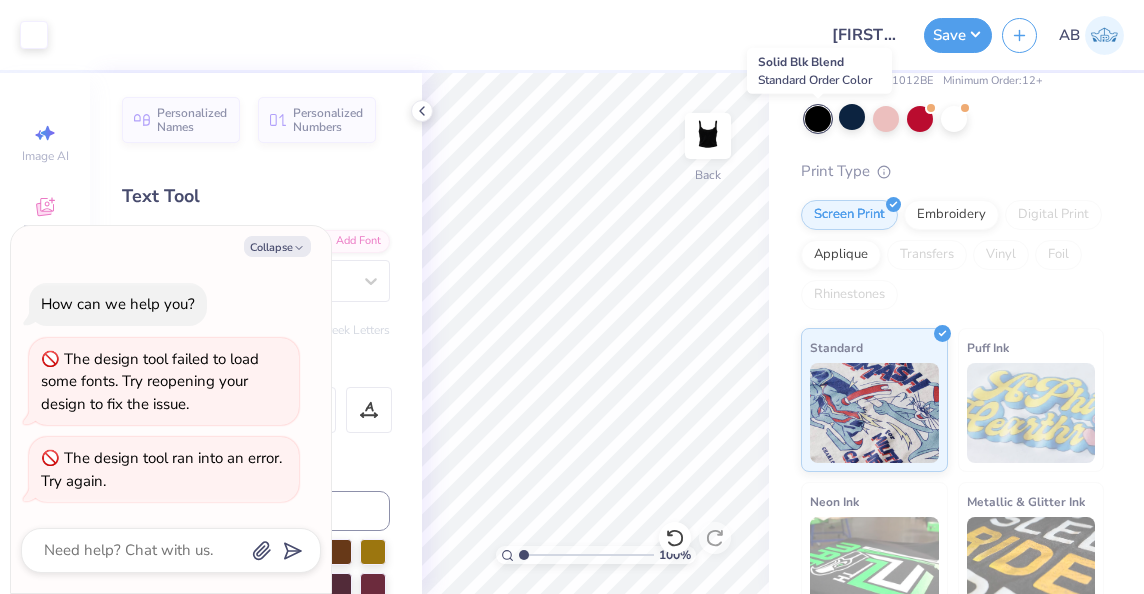 click at bounding box center [818, 119] 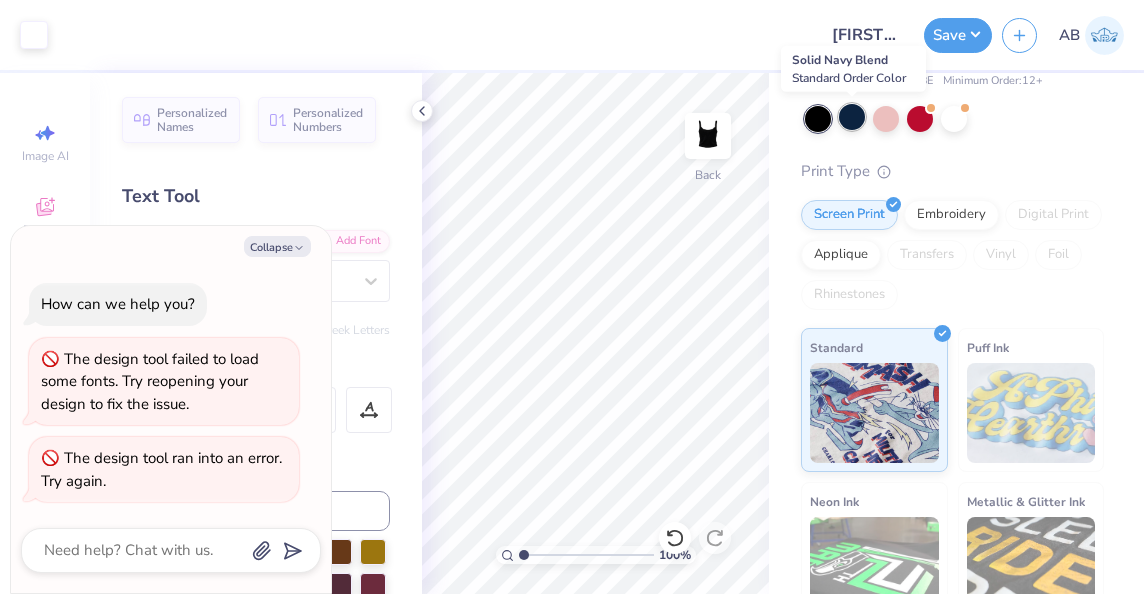 click at bounding box center [852, 117] 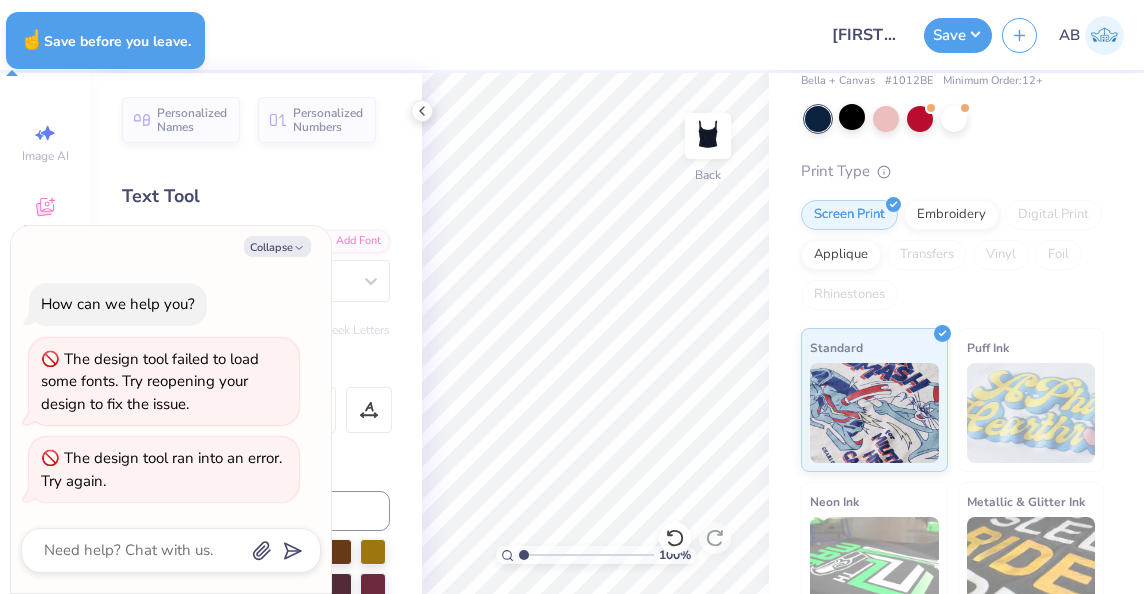 type on "x" 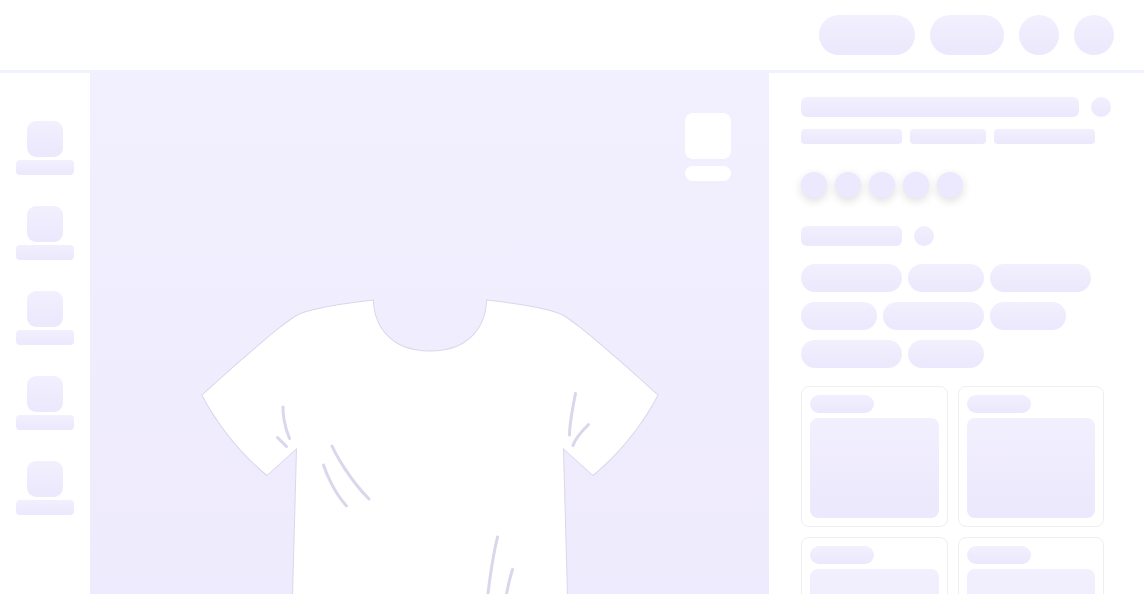 scroll, scrollTop: 0, scrollLeft: 0, axis: both 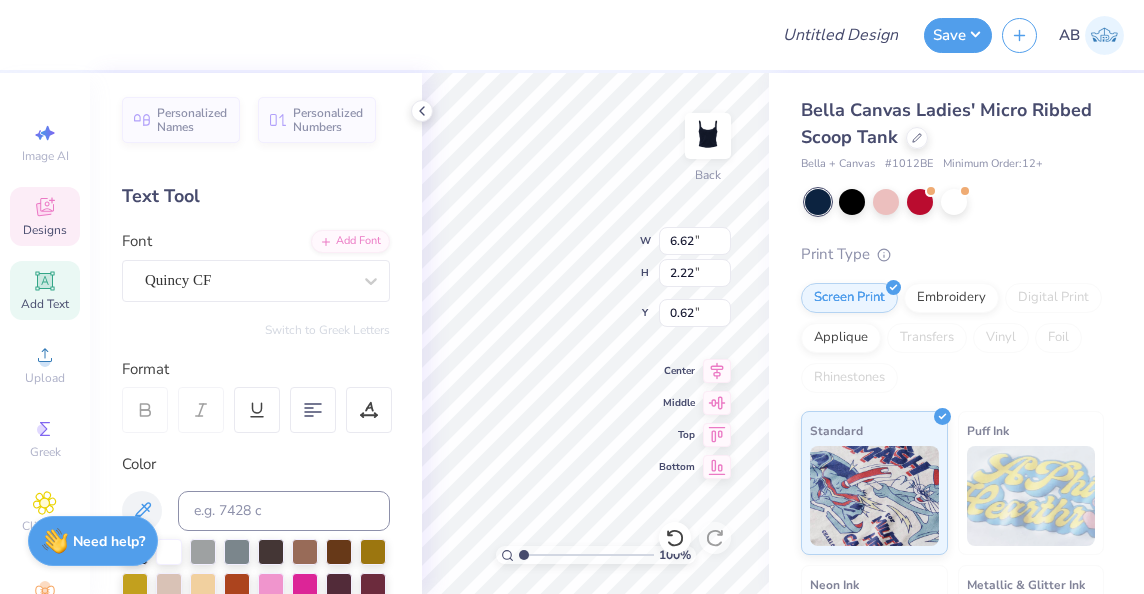 type on "s" 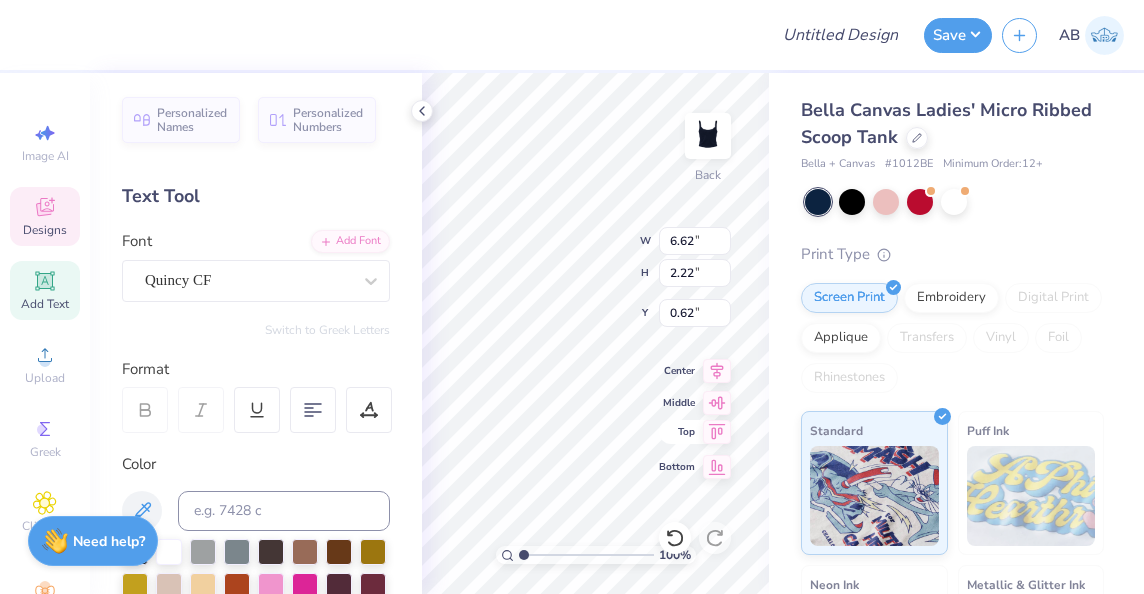 type on "ALPHA CHI" 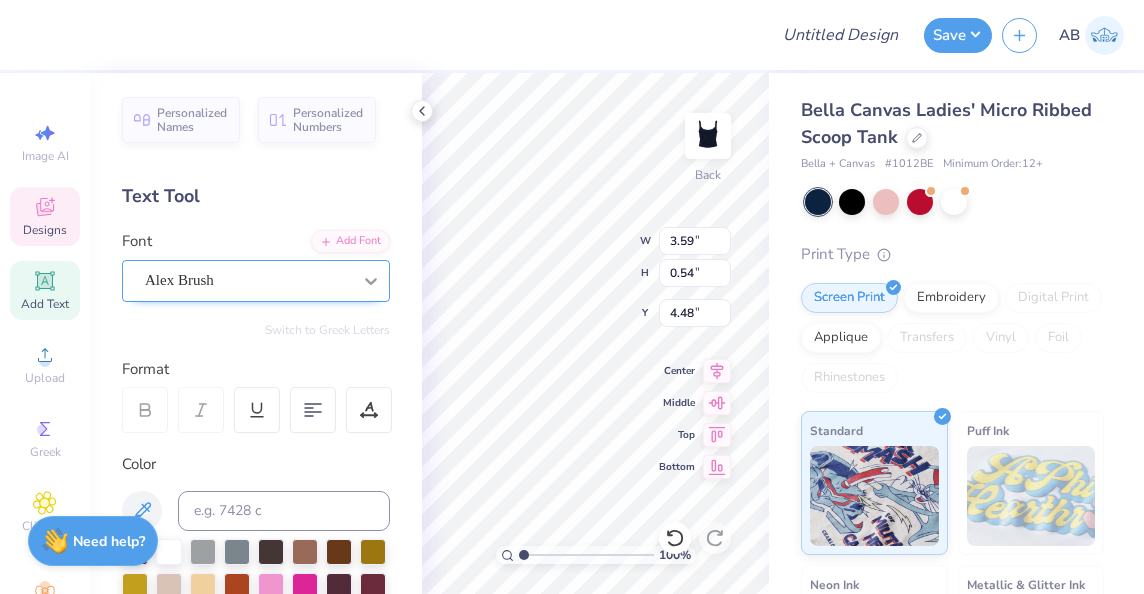 click 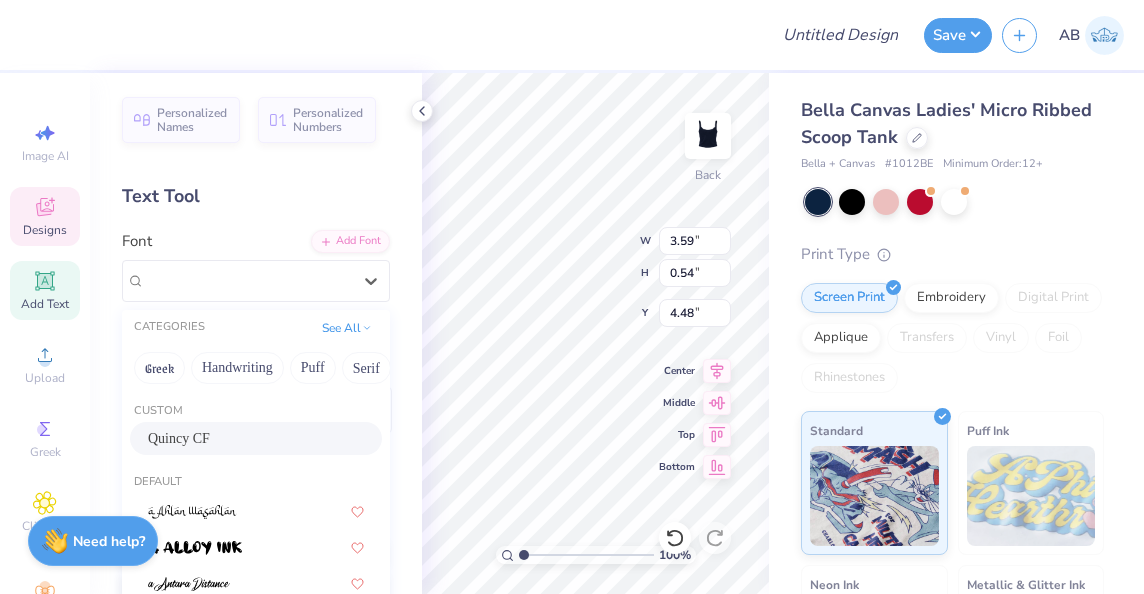 click on "Quincy CF" at bounding box center [256, 438] 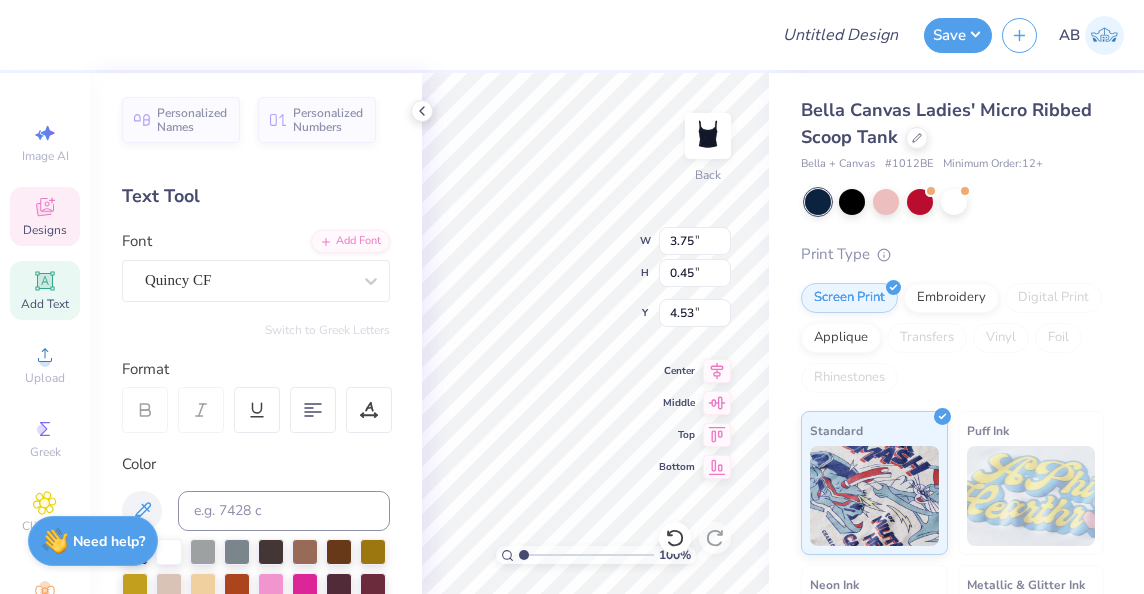 type on "3.75" 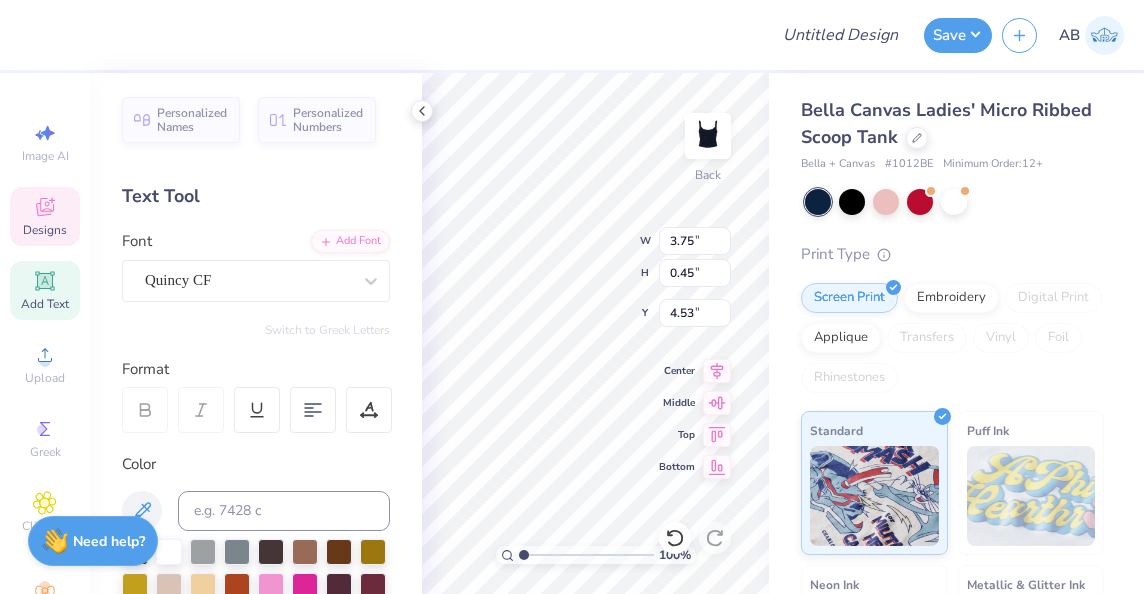 scroll, scrollTop: 16, scrollLeft: 2, axis: both 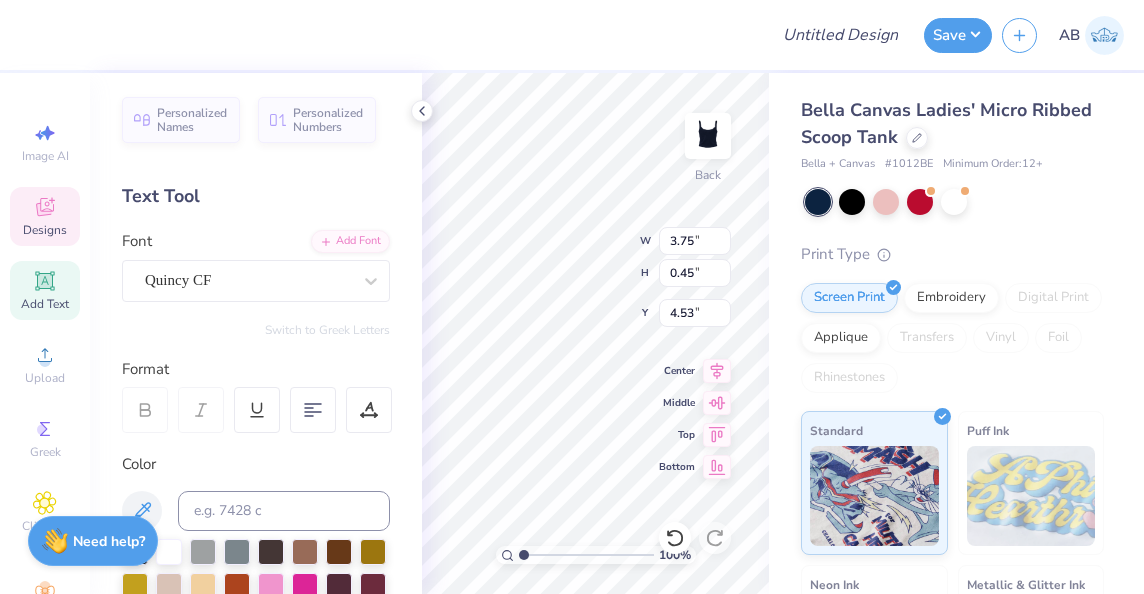 type on "D" 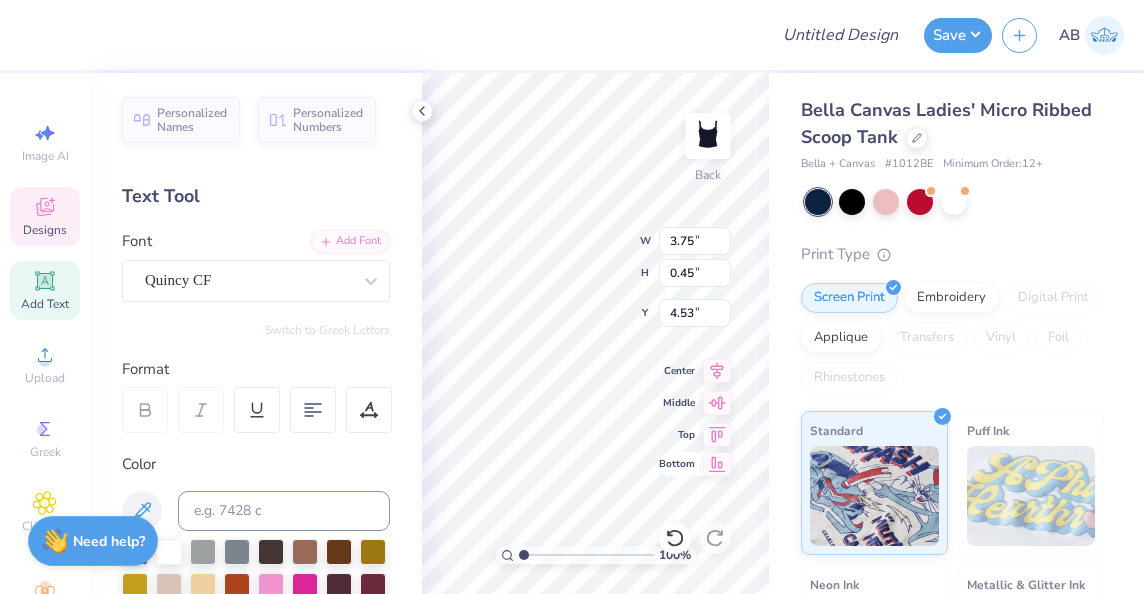 scroll, scrollTop: 16, scrollLeft: 8, axis: both 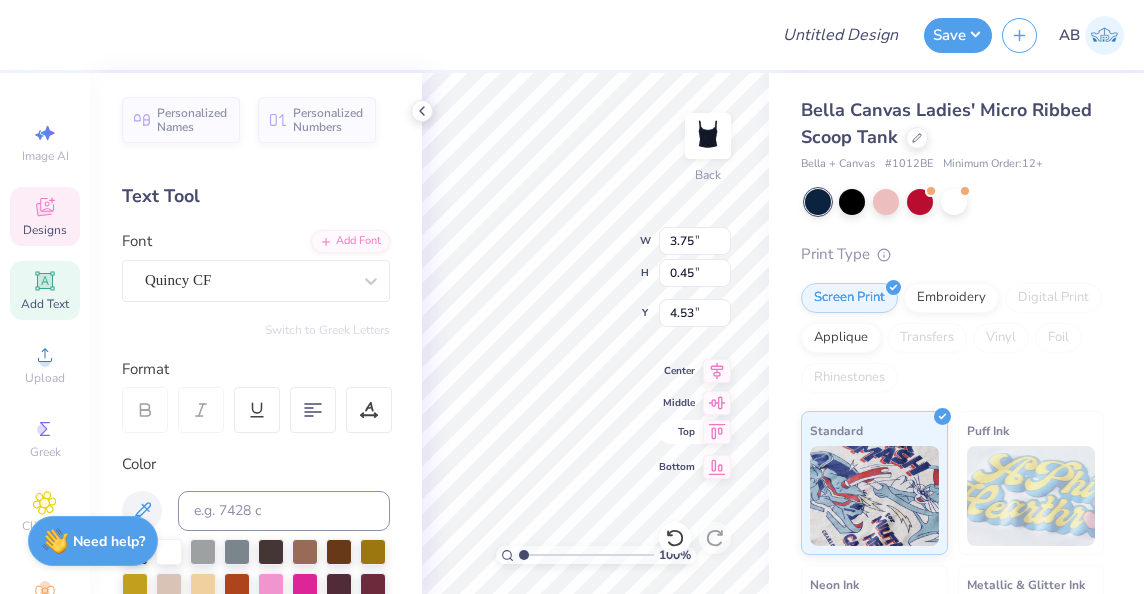 type on "[CITY], [STATE]" 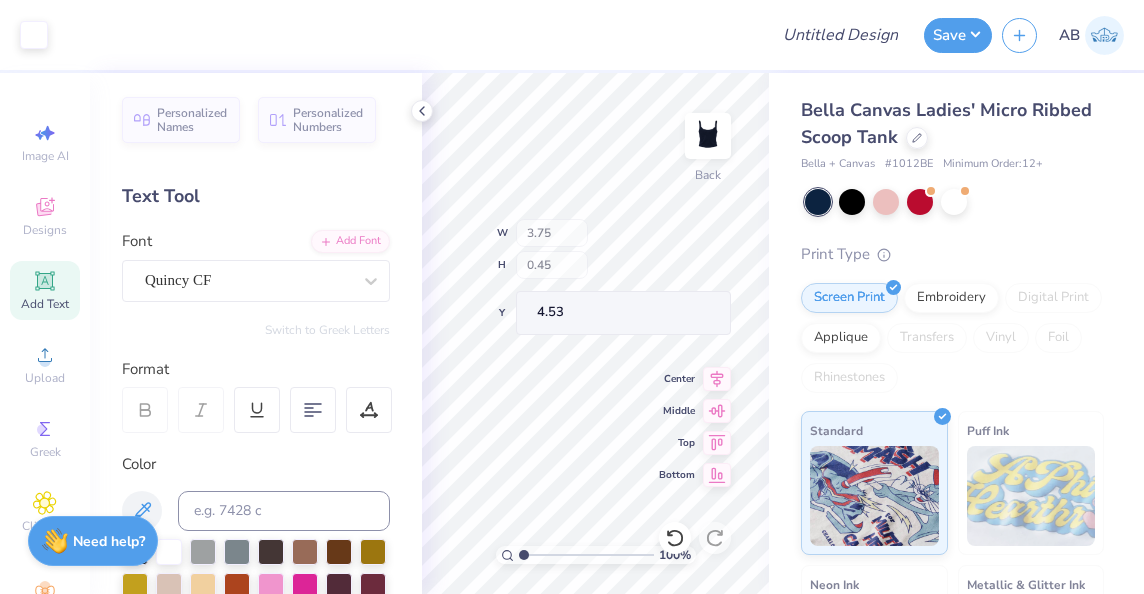 click on "Bella Canvas Ladies' Micro Ribbed Scoop Tank Bella + Canvas # 1012BE Minimum Order:  12 +   Print Type Screen Print Embroidery Digital Print Applique Transfers Vinyl Foil Rhinestones Standard Puff Ink Neon Ink Metallic & Glitter Ink Glow in the Dark Ink Water based Ink" at bounding box center (956, 468) 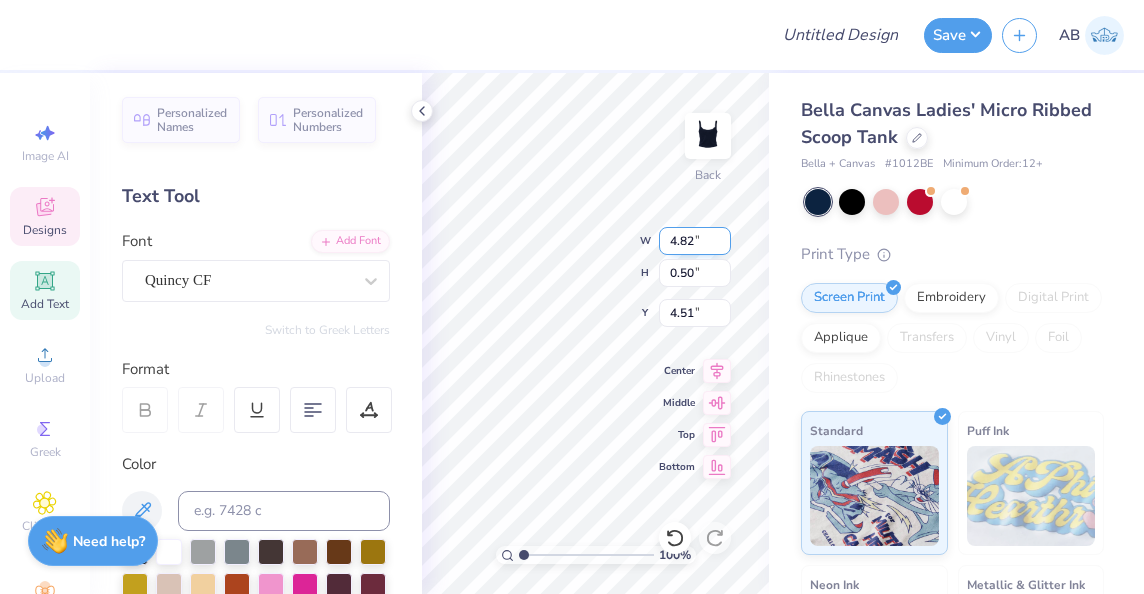 click on "4.82" at bounding box center (695, 241) 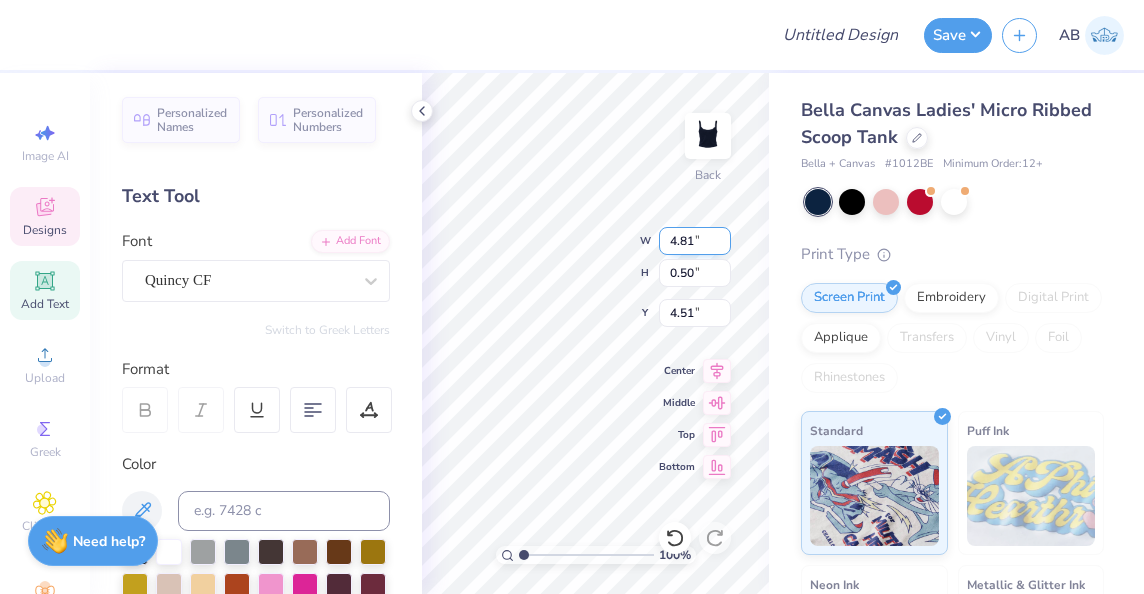 click on "4.81" at bounding box center (695, 241) 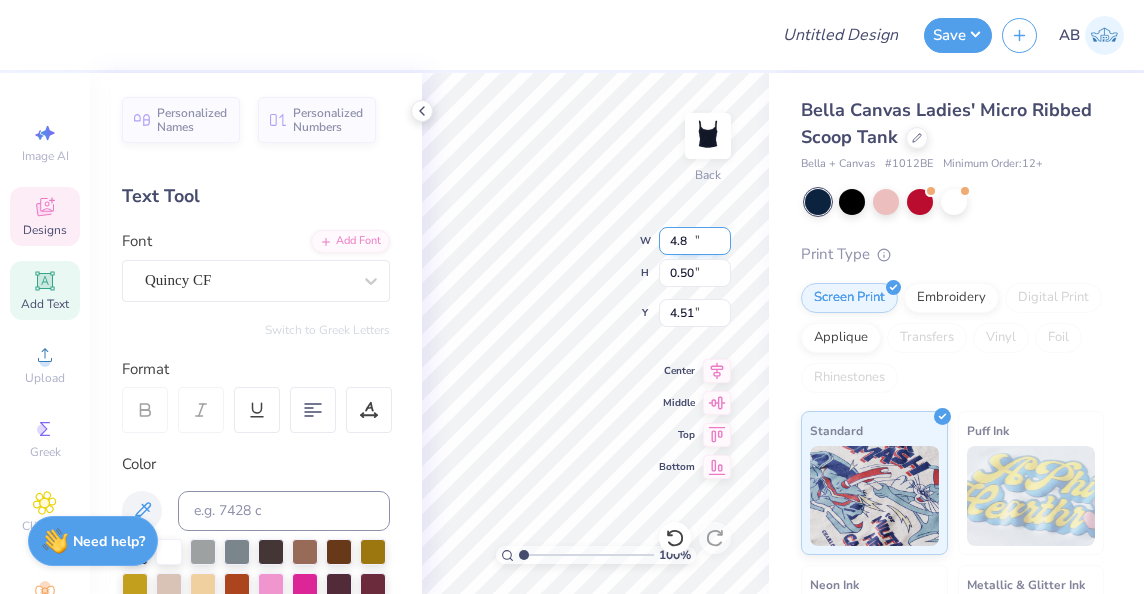 click on "4.8" at bounding box center [695, 241] 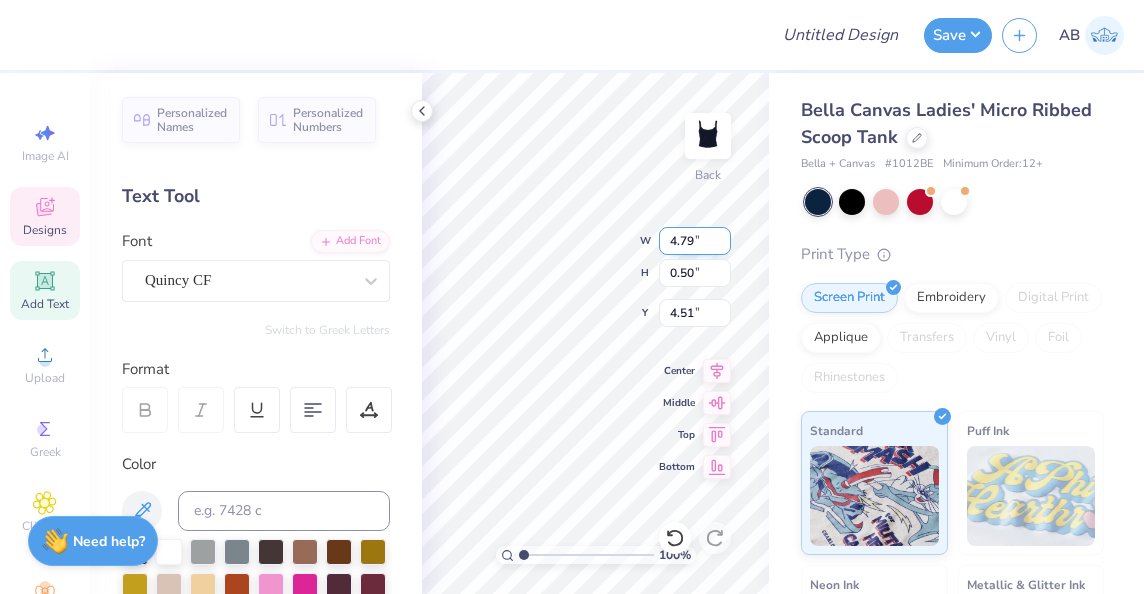click on "4.79" at bounding box center [695, 241] 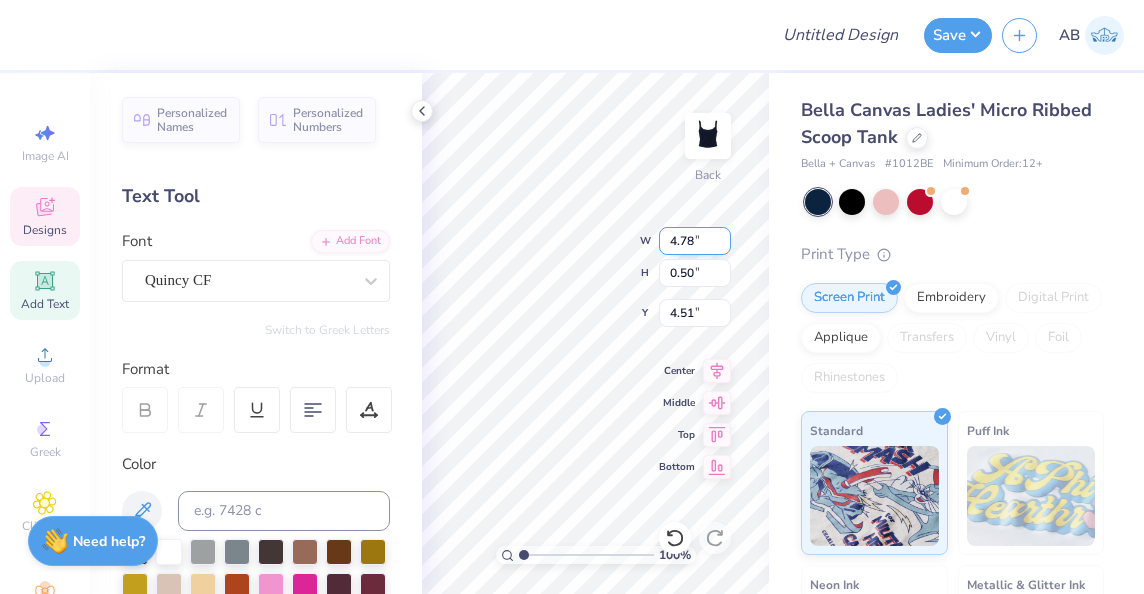 click on "4.78" at bounding box center [695, 241] 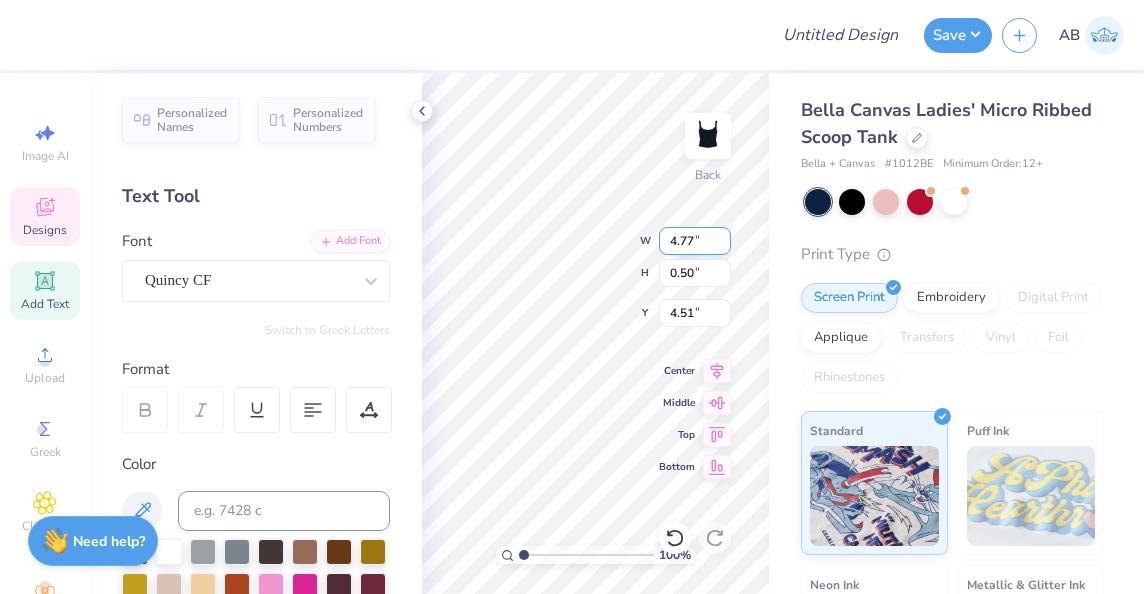 click on "4.77" at bounding box center (695, 241) 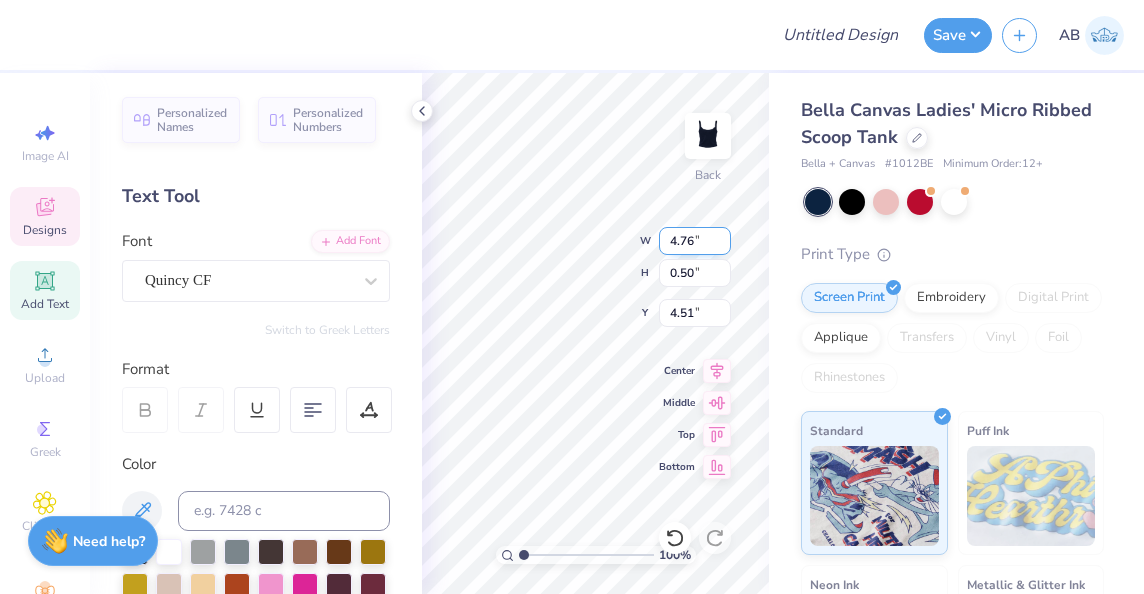 click on "4.76" at bounding box center (695, 241) 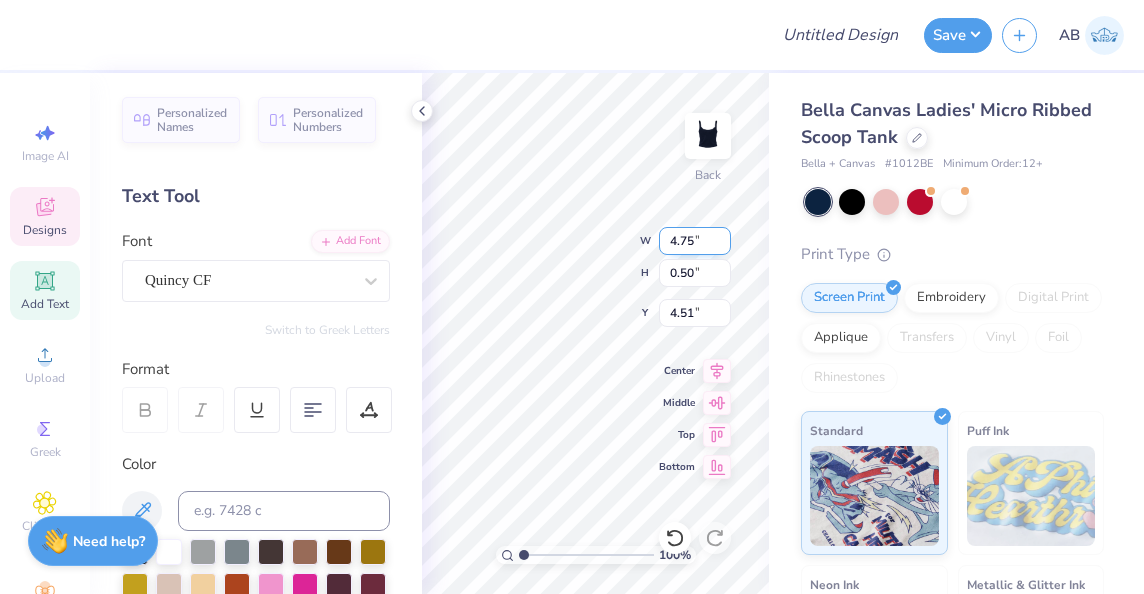 click on "4.75" at bounding box center [695, 241] 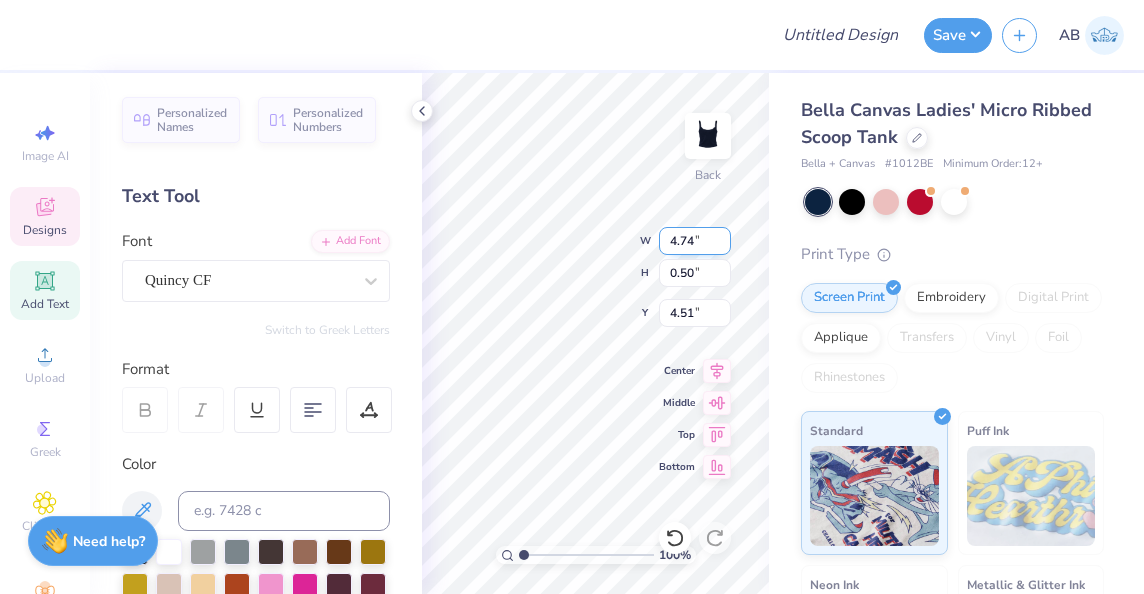 click on "4.74" at bounding box center [695, 241] 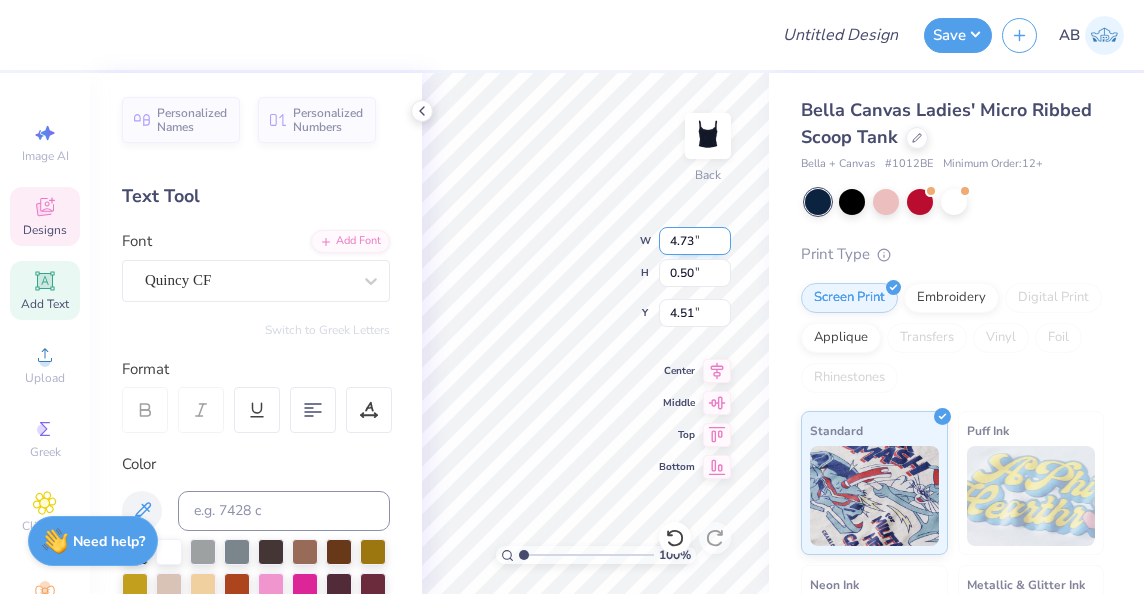 click on "4.73" at bounding box center (695, 241) 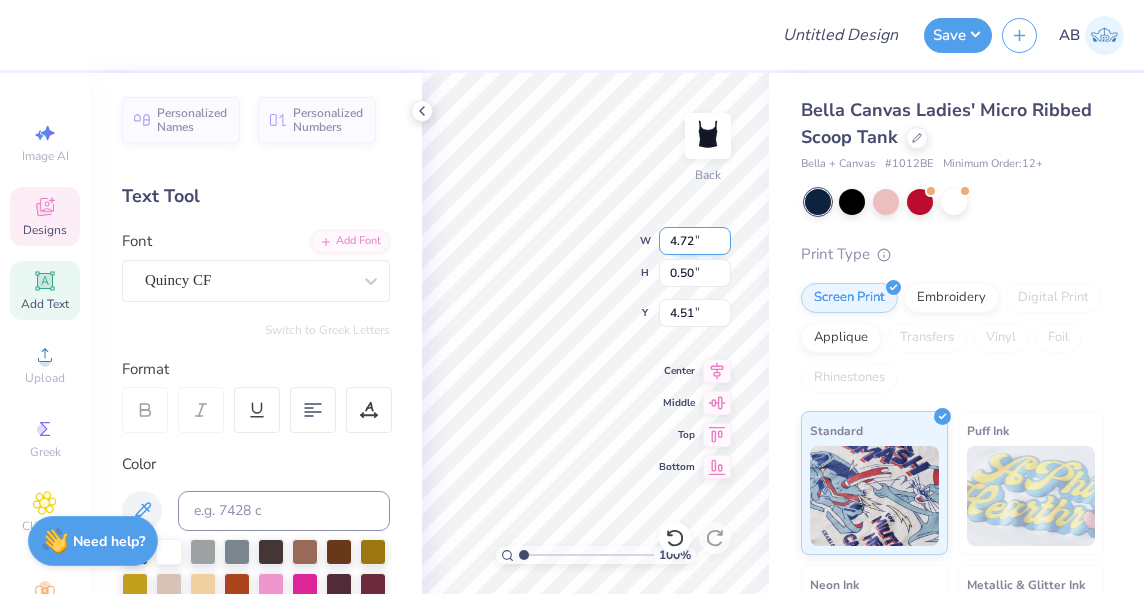 click on "4.72" at bounding box center (695, 241) 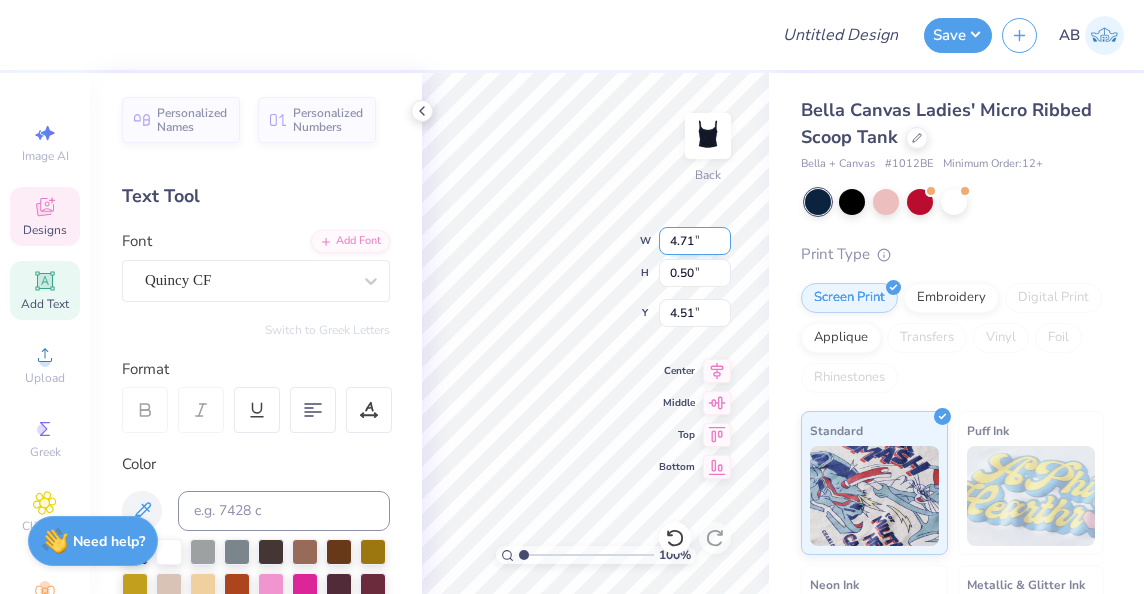 type on "4.71" 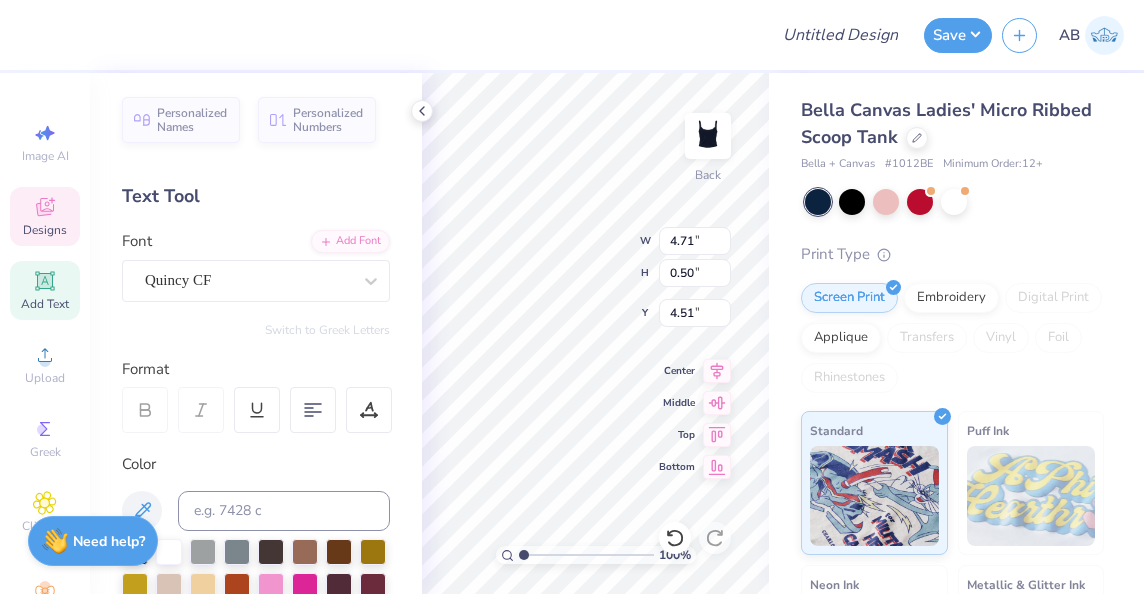 click on "Bella Canvas Ladies' Micro Ribbed Scoop Tank Bella + Canvas # 1012BE Minimum Order:  12 +   Print Type Screen Print Embroidery Digital Print Applique Transfers Vinyl Foil Rhinestones Standard Puff Ink Neon Ink Metallic & Glitter Ink Glow in the Dark Ink Water based Ink" at bounding box center [956, 468] 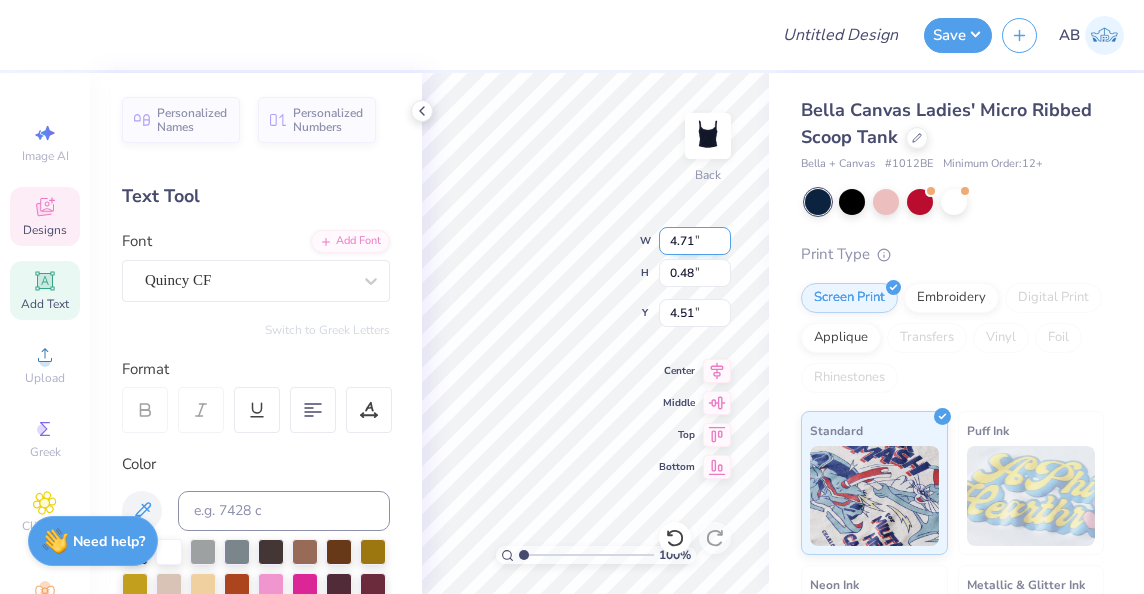 click on "4.71" at bounding box center [695, 241] 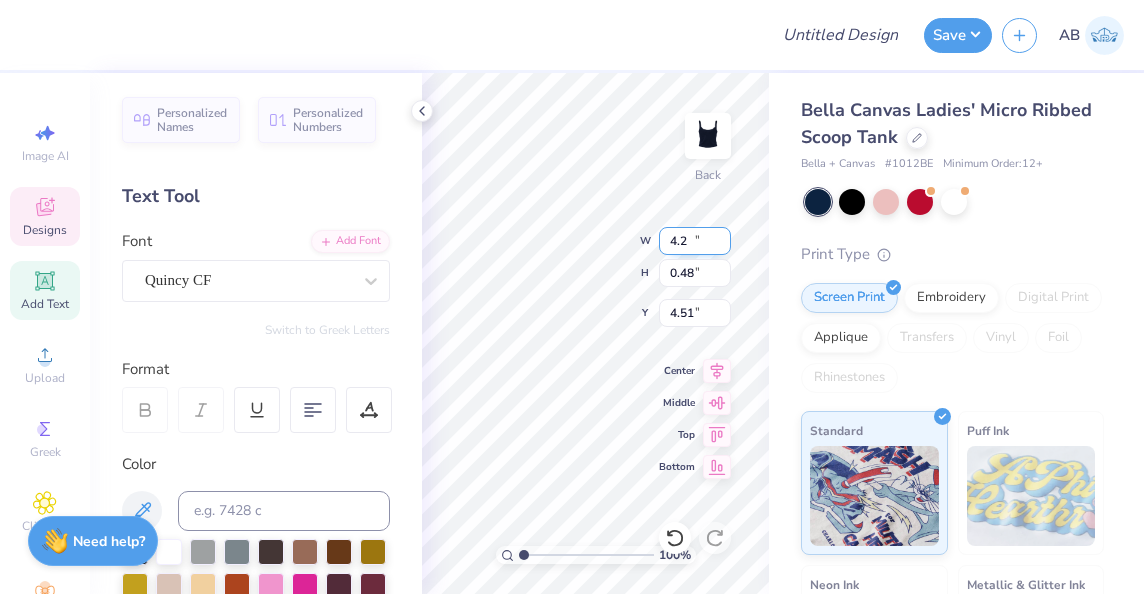 click on "4.2" at bounding box center (695, 241) 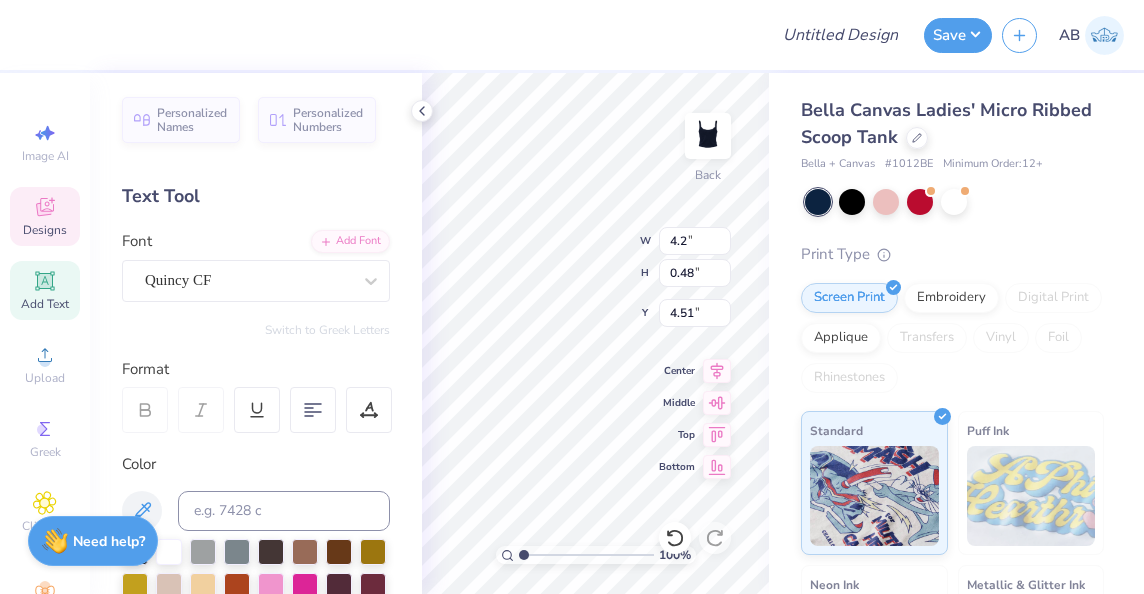 click on "Bella Canvas Ladies' Micro Ribbed Scoop Tank Bella + Canvas # 1012BE Minimum Order:  12 +   Print Type Screen Print Embroidery Digital Print Applique Transfers Vinyl Foil Rhinestones Standard Puff Ink Neon Ink Metallic & Glitter Ink Glow in the Dark Ink Water based Ink" at bounding box center [956, 468] 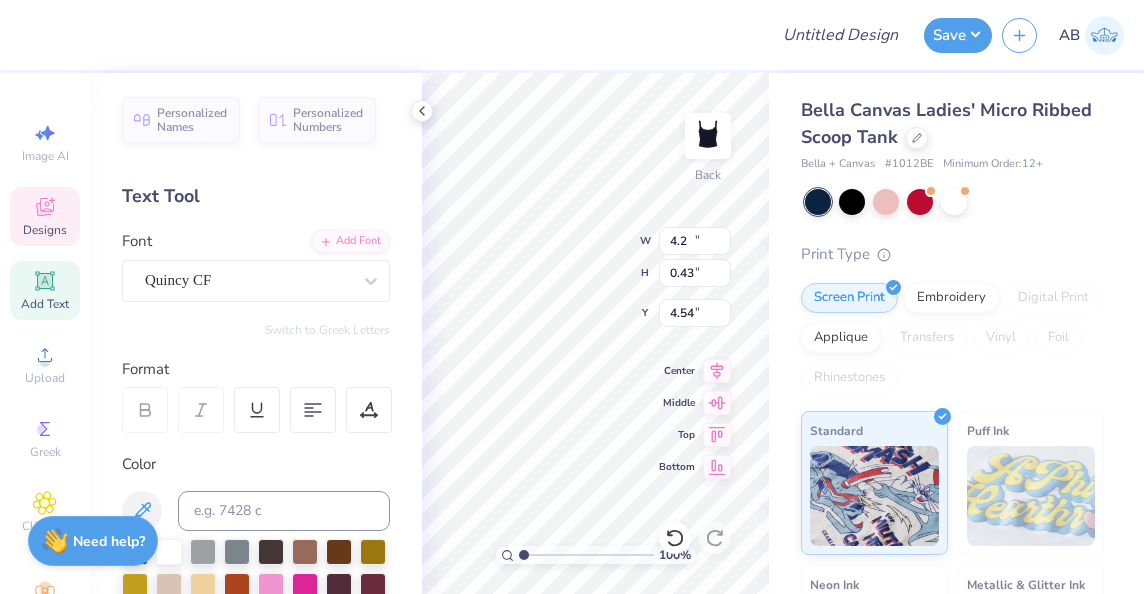 type on "4.20" 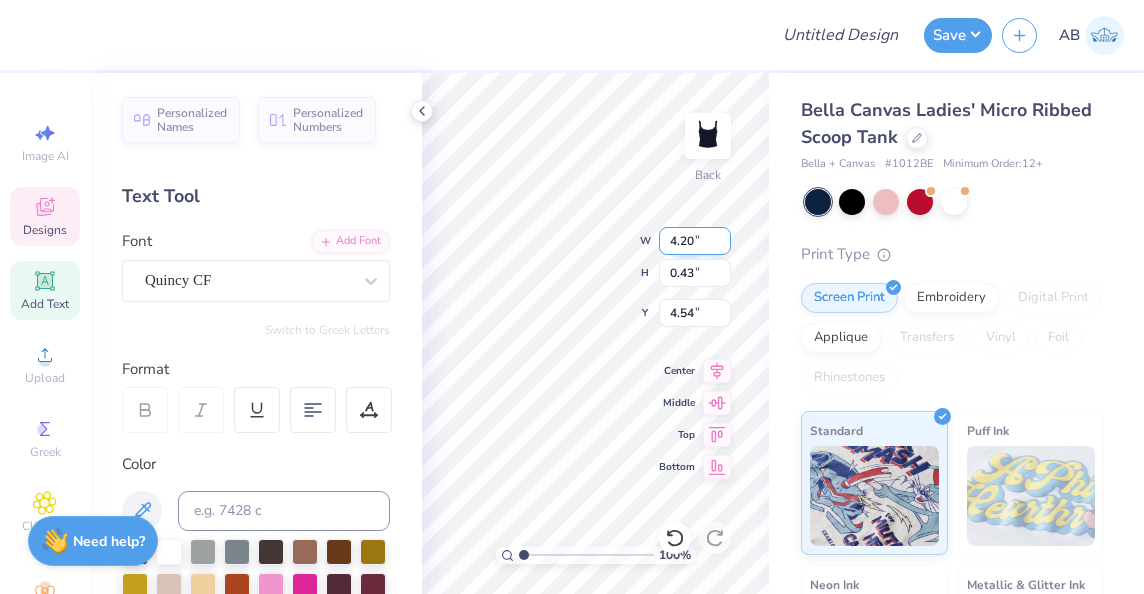click on "4.20" at bounding box center (695, 241) 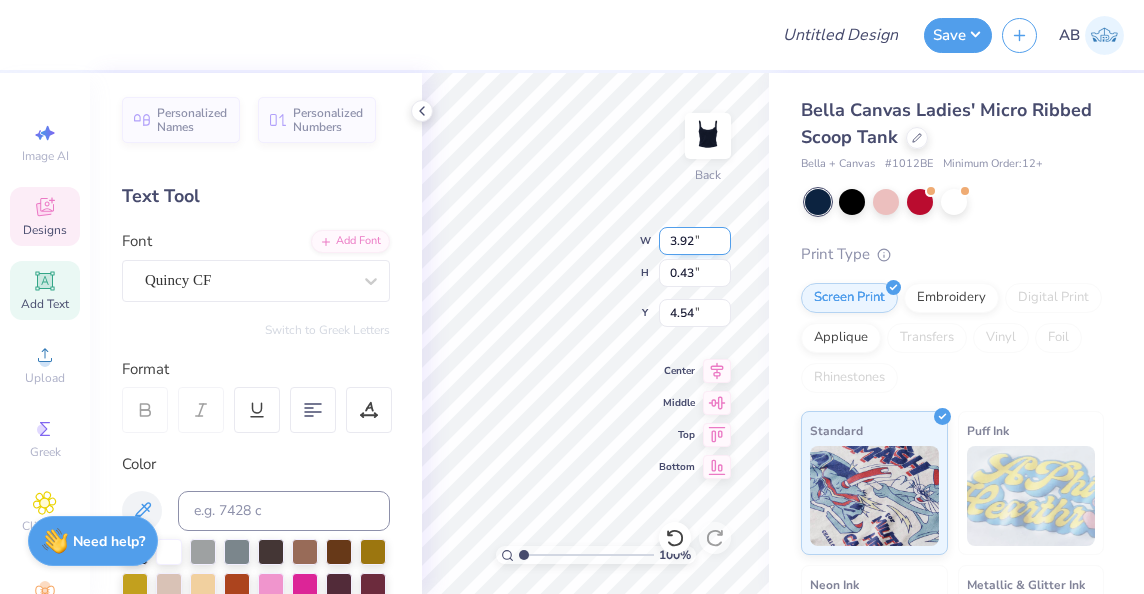 type on "3.92" 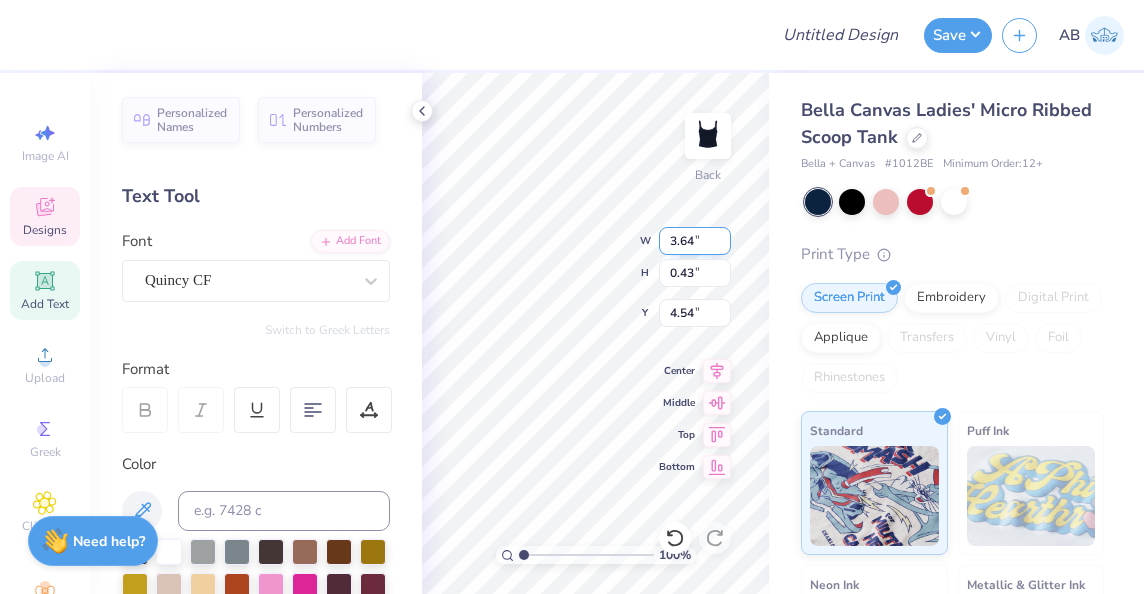 type on "3.64" 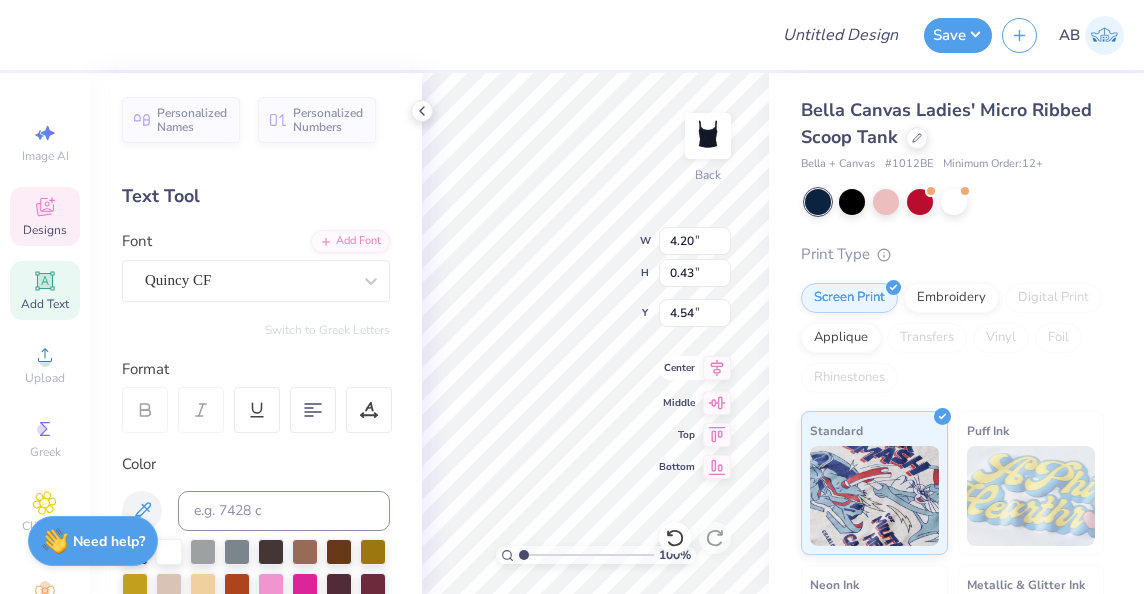 scroll, scrollTop: 16, scrollLeft: 2, axis: both 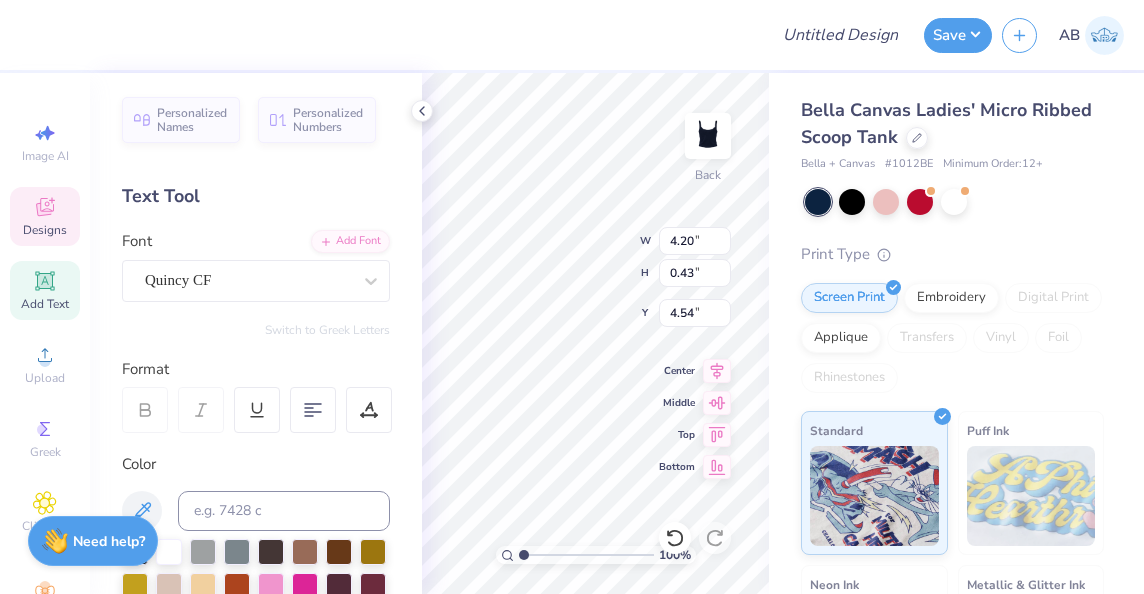 type on "3.97" 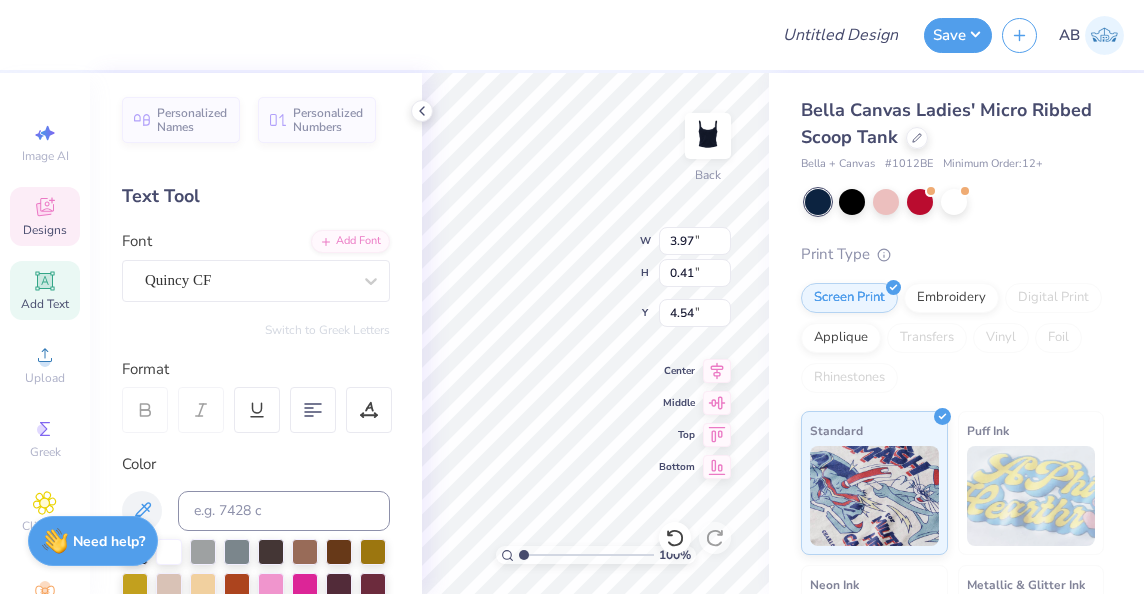 type on "3.95" 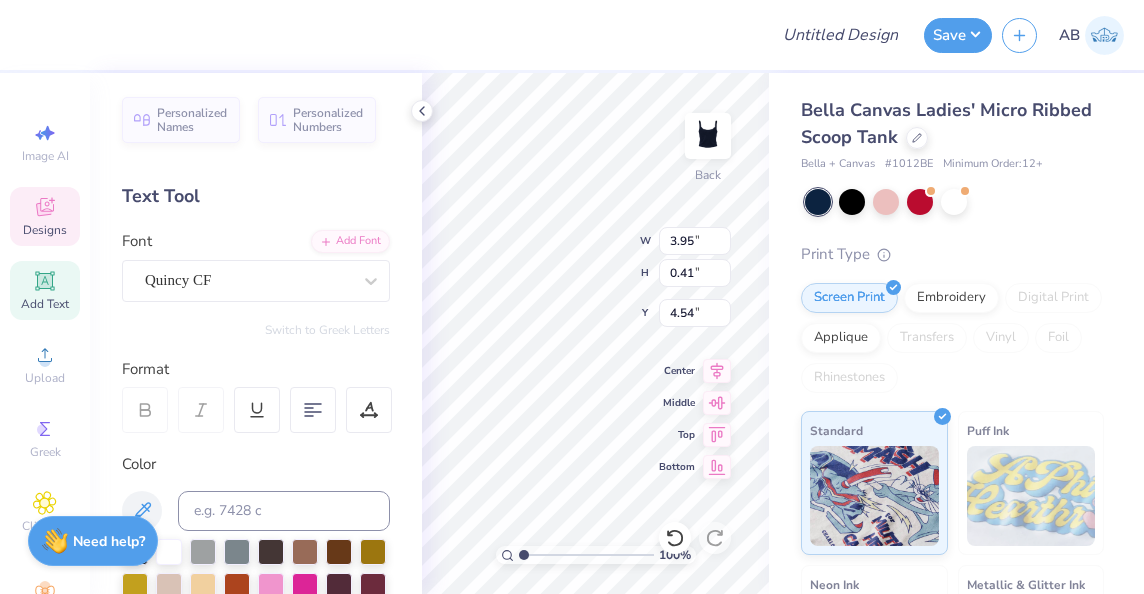 type on "3.87" 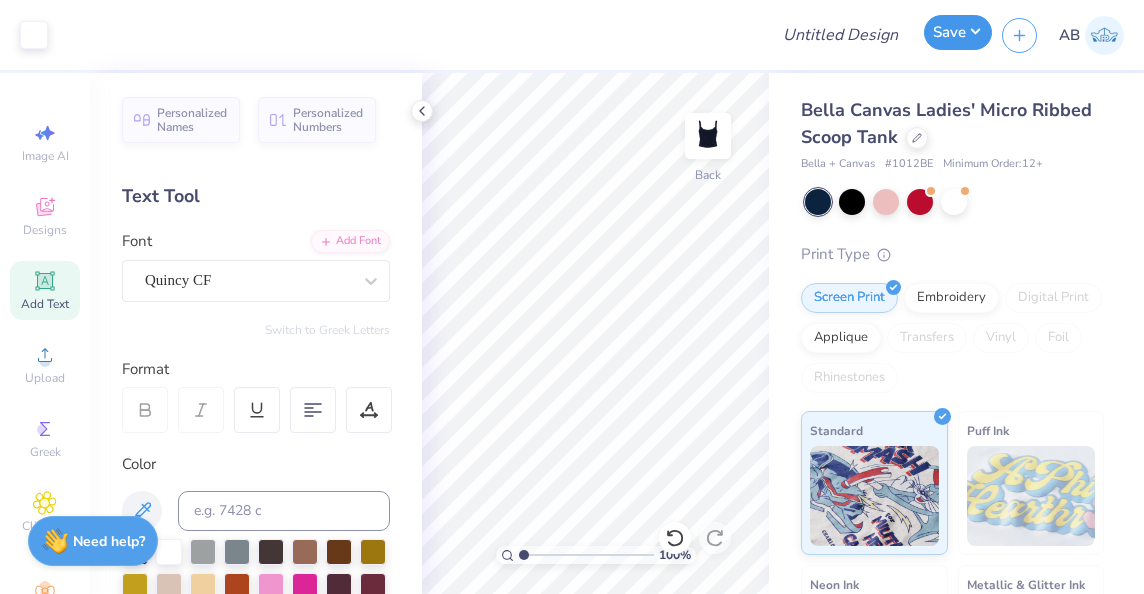 click on "Save" at bounding box center [958, 32] 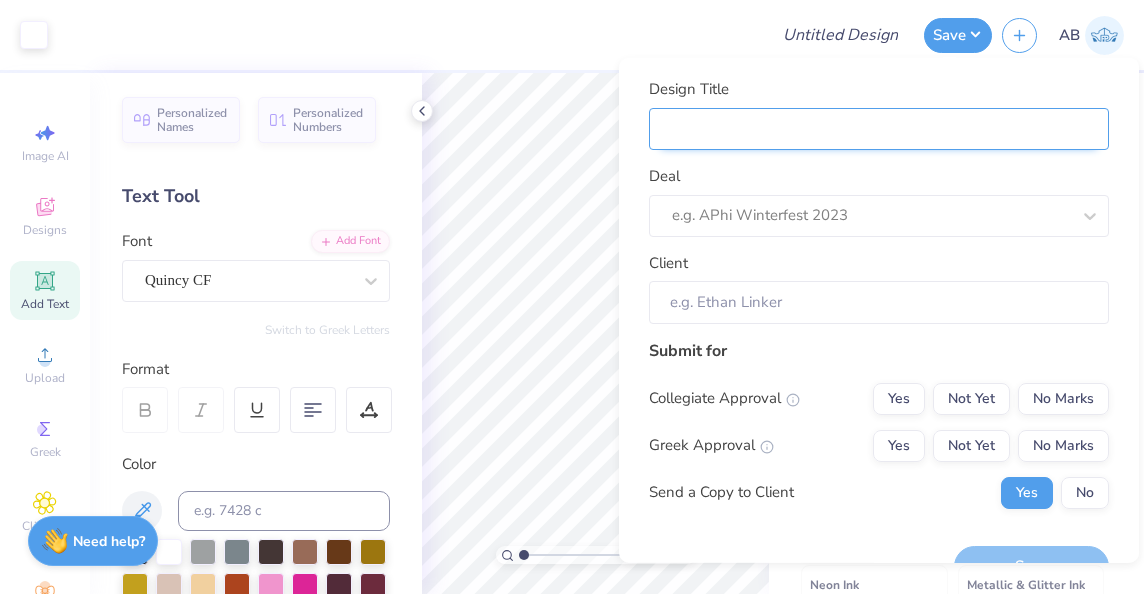 click on "Design Title" at bounding box center (879, 128) 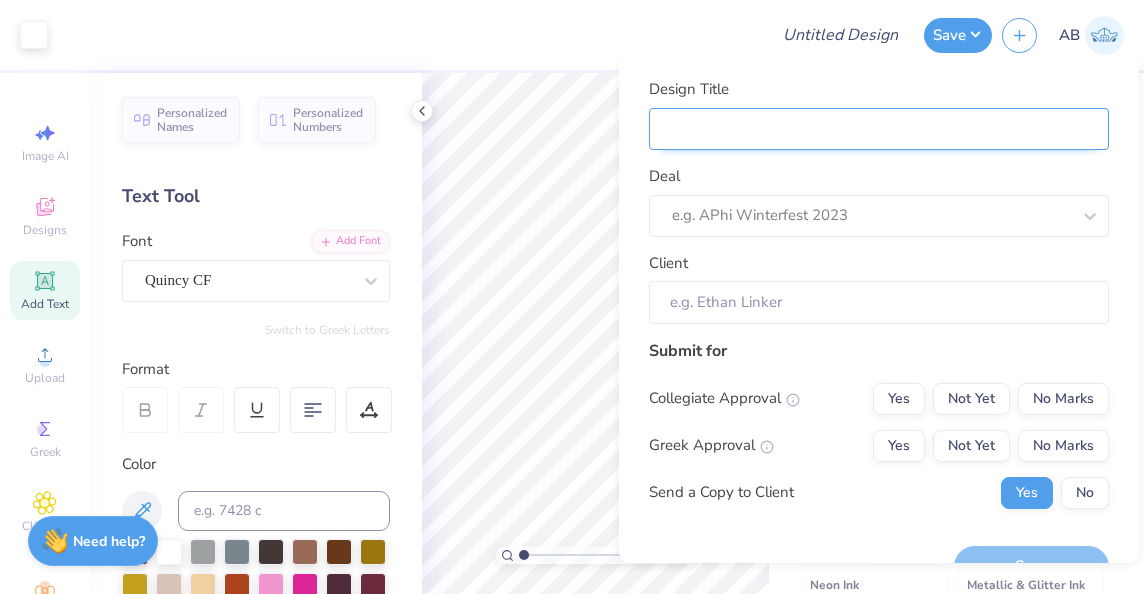 type on "[FIRST] [LAST] AXO O-Fest design 1" 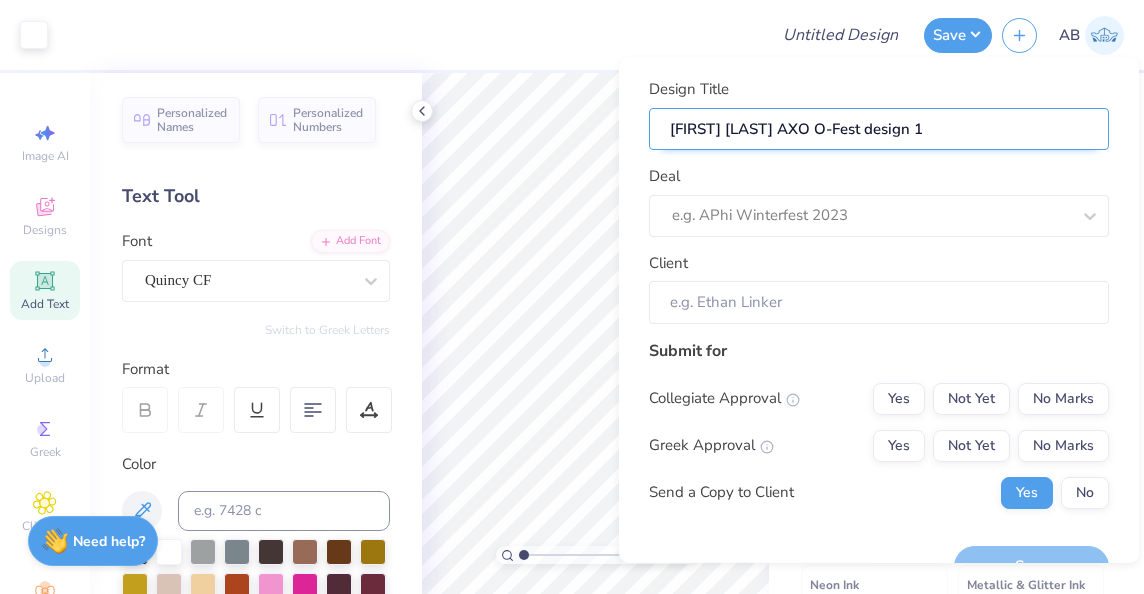 type on "[FIRST] [LAST] AXO O-Fest design 1" 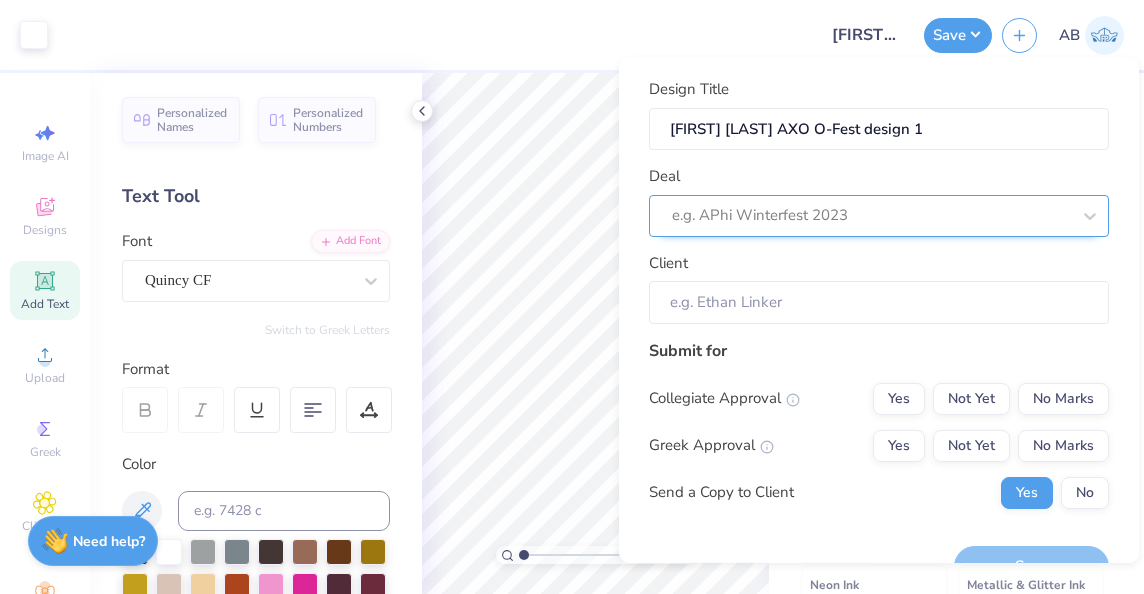 click on "e.g. APhi Winterfest 2023" at bounding box center (879, 215) 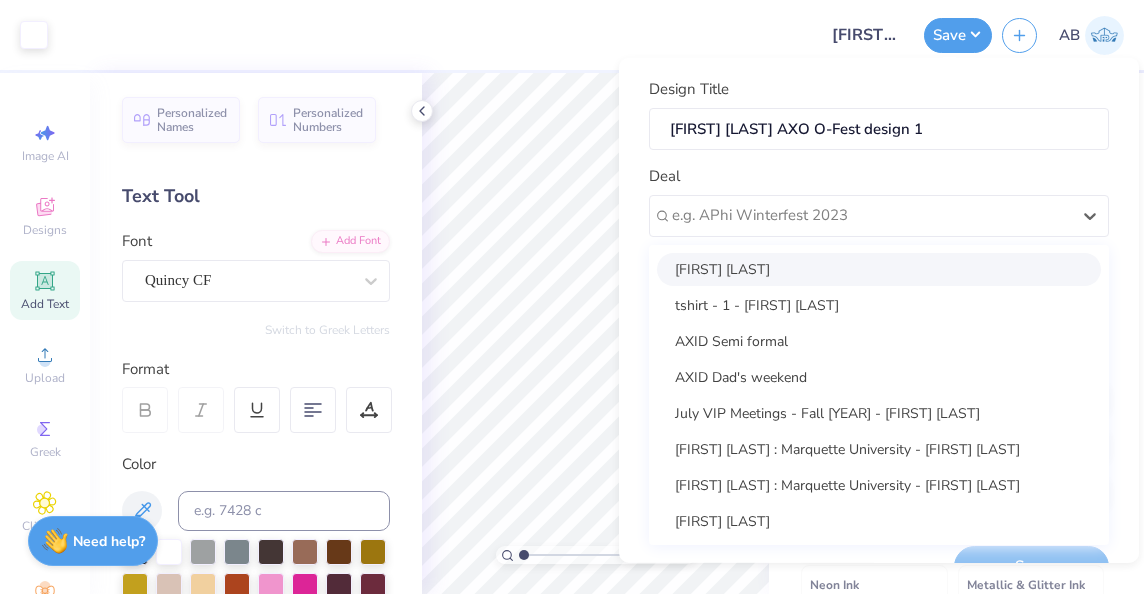 click on "[FIRST] [LAST]" at bounding box center [879, 268] 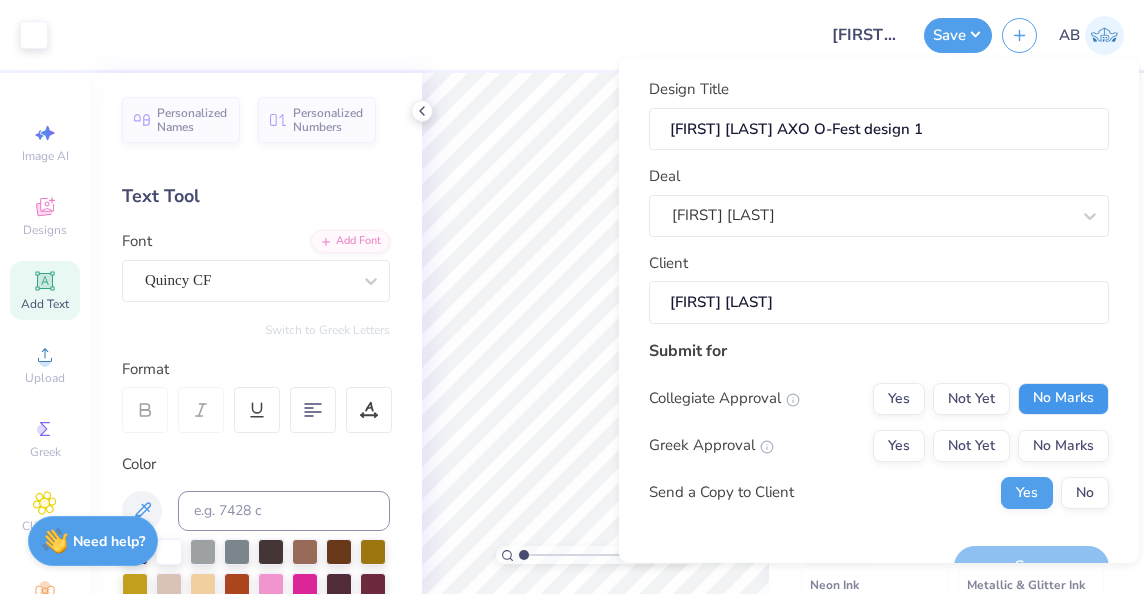 click on "No Marks" at bounding box center (1063, 398) 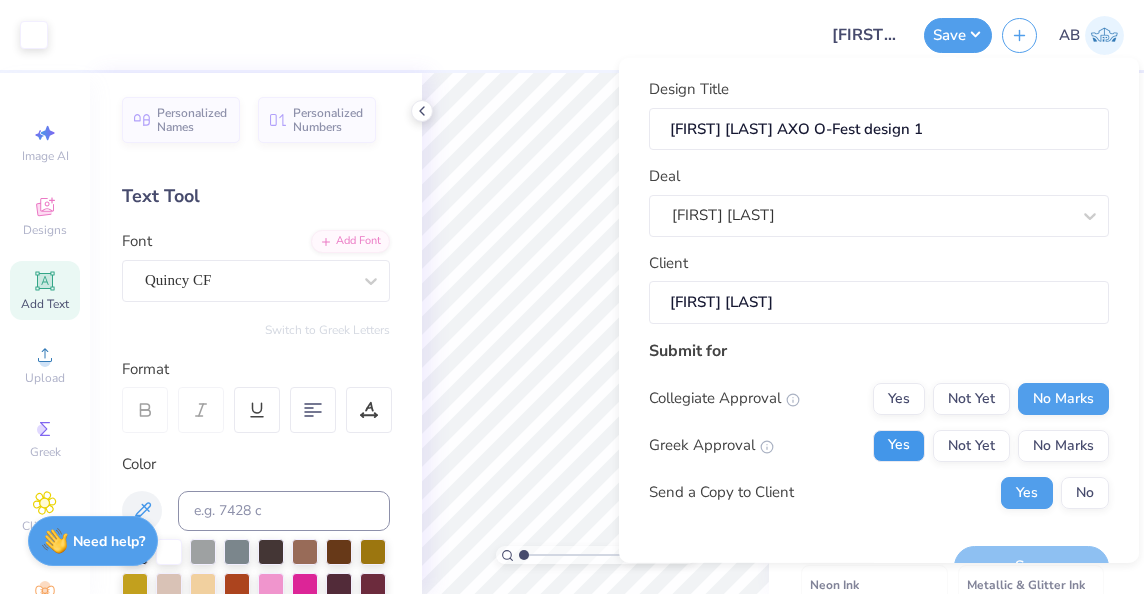 click on "Yes" at bounding box center (899, 445) 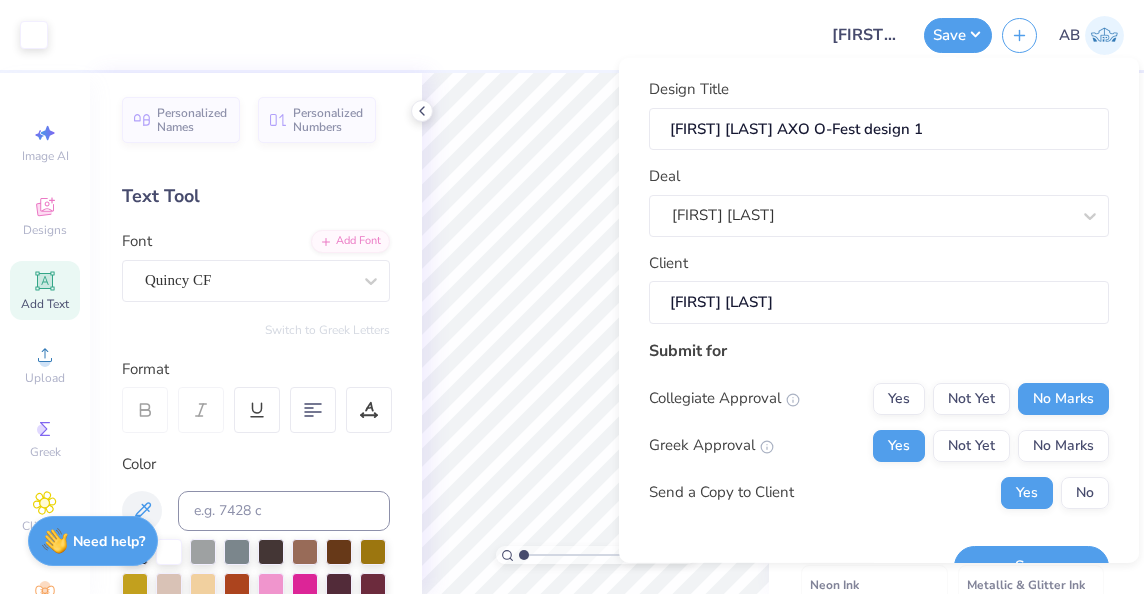 scroll, scrollTop: 43, scrollLeft: 0, axis: vertical 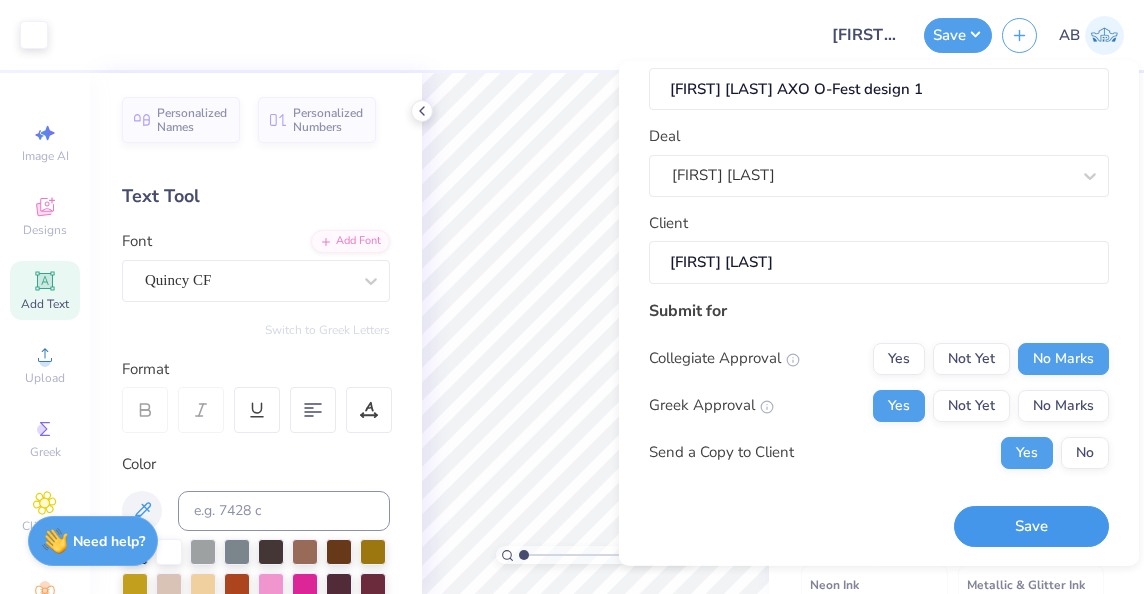 click on "Save" at bounding box center [1031, 526] 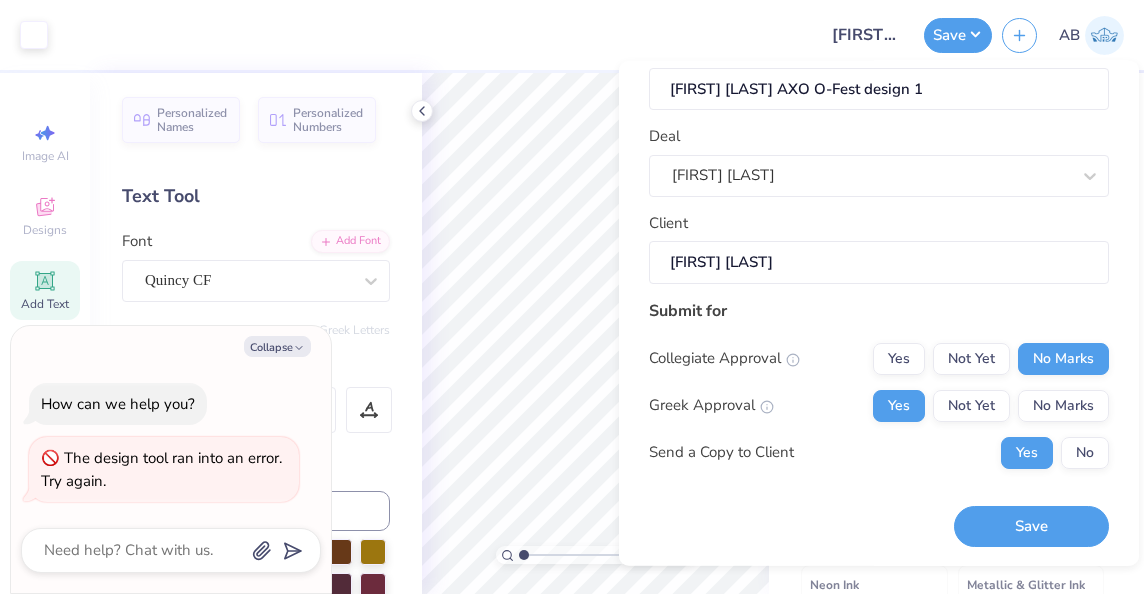 click at bounding box center [171, 550] 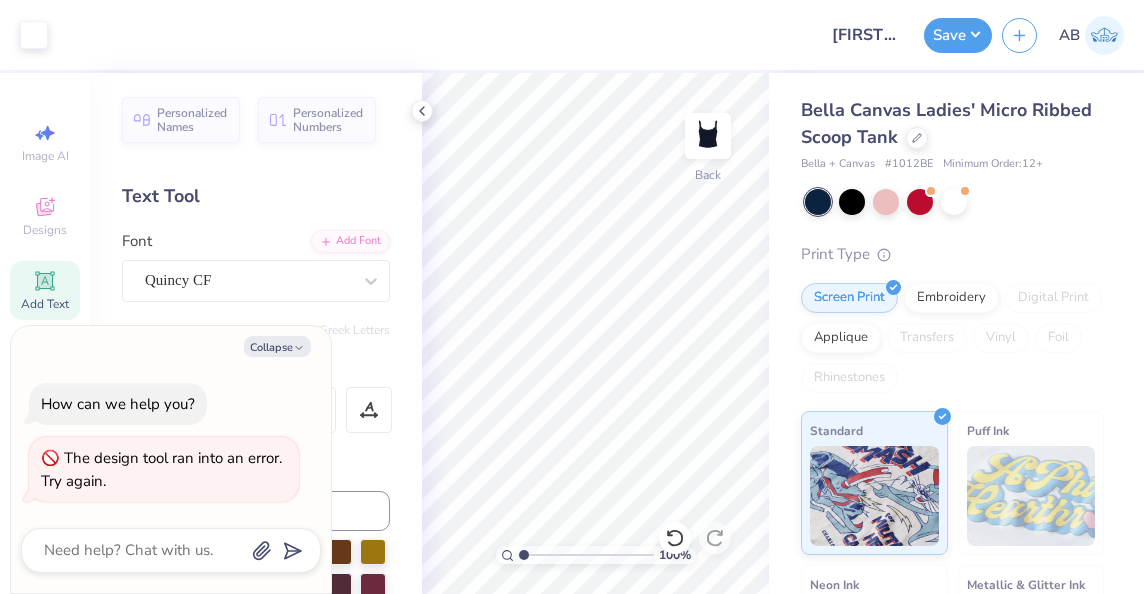 click at bounding box center (171, 550) 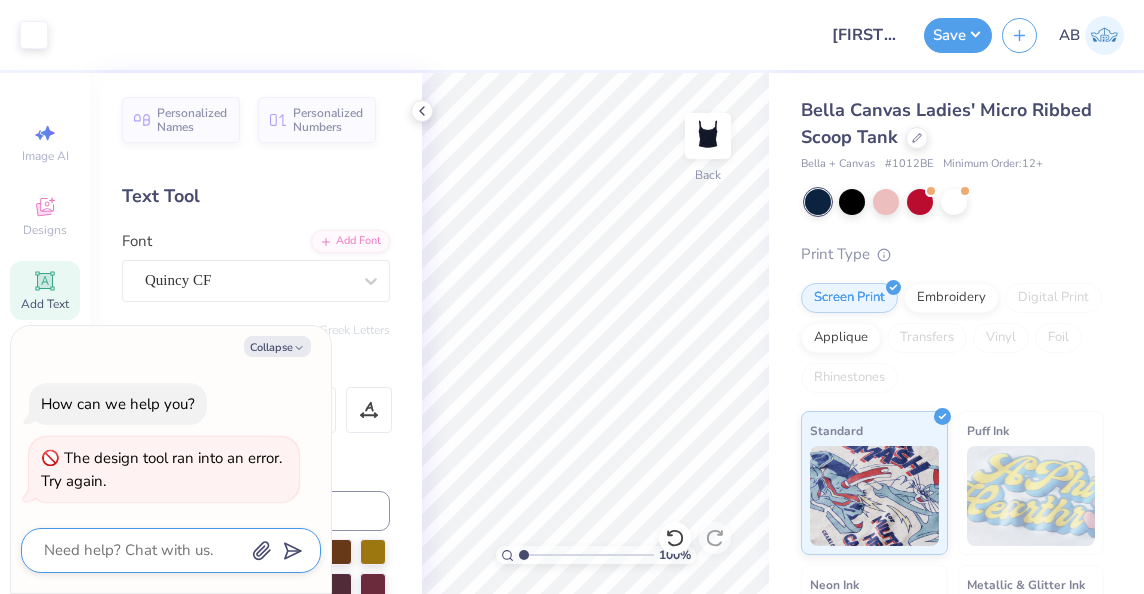 click at bounding box center (143, 550) 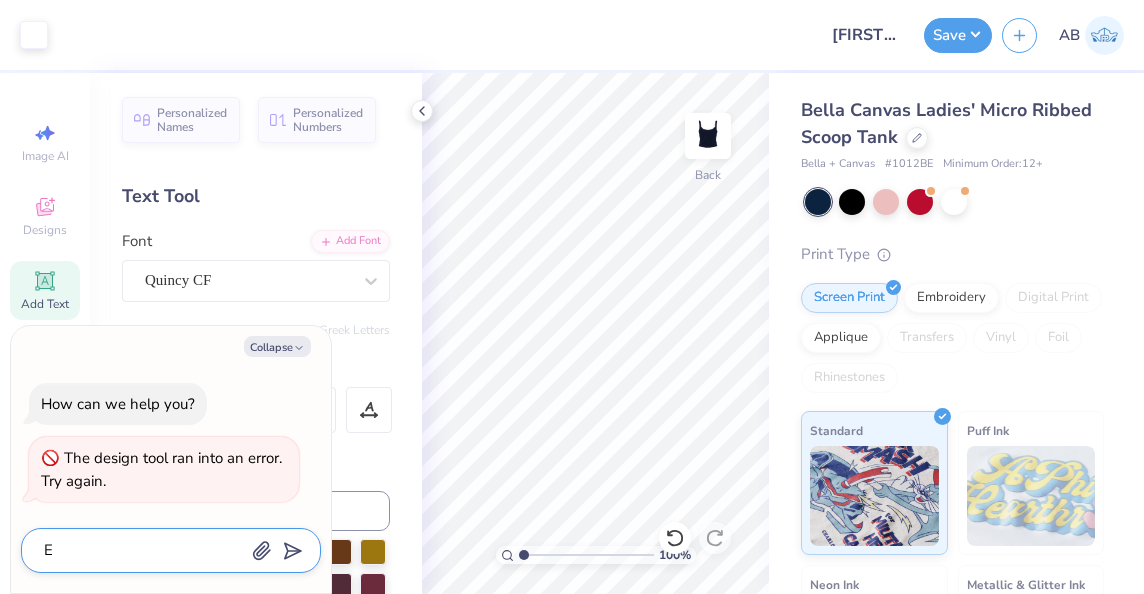 type on "EH" 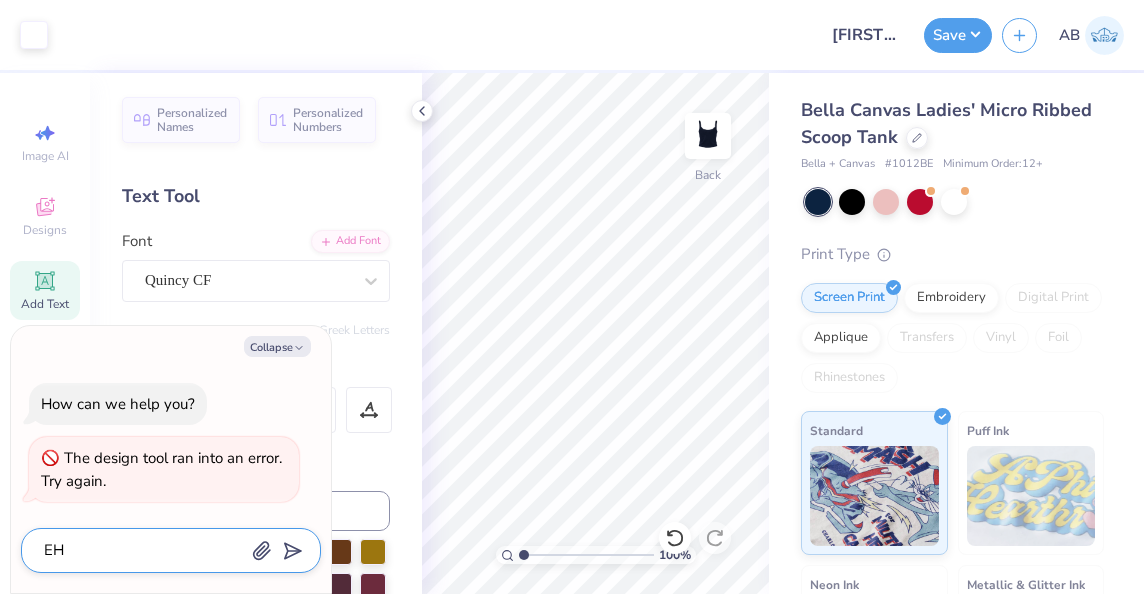 type on "EHY" 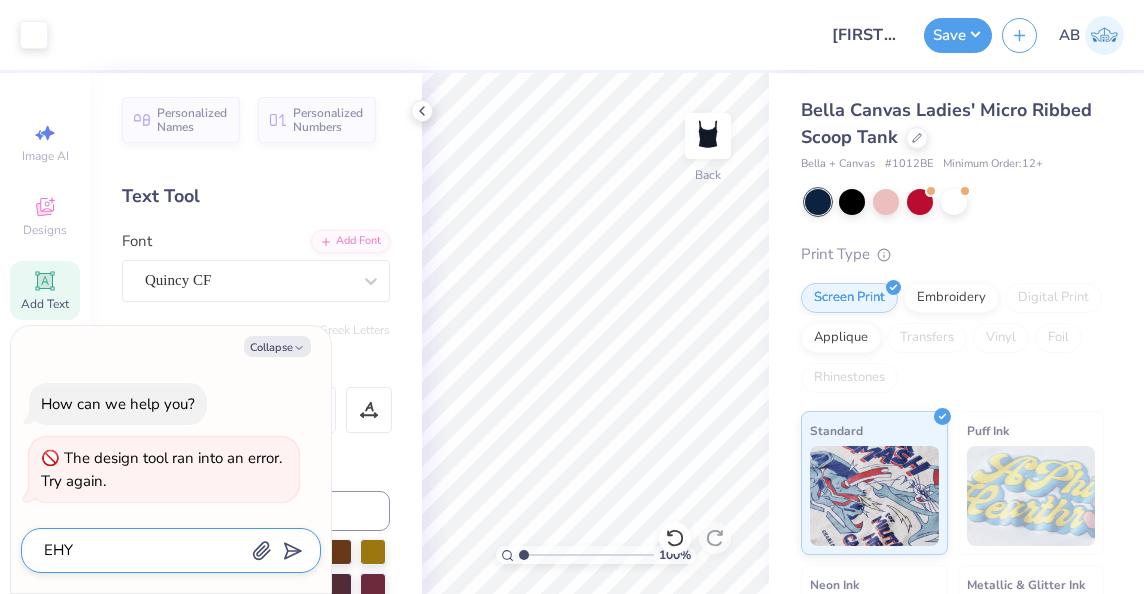type on "EHY" 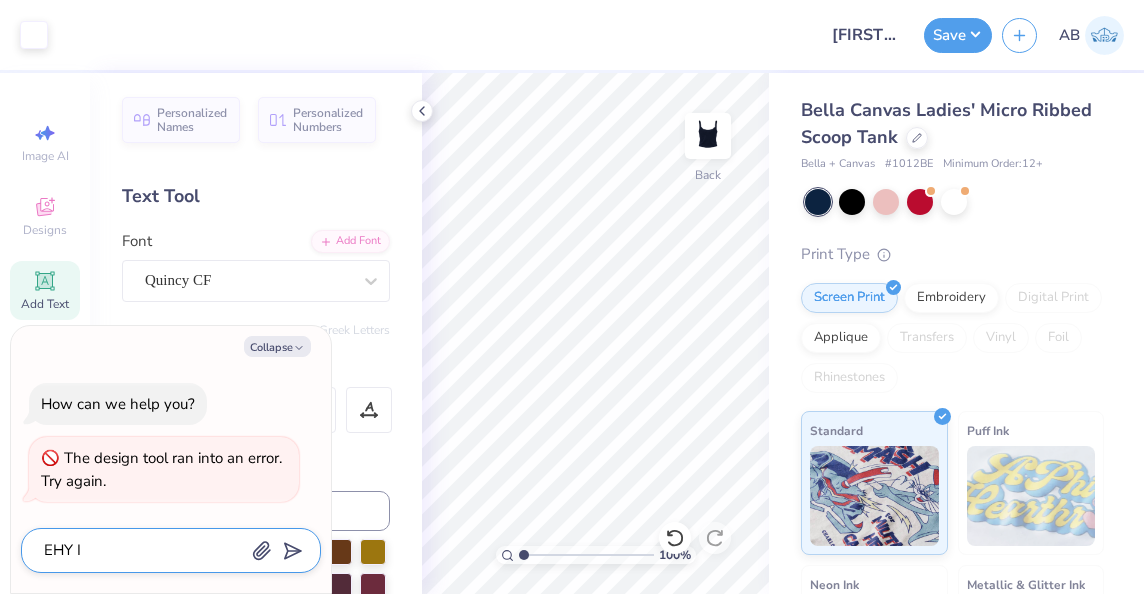 type on "EHY" 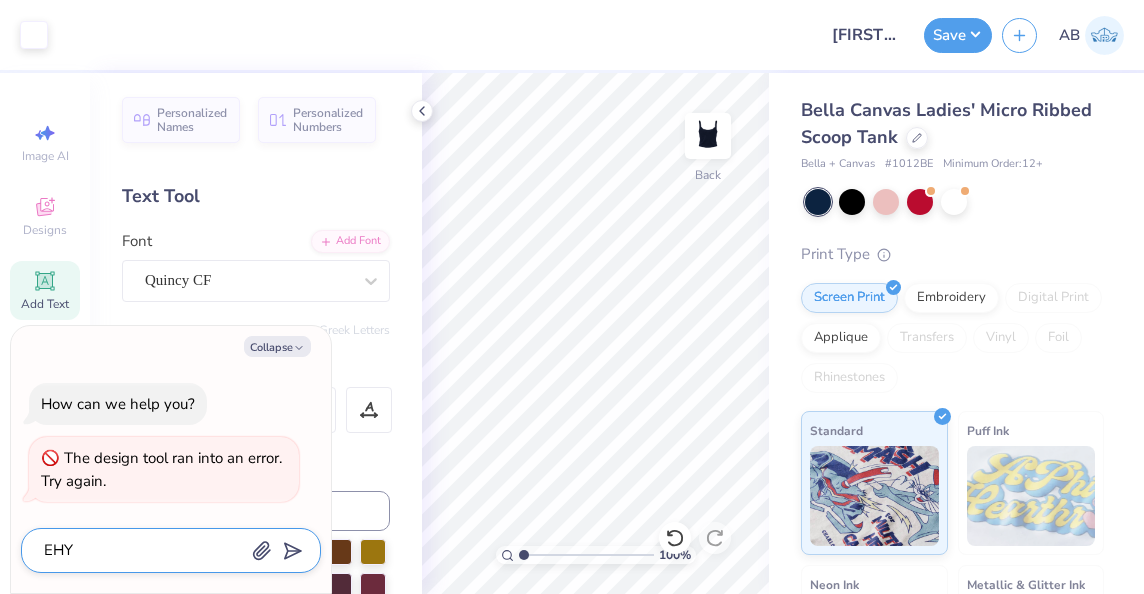 type on "EHY" 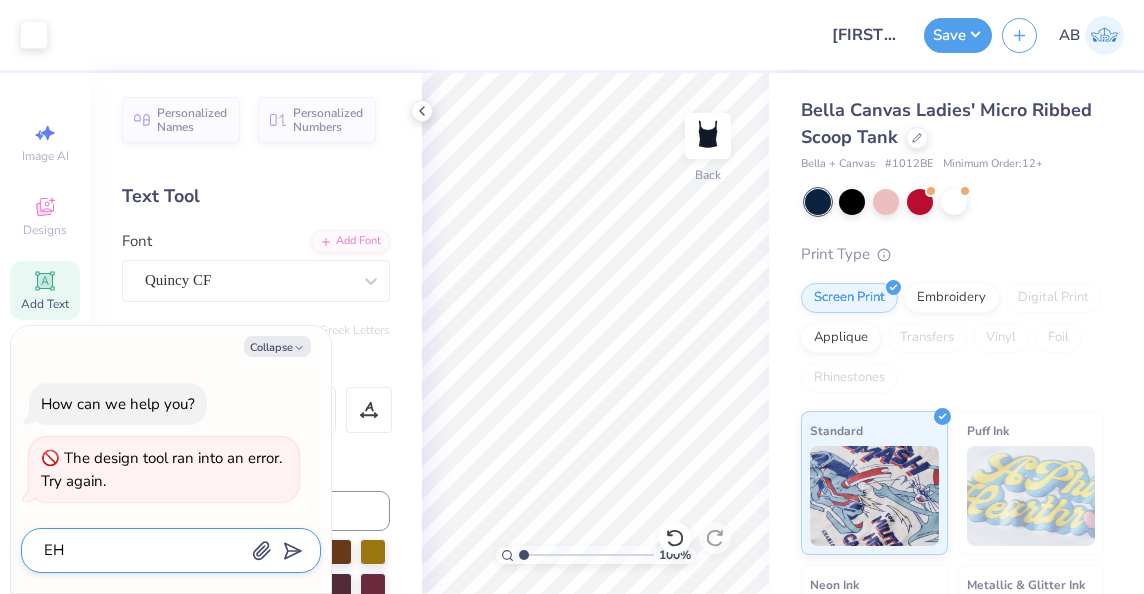 type on "E" 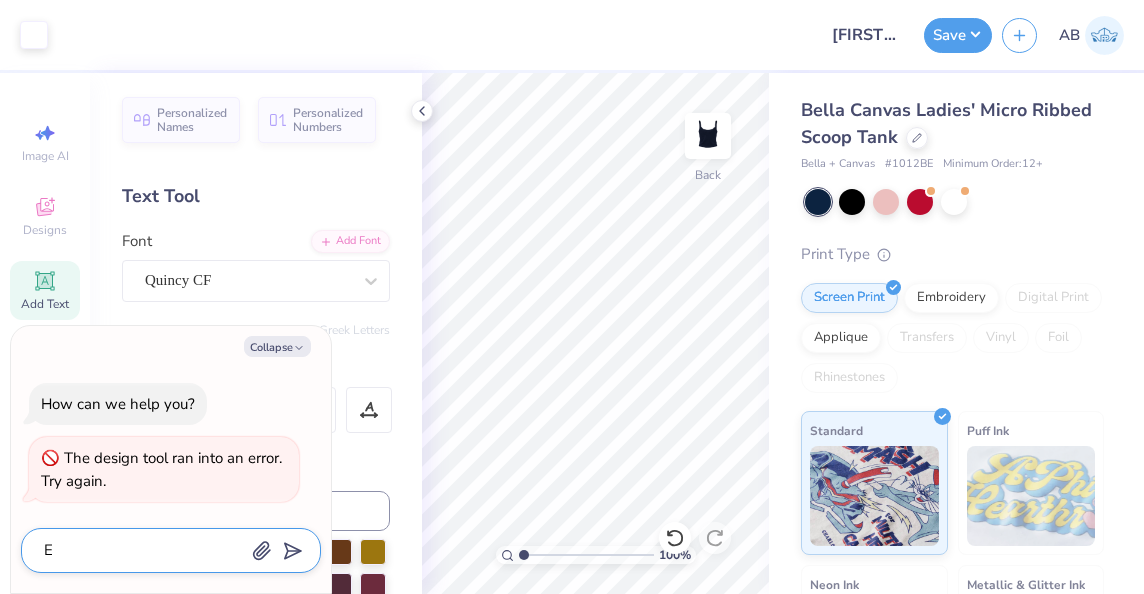 type 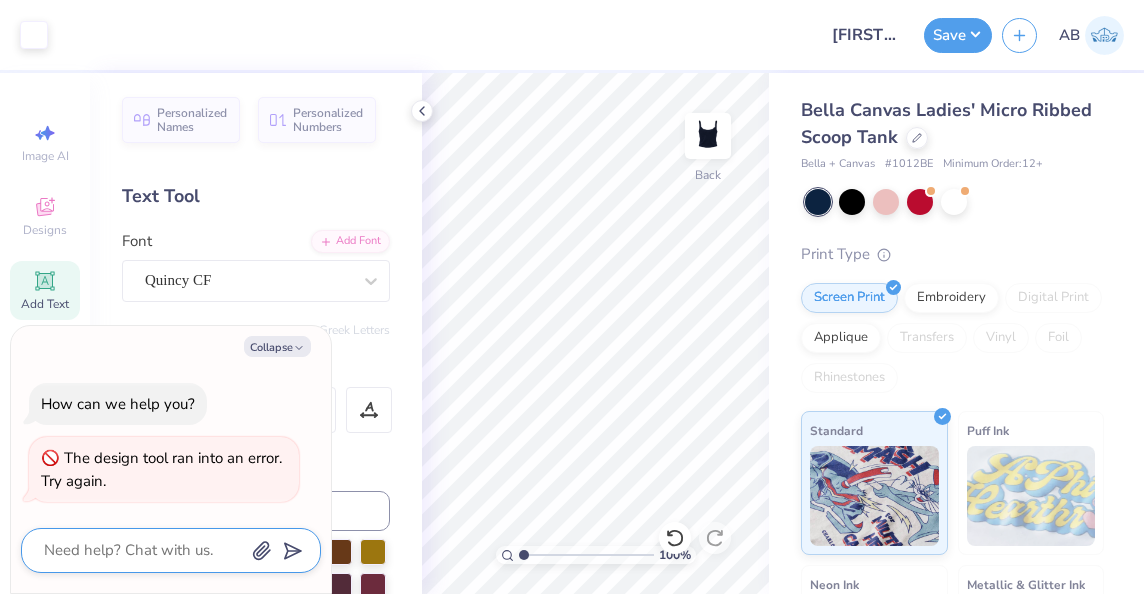 type on "w" 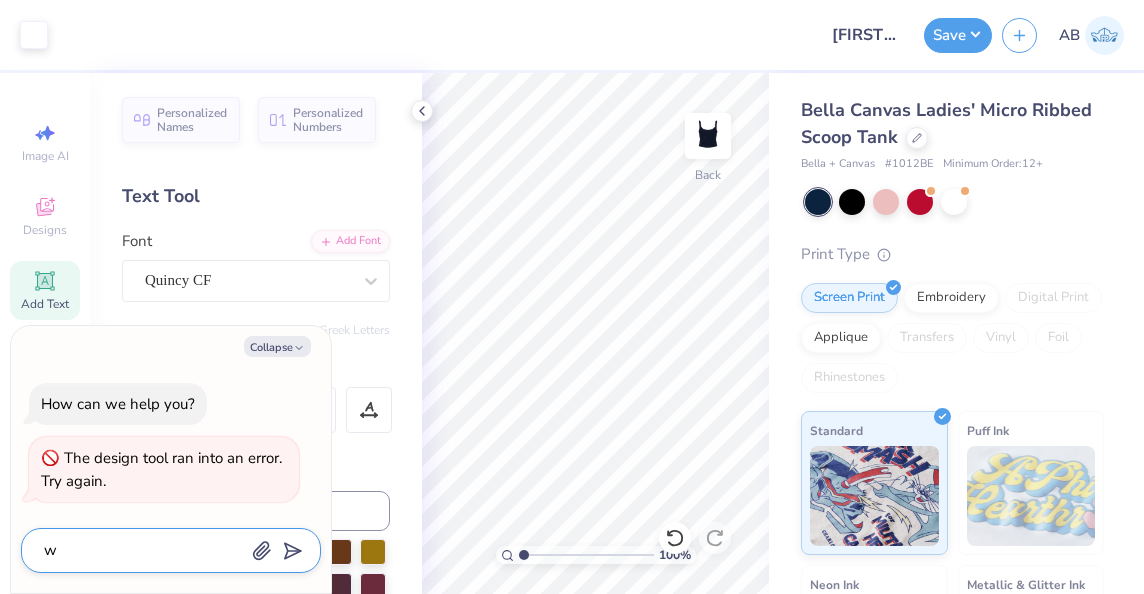 type on "wh" 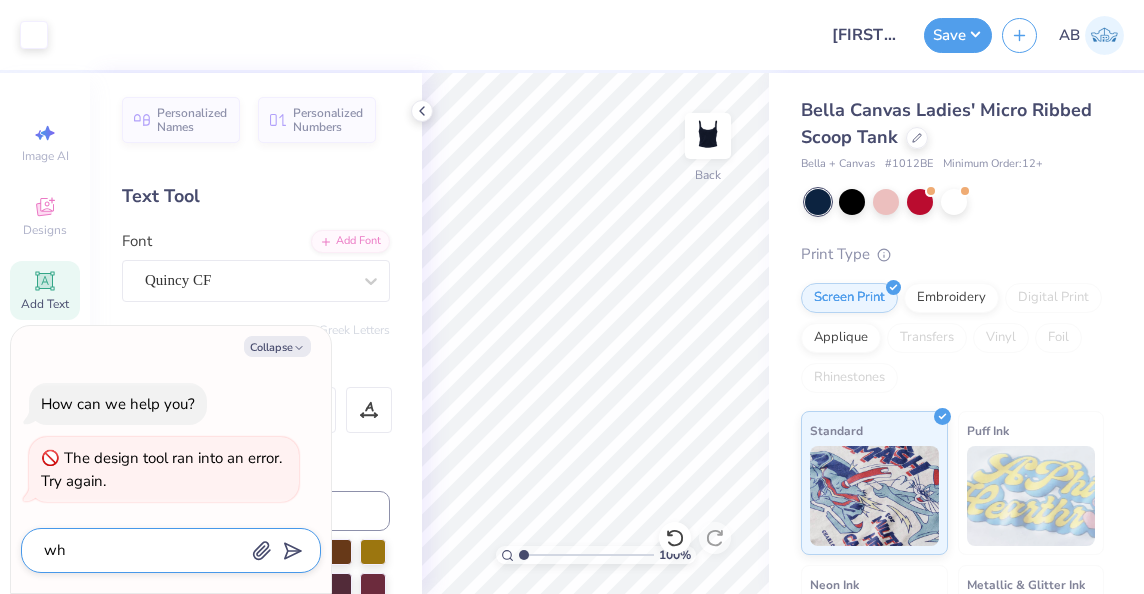 type on "why" 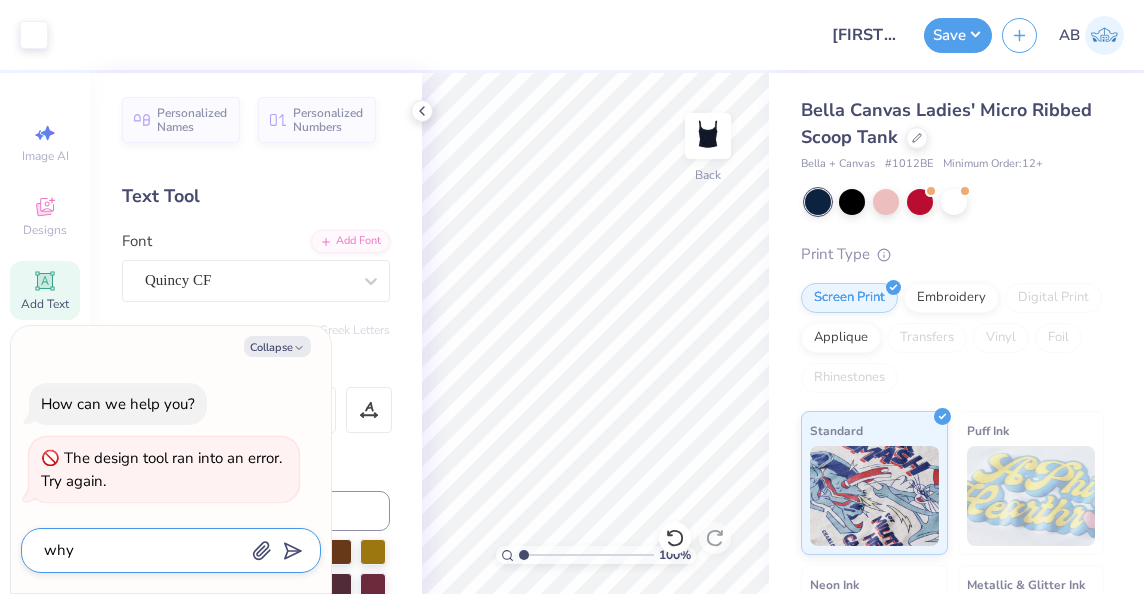 type on "why" 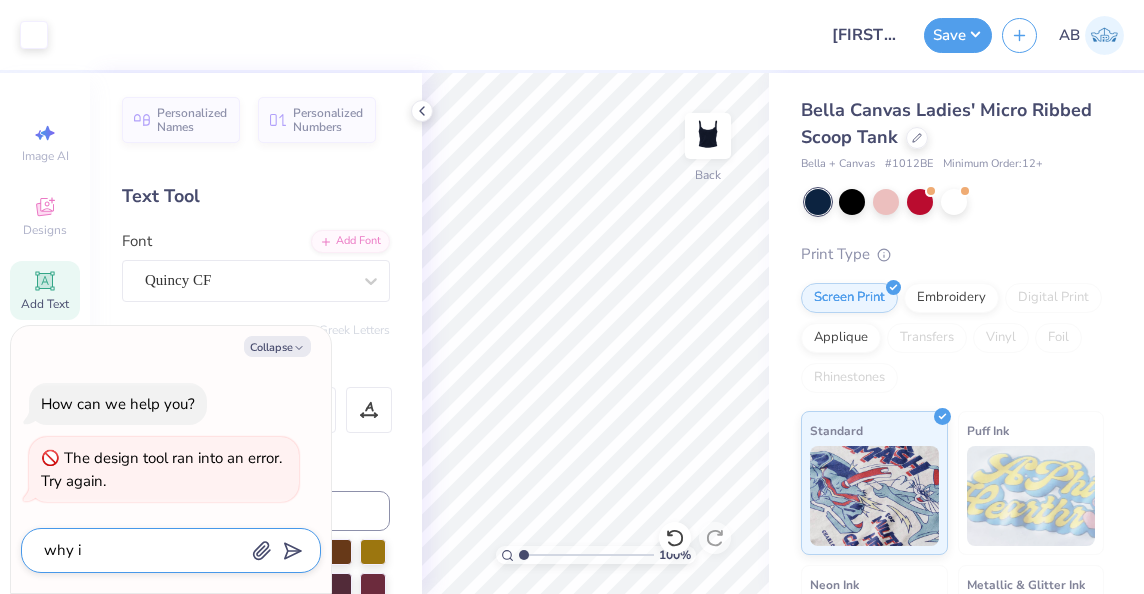 type on "why is" 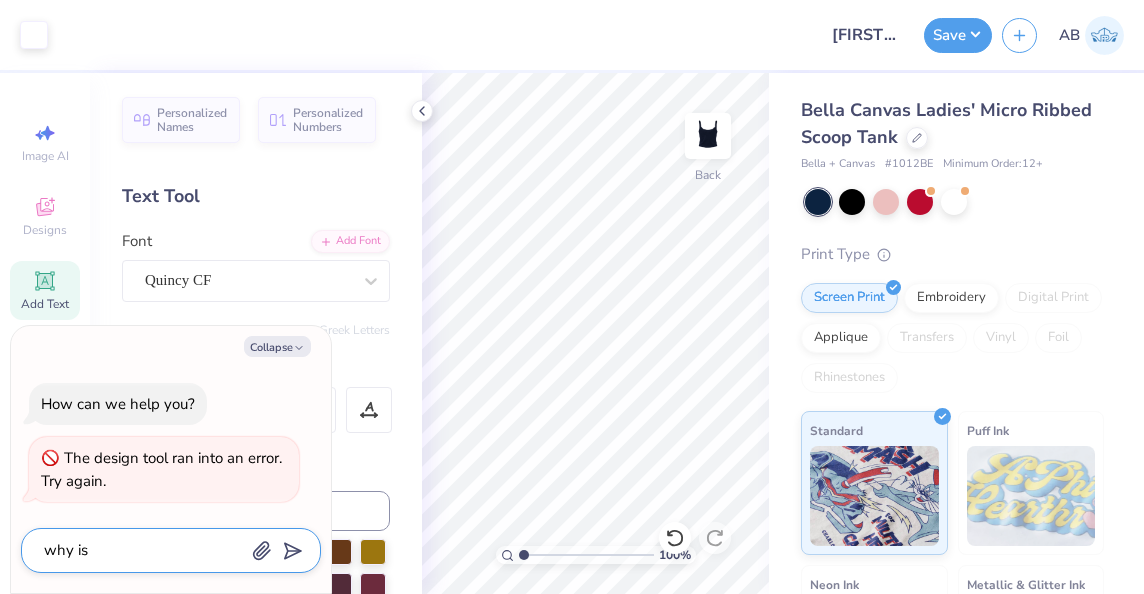 type on "x" 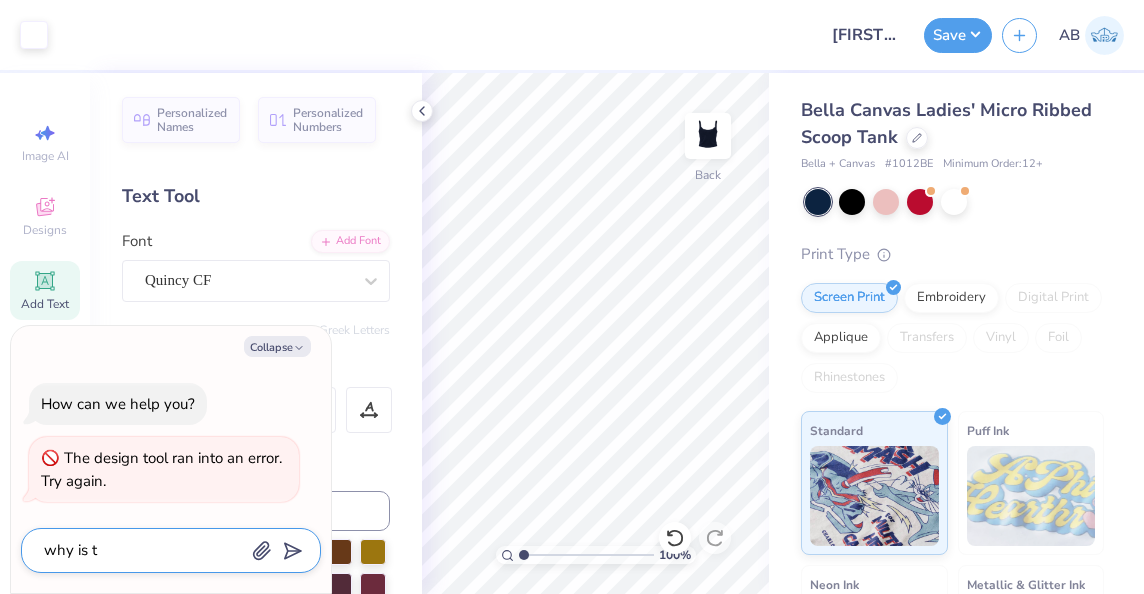 type on "why is th" 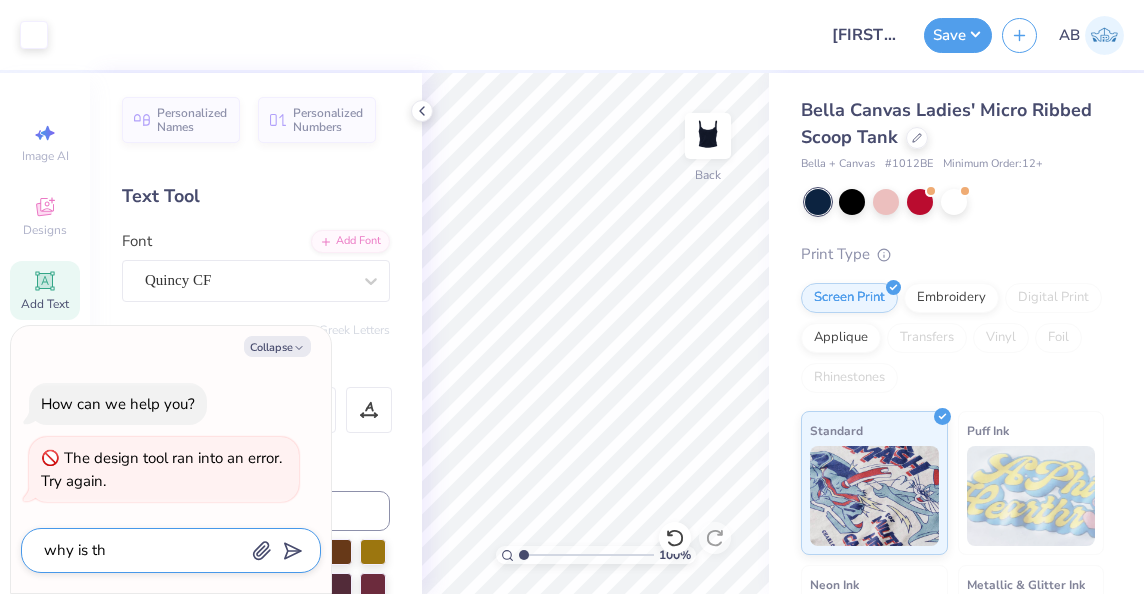 type on "why is the" 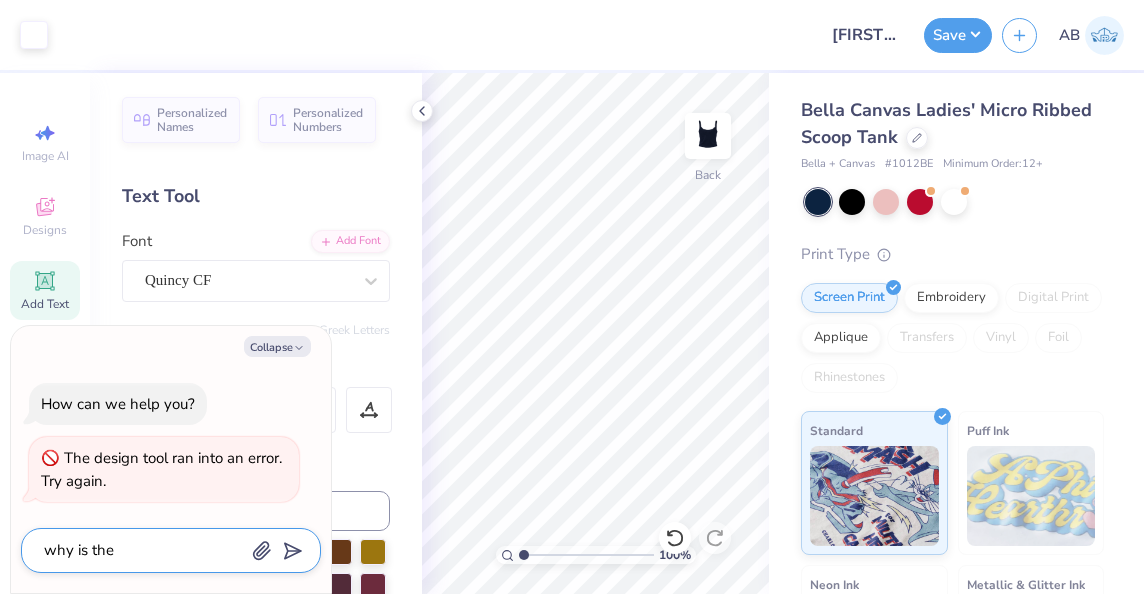 type on "why is the" 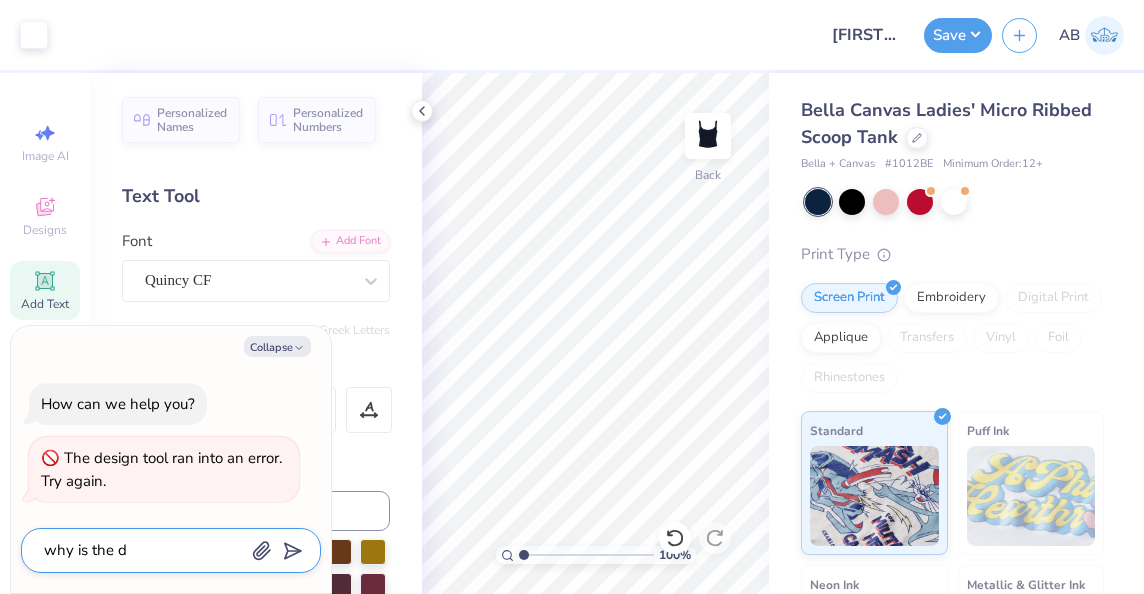 type on "why is the de" 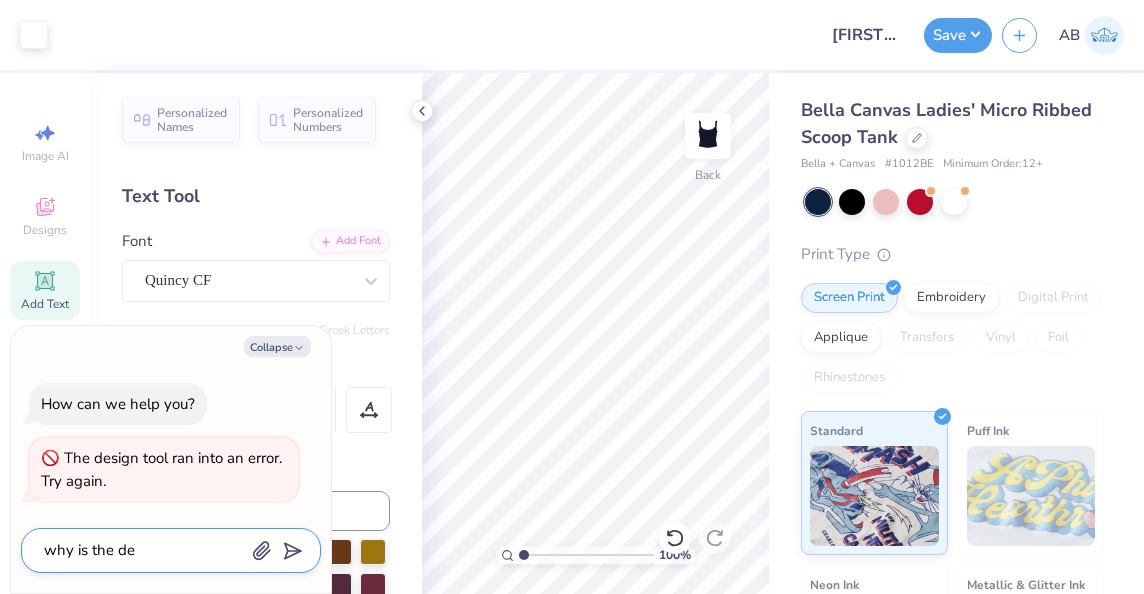 type on "why is the des" 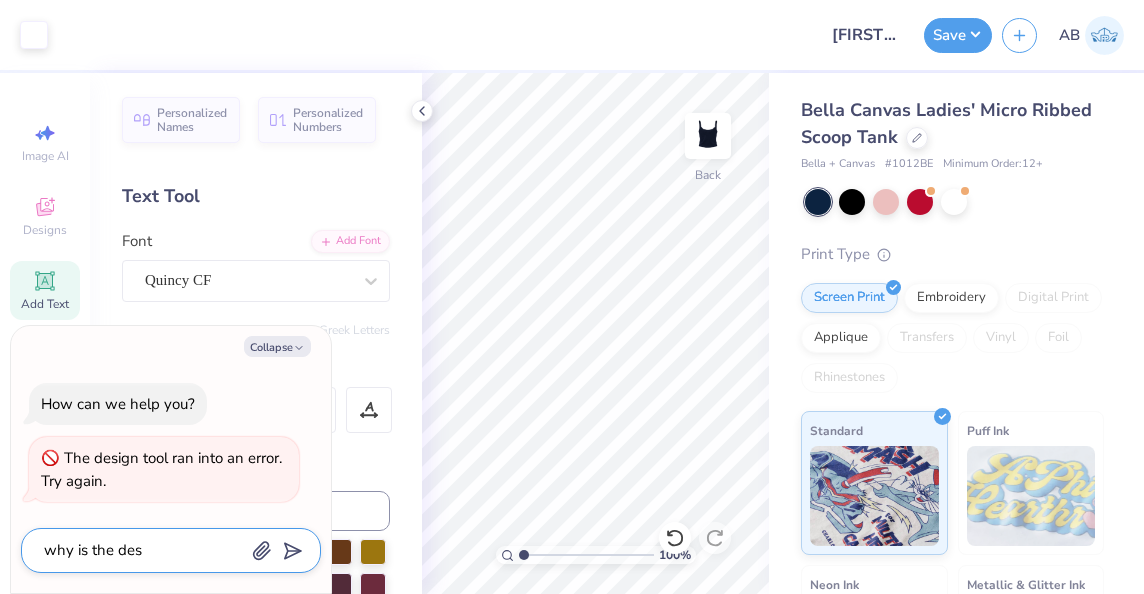 type on "why is the desg" 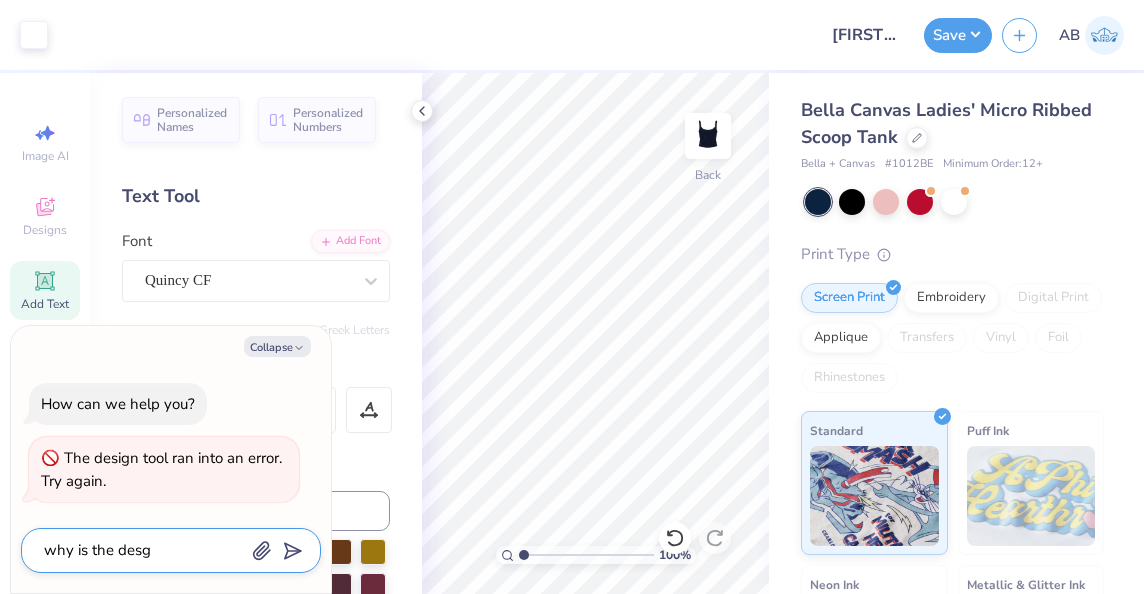 type on "why is the des" 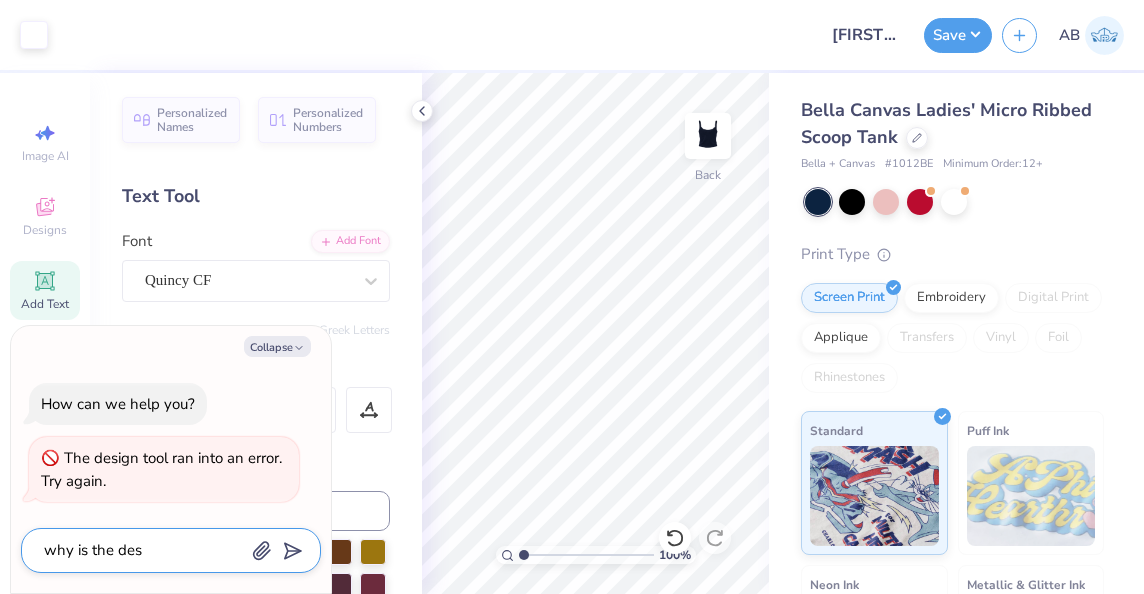 type on "x" 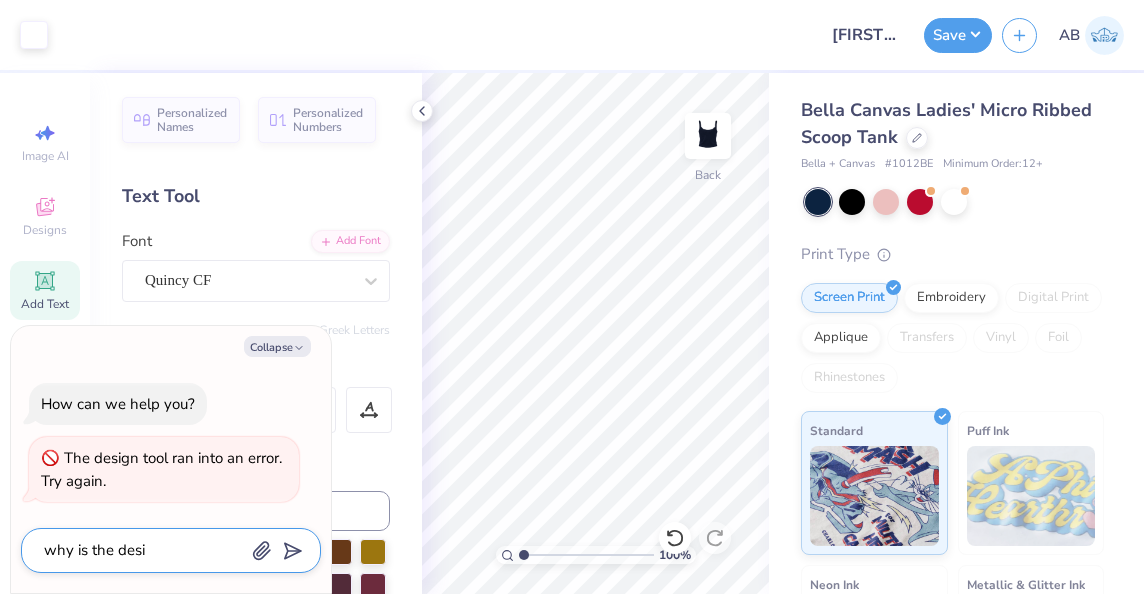 type on "why is the desig" 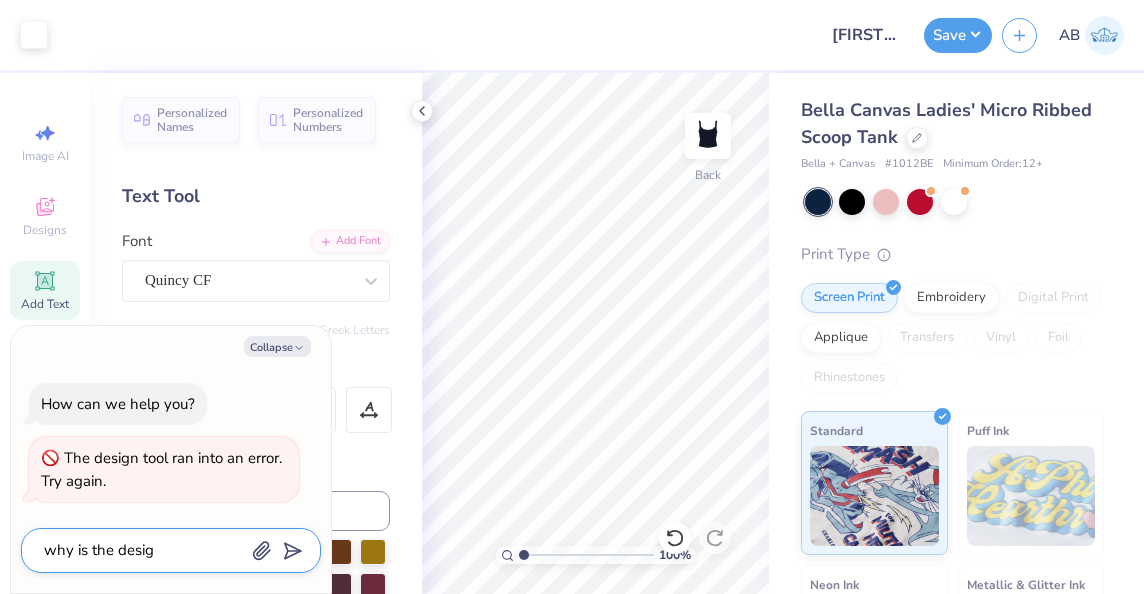type on "why is the design" 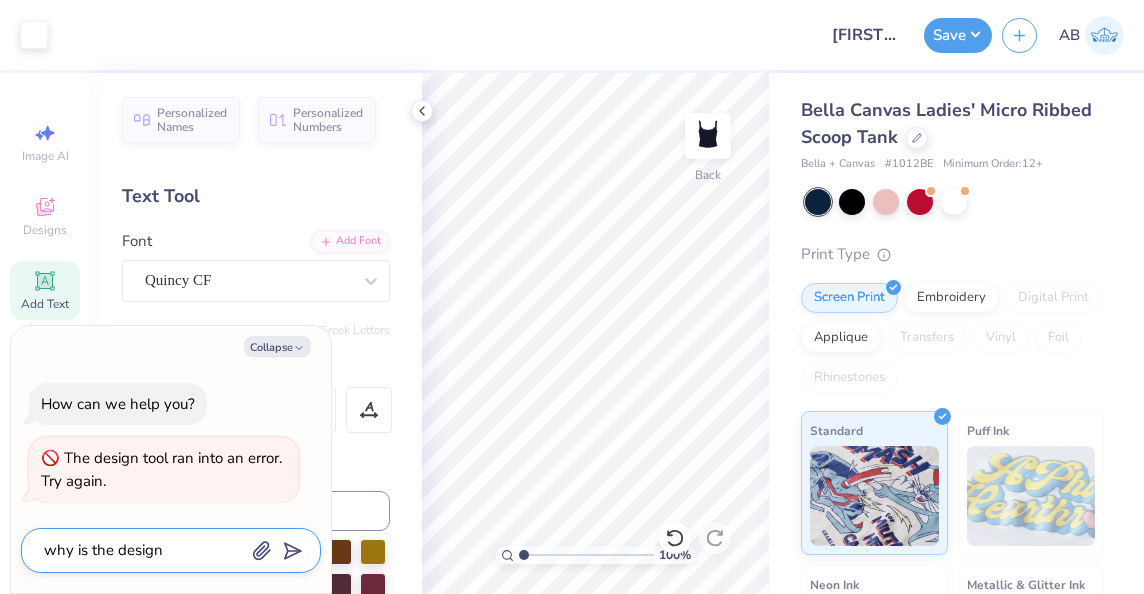 type on "why is the design" 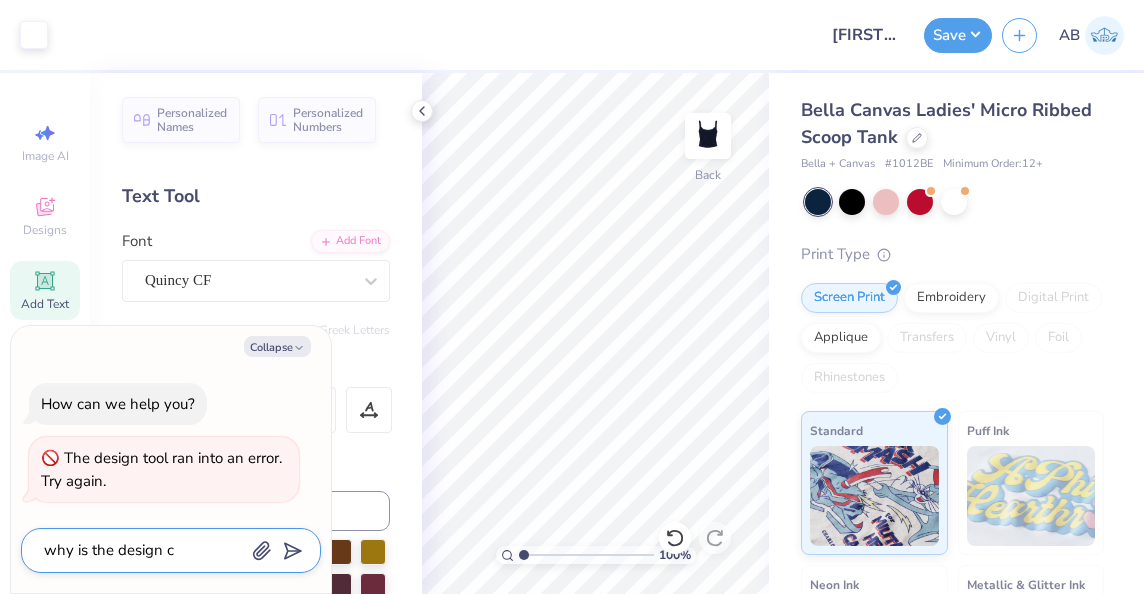 type on "why is the design co" 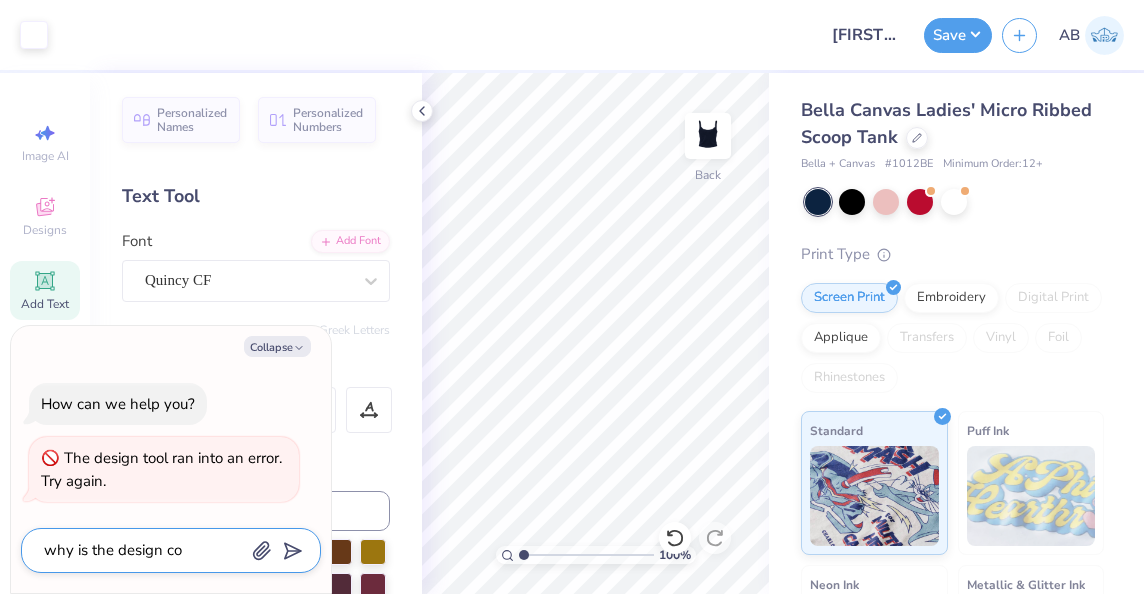 type on "why is the design com" 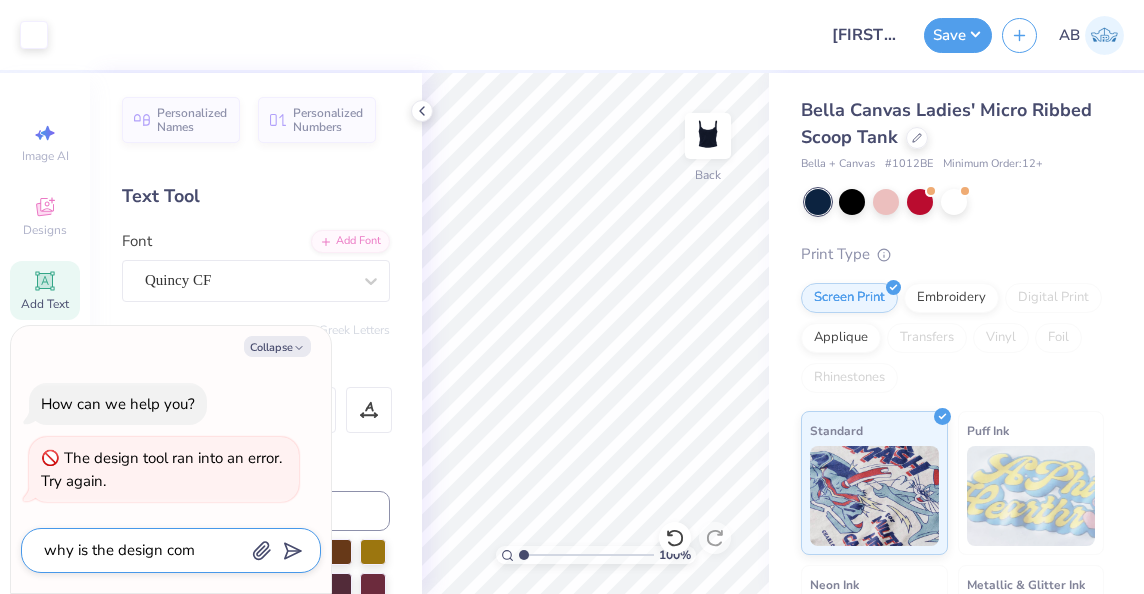 type on "why is the design como" 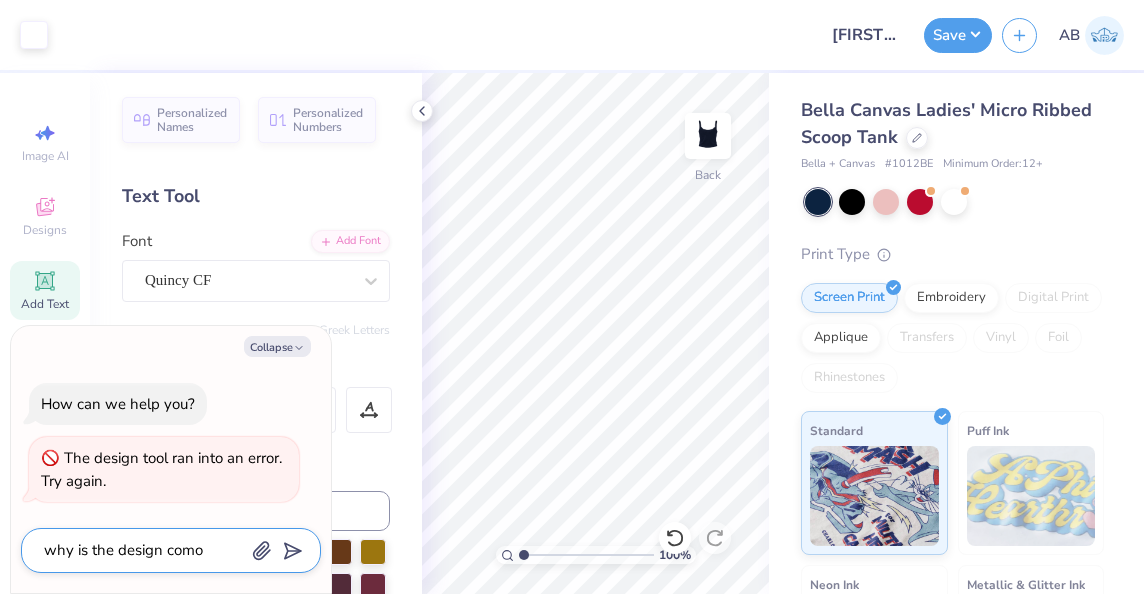 type on "why is the design comon" 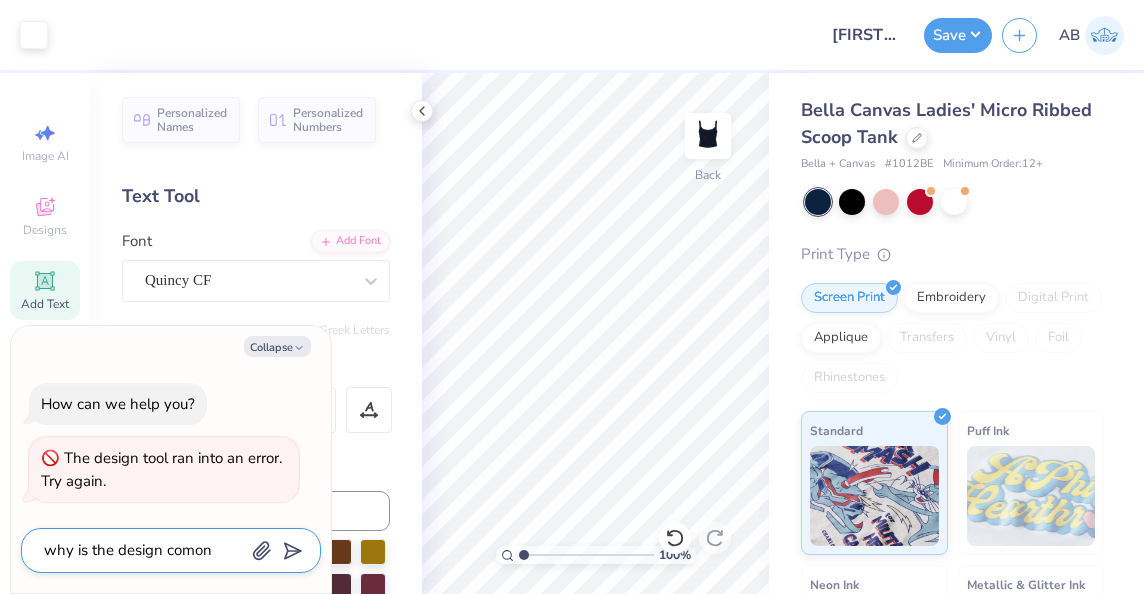 type on "x" 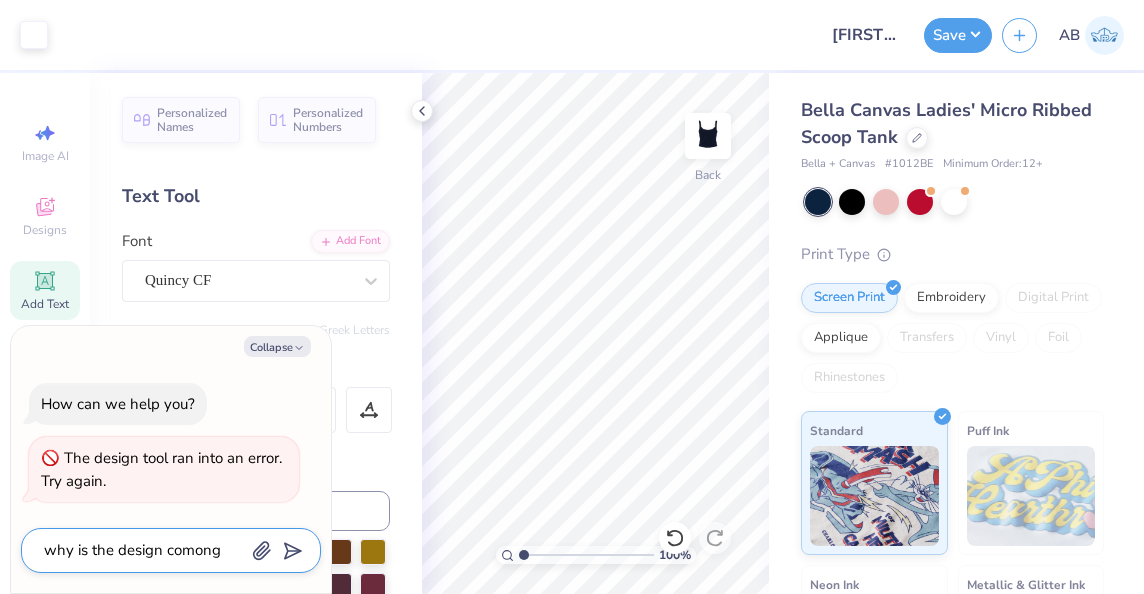 type on "why is the design comong" 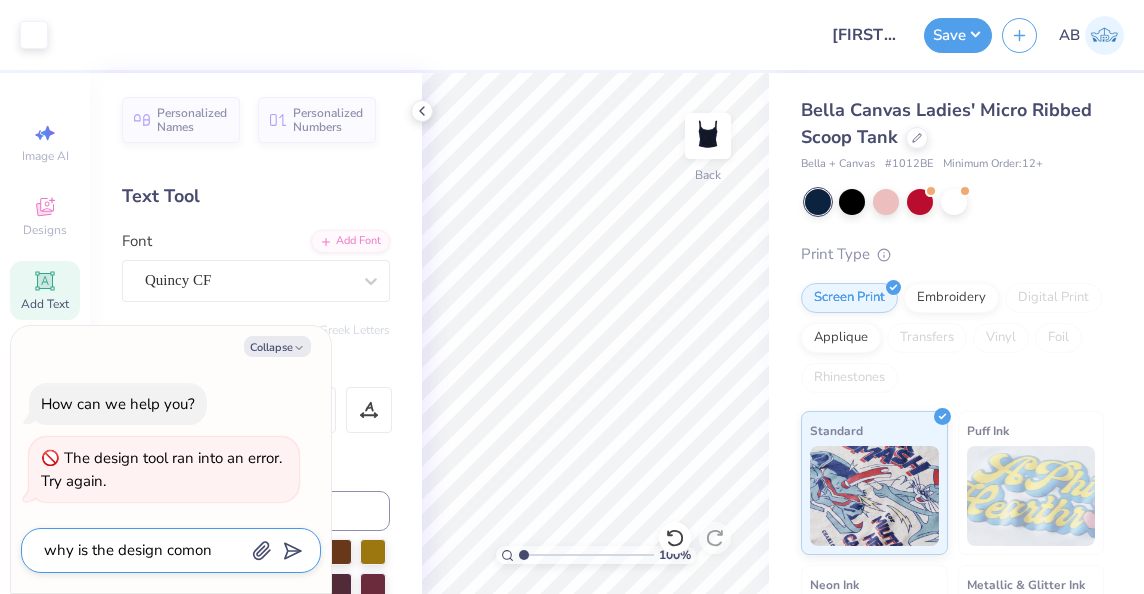 type on "why is the design como" 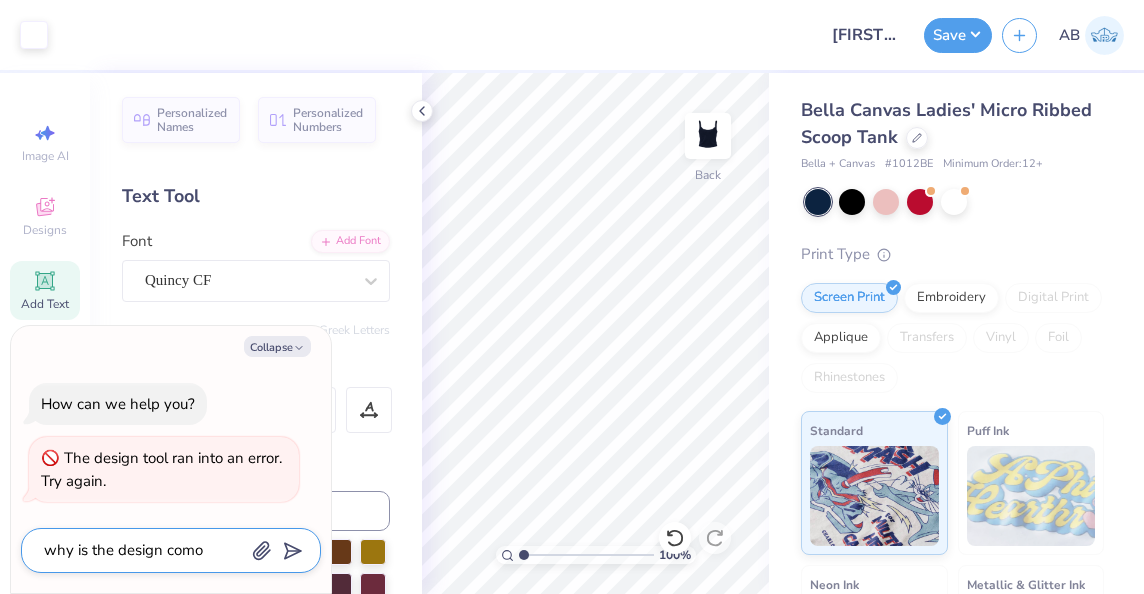 type on "why is the design com" 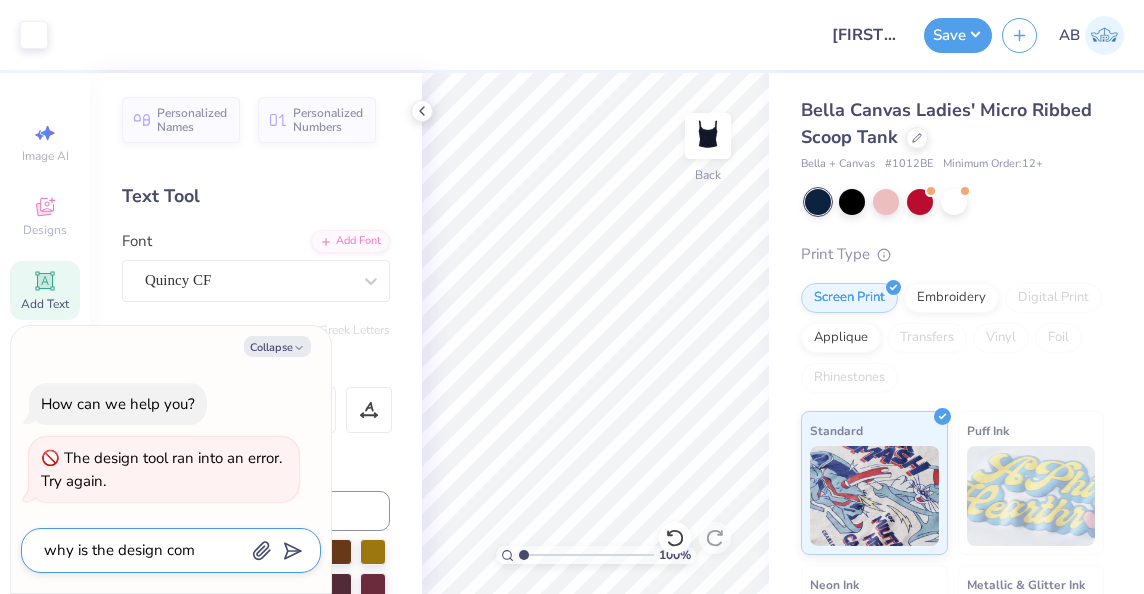 type on "why is the design comi" 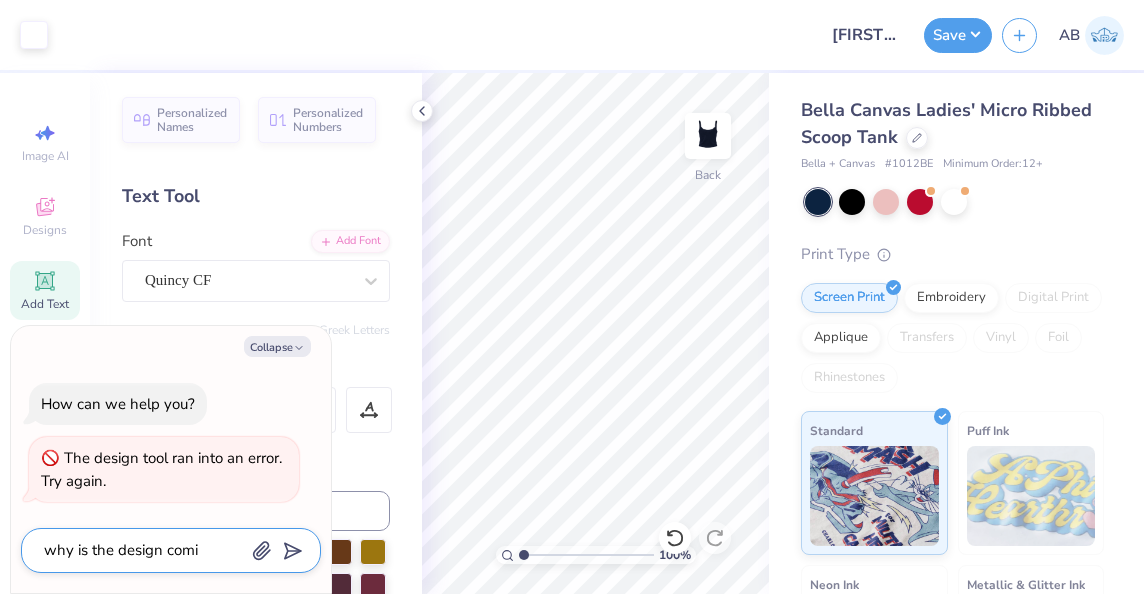 type on "why is the design comin" 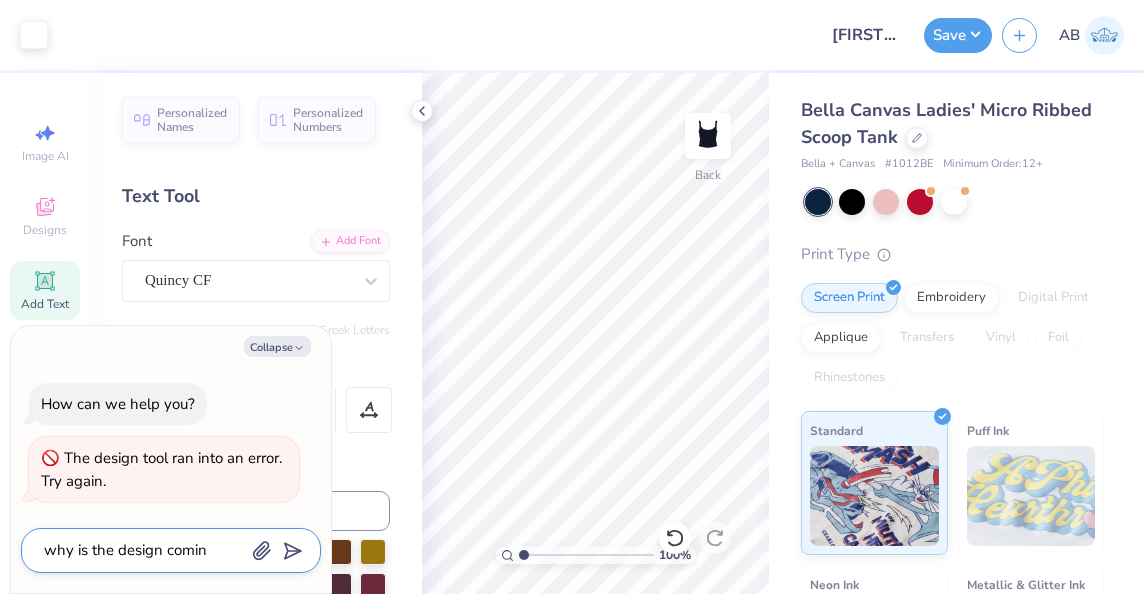 type on "why is the design coming" 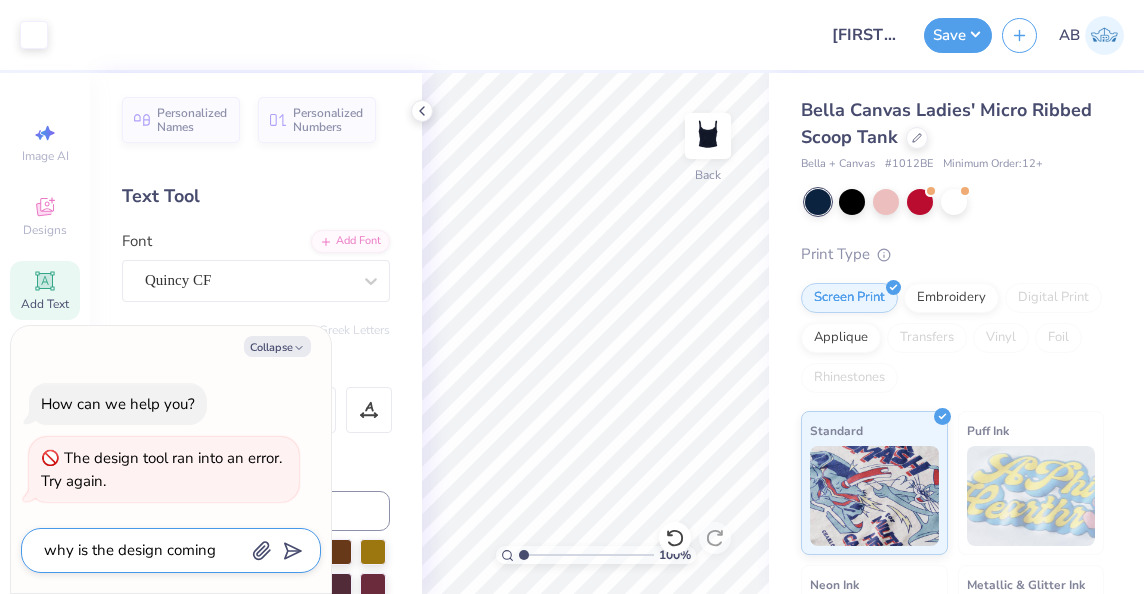 type on "why is the design coming" 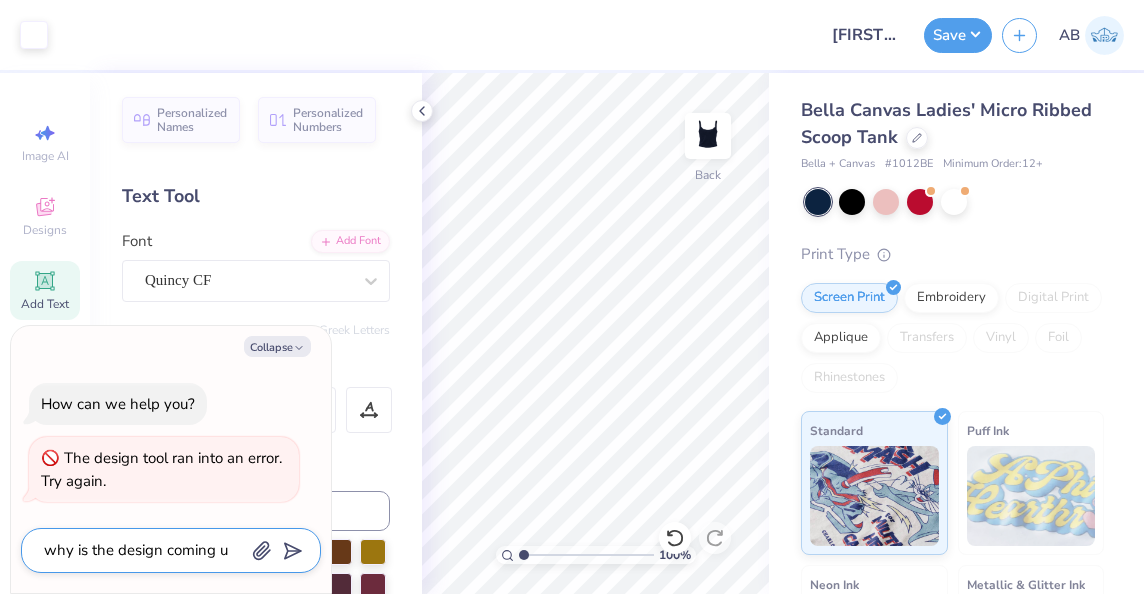type on "why is the design coming up" 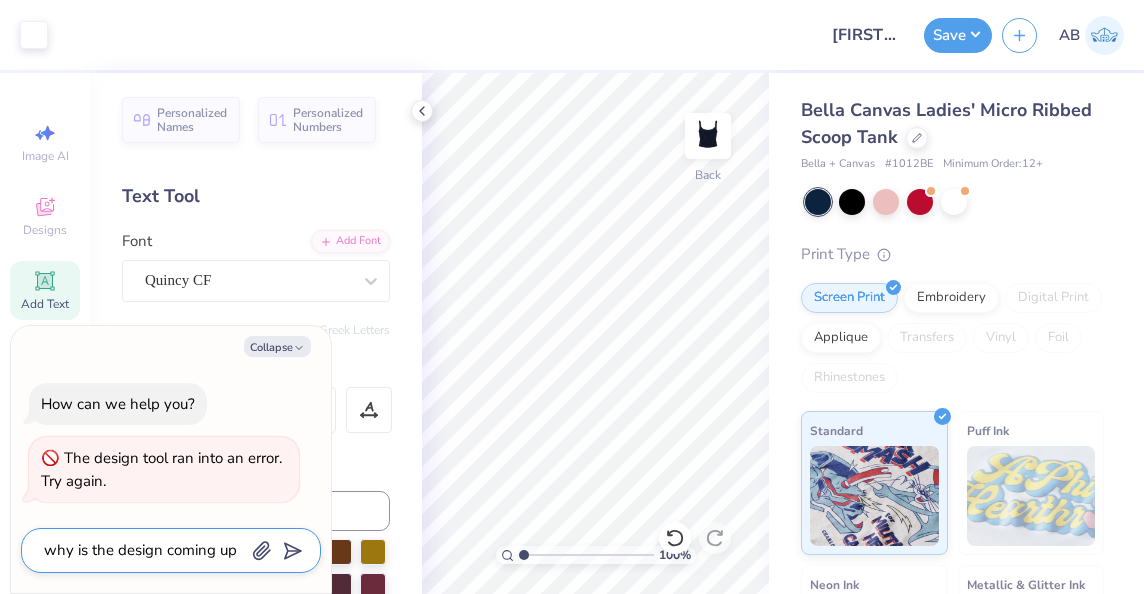 type on "why is the design coming up" 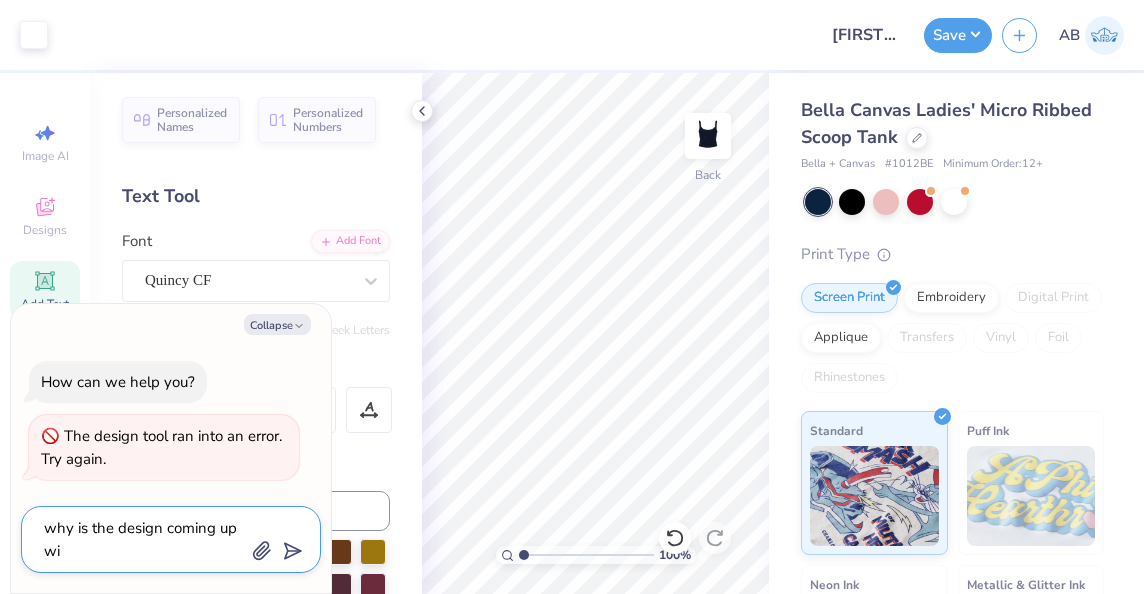 type on "why is the design coming up wit" 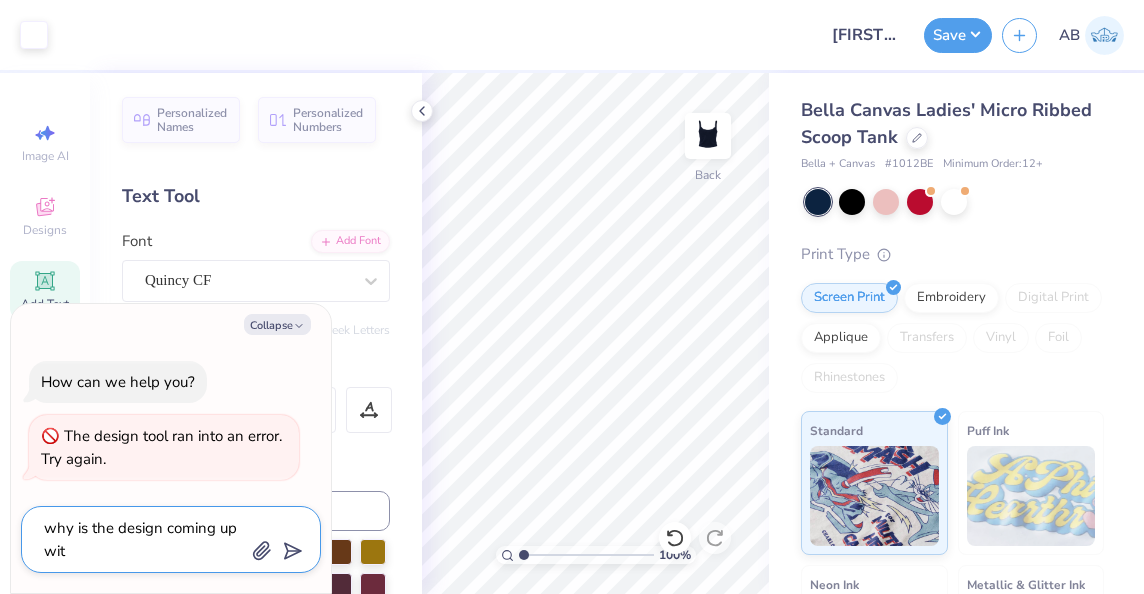 type on "why is the design coming up with" 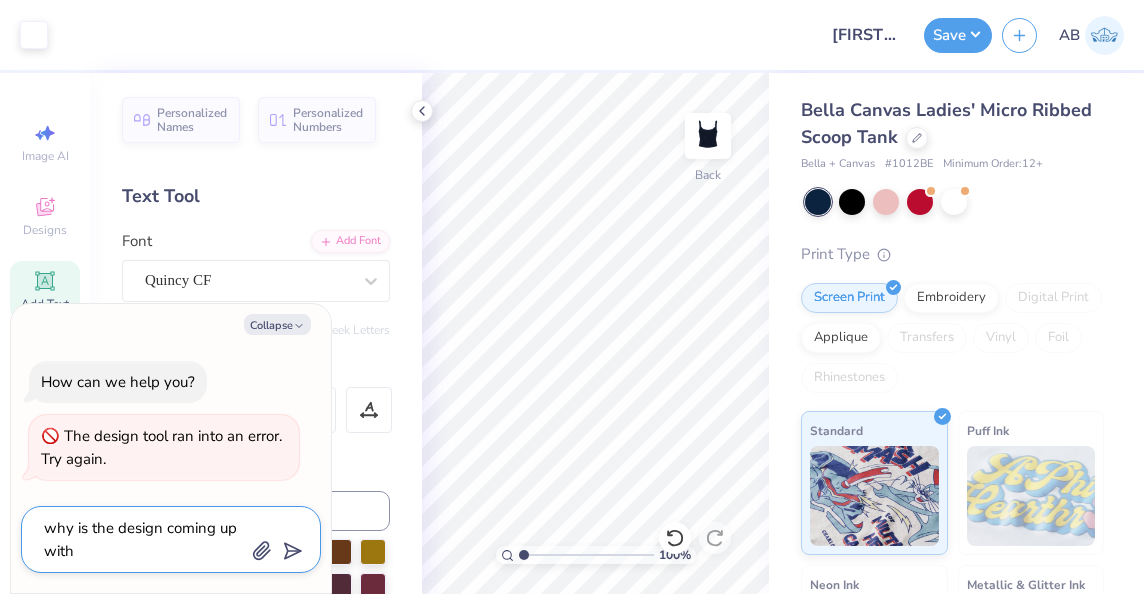 type on "why is the design coming up with" 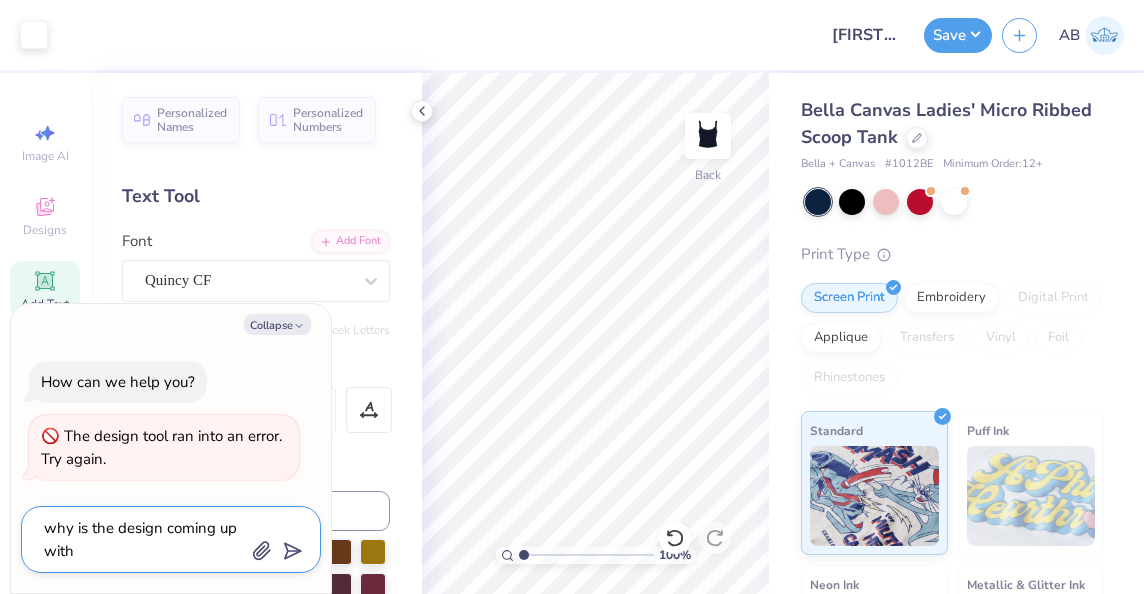 type on "why is the design coming up with a" 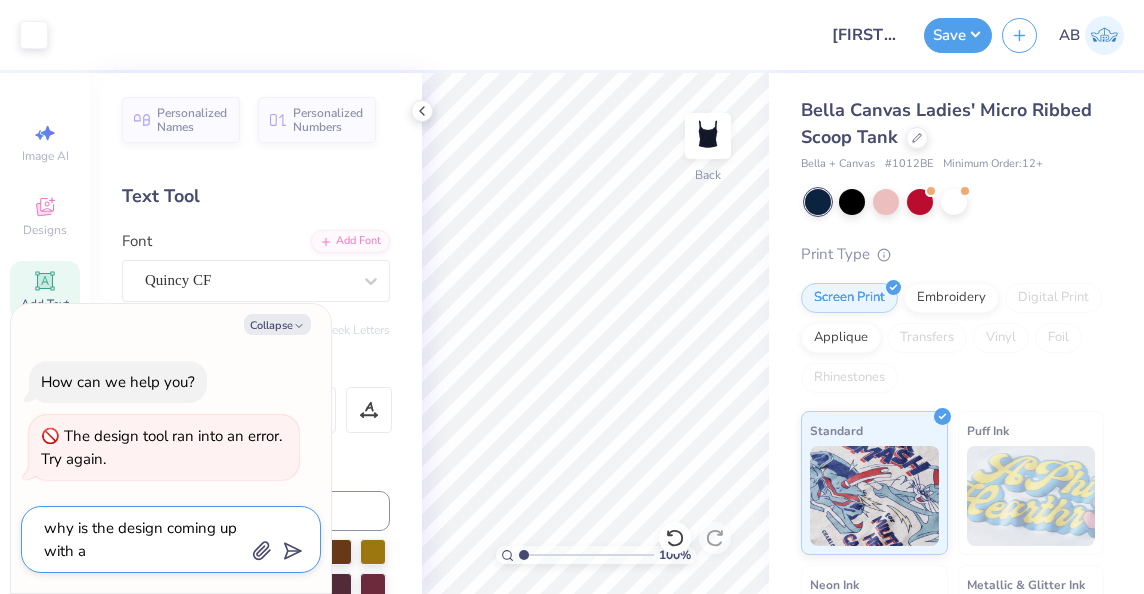 type on "why is the design coming up with an" 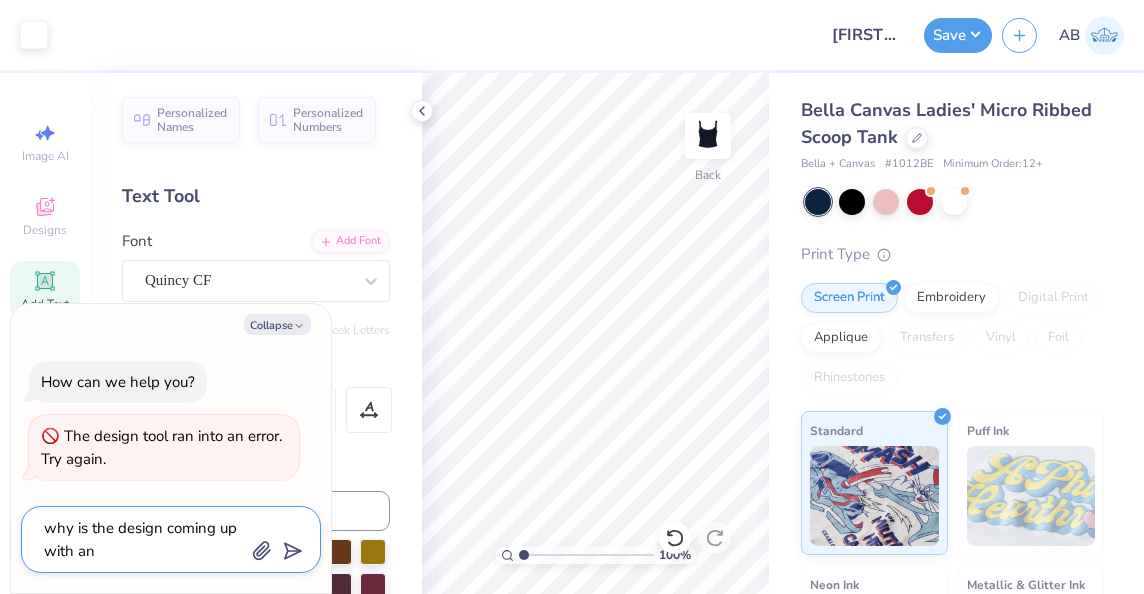 type on "why is the design coming up with an" 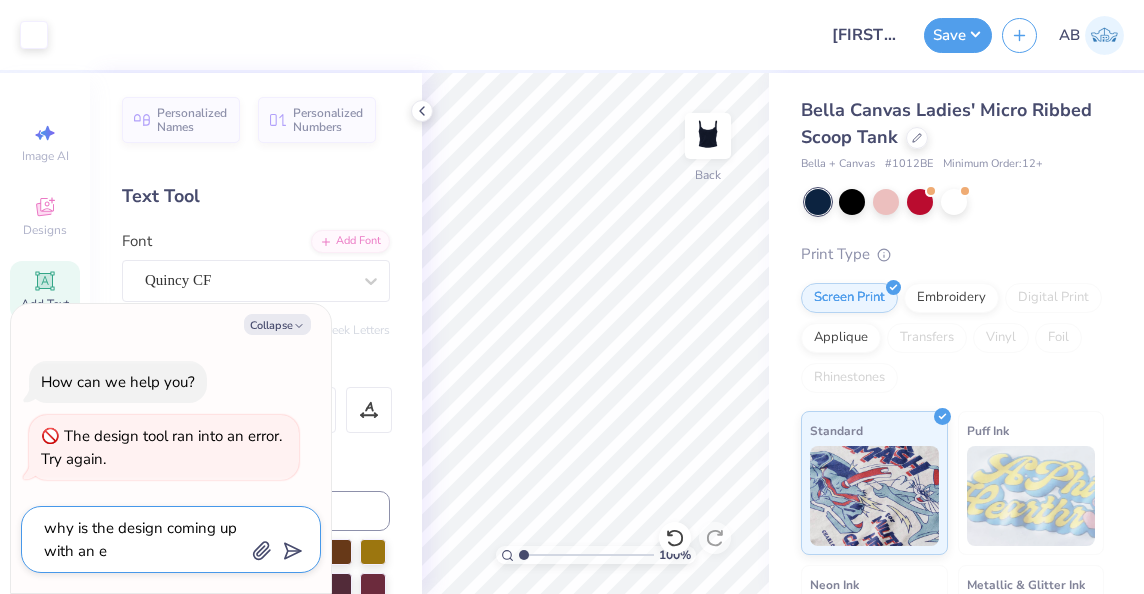 type on "why is the design coming up with an er" 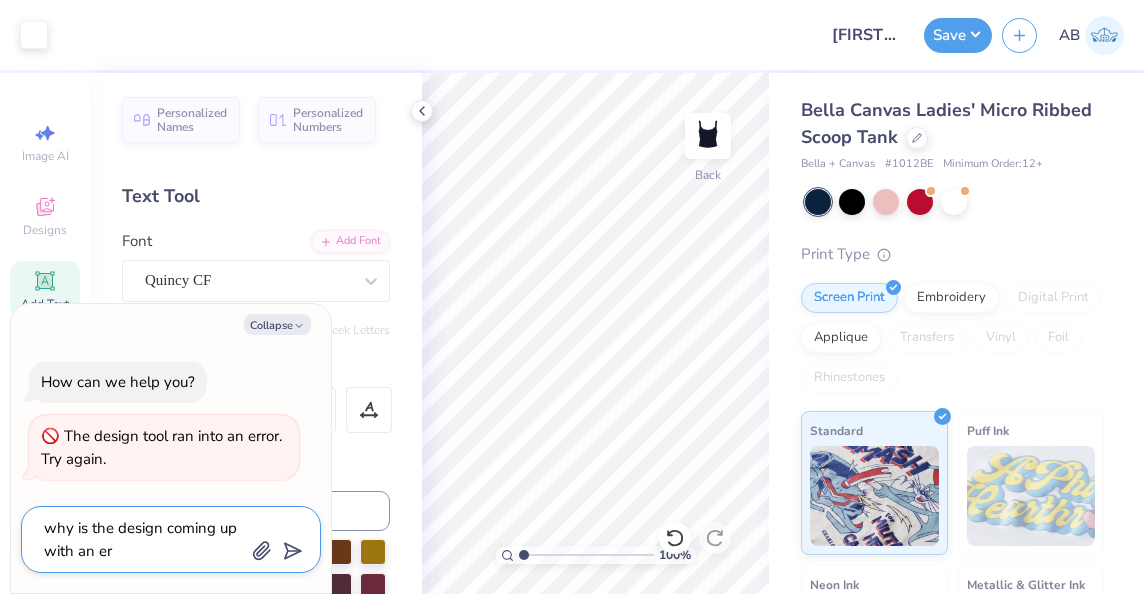 type on "why is the design coming up with an err" 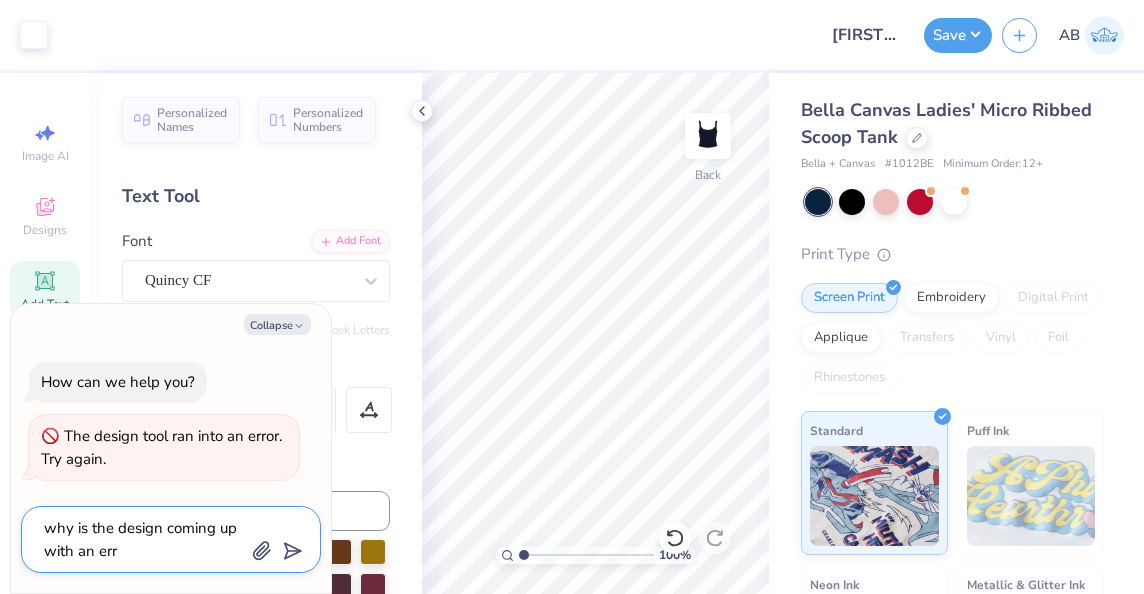 type on "why is the design coming up with an erro" 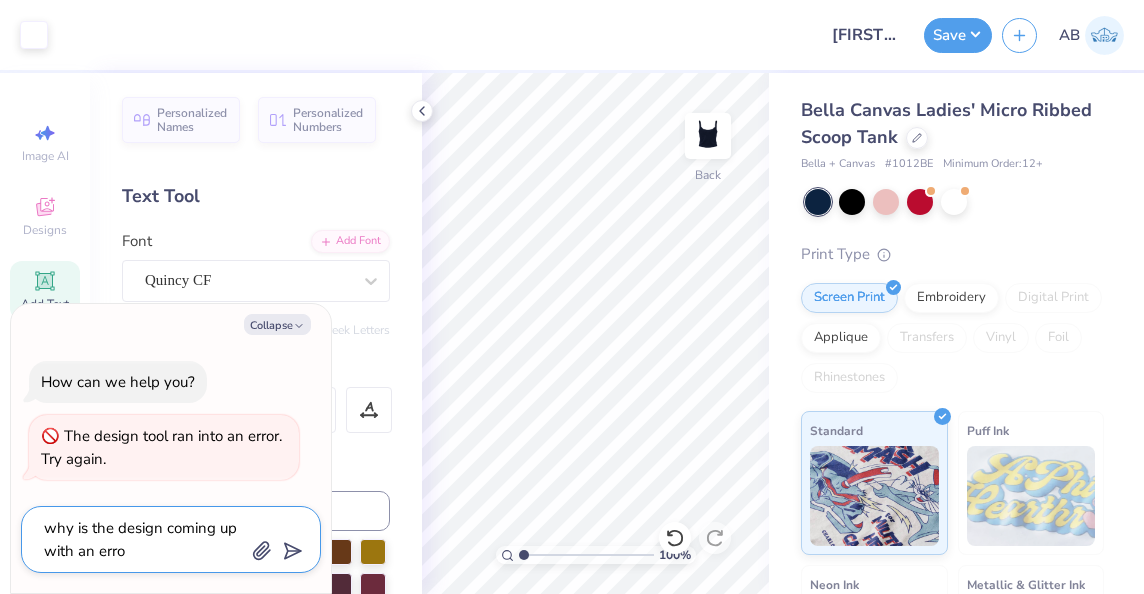type on "x" 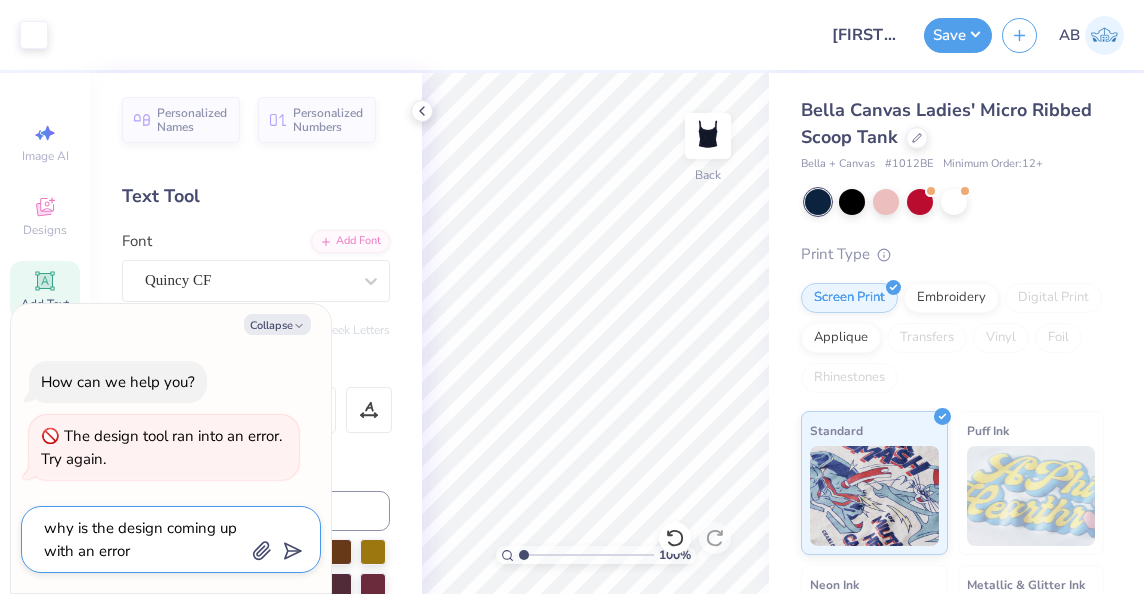 type on "why is the design coming up with an error?" 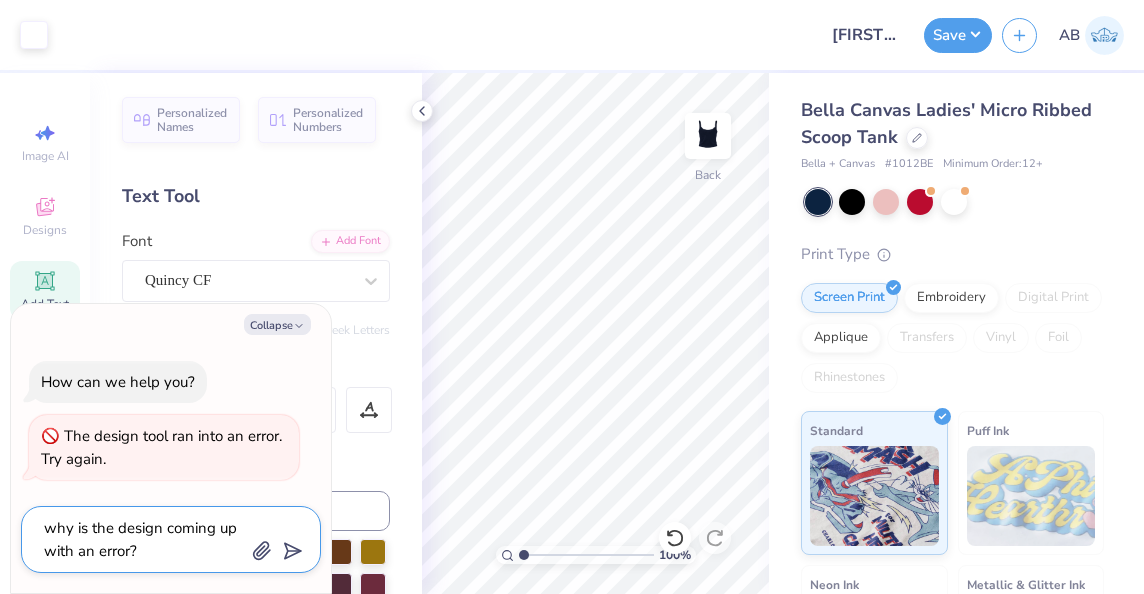 type on "why is the design coming up with an error?" 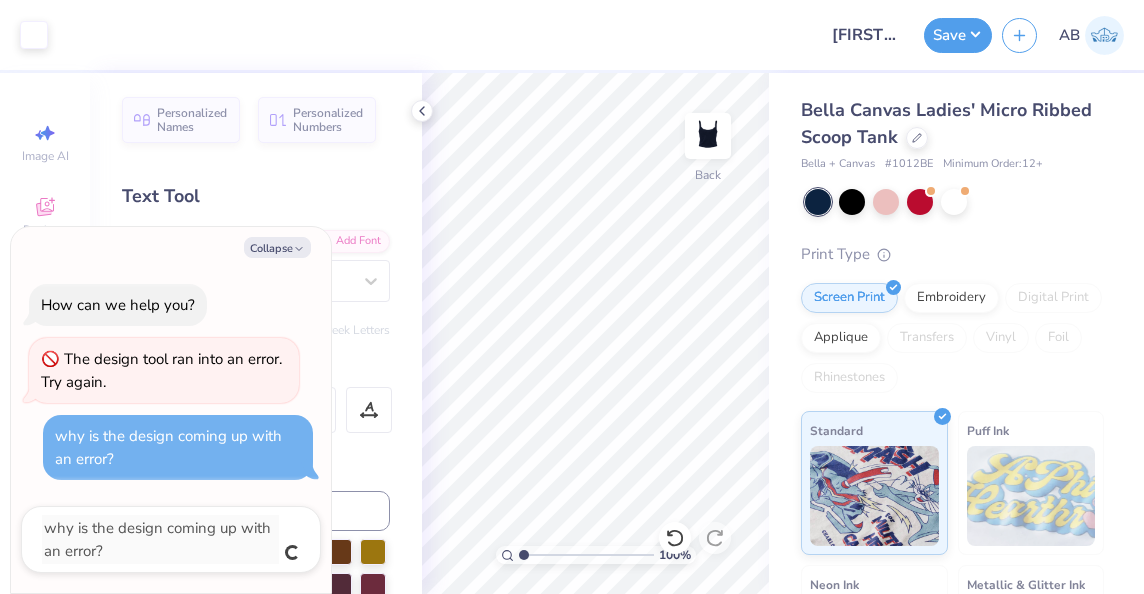 type on "x" 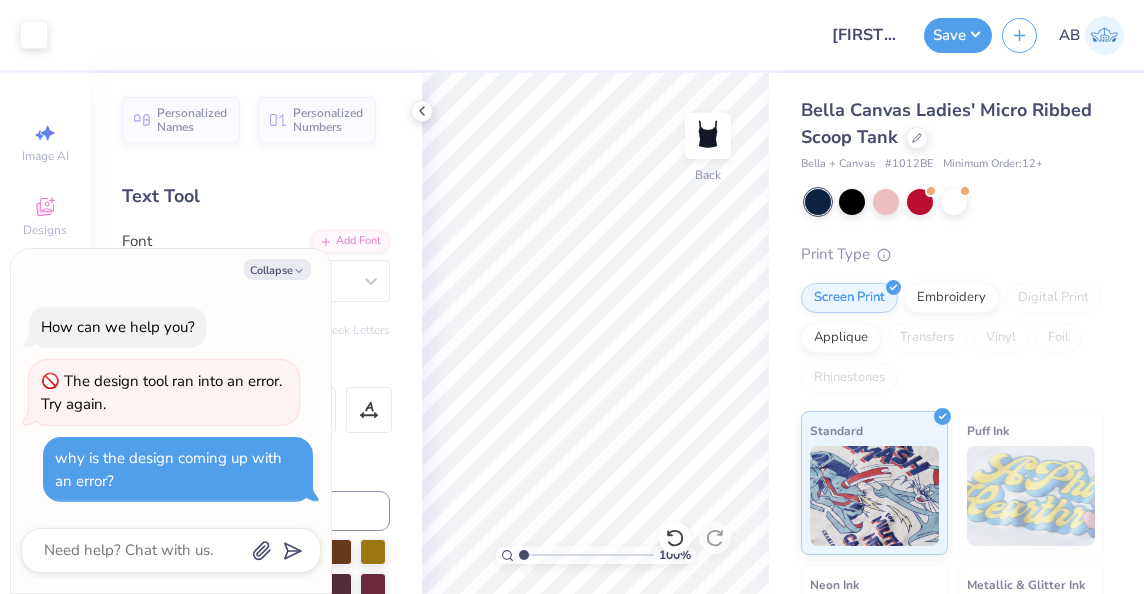 scroll, scrollTop: 50, scrollLeft: 0, axis: vertical 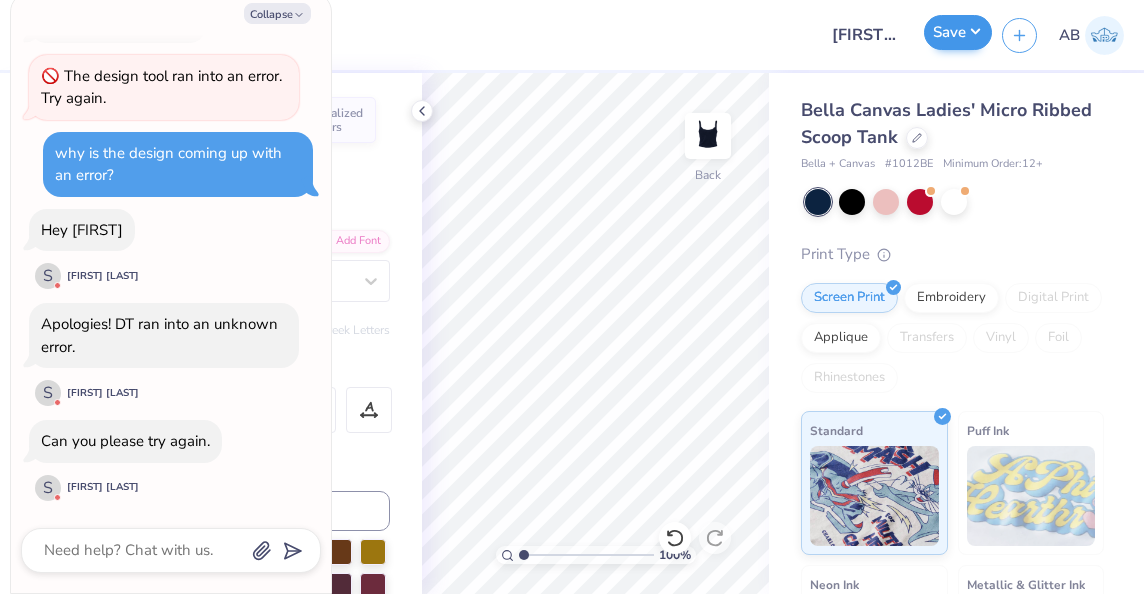 click on "Save" at bounding box center [958, 35] 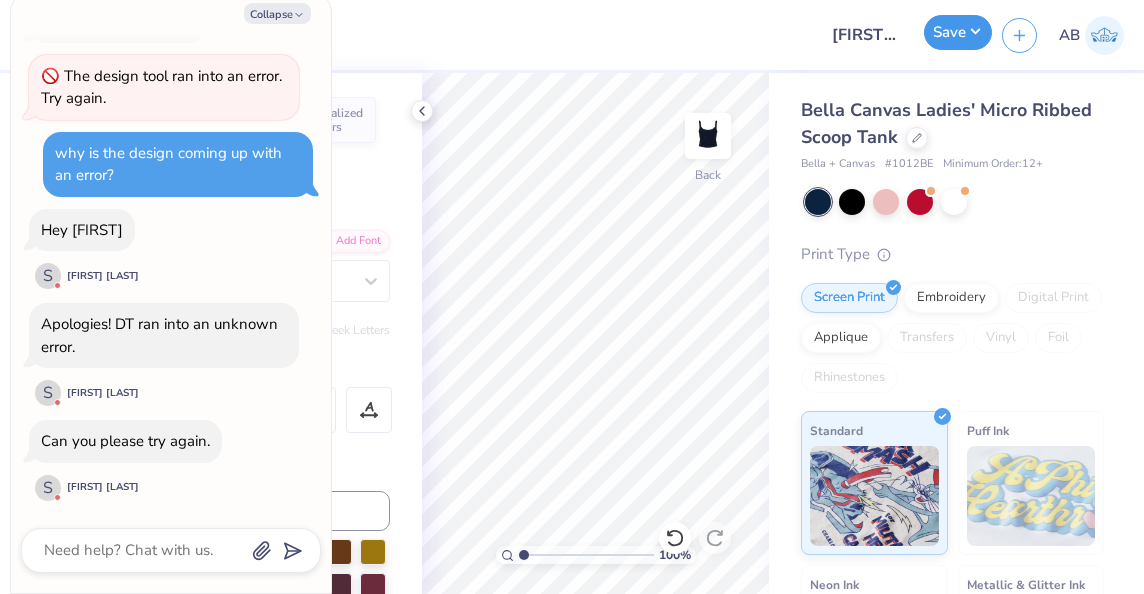 click on "Save" at bounding box center [958, 32] 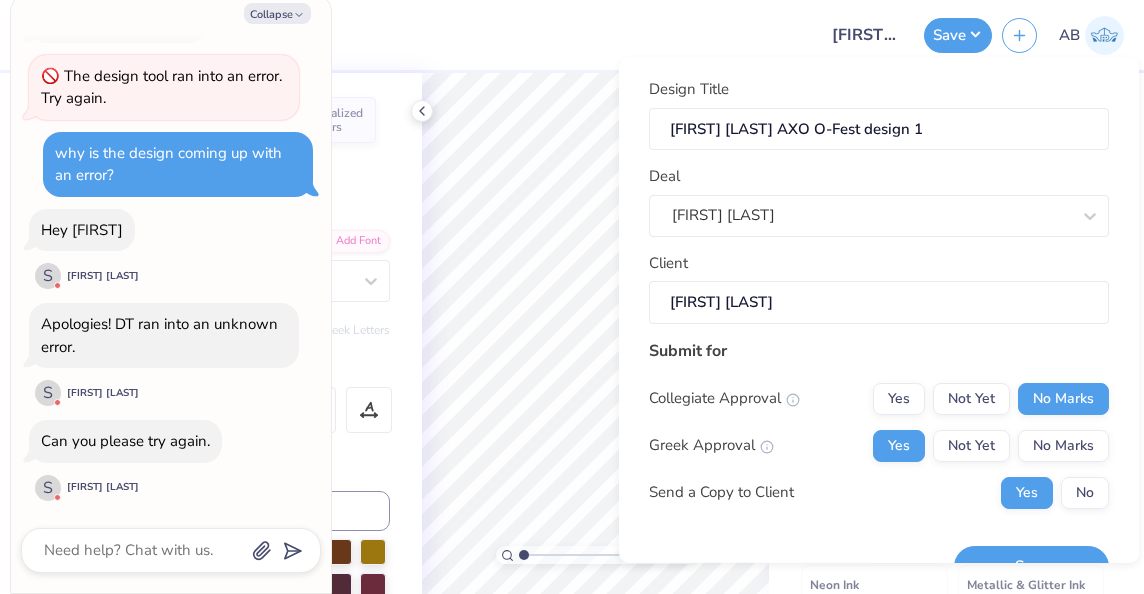 scroll, scrollTop: 43, scrollLeft: 0, axis: vertical 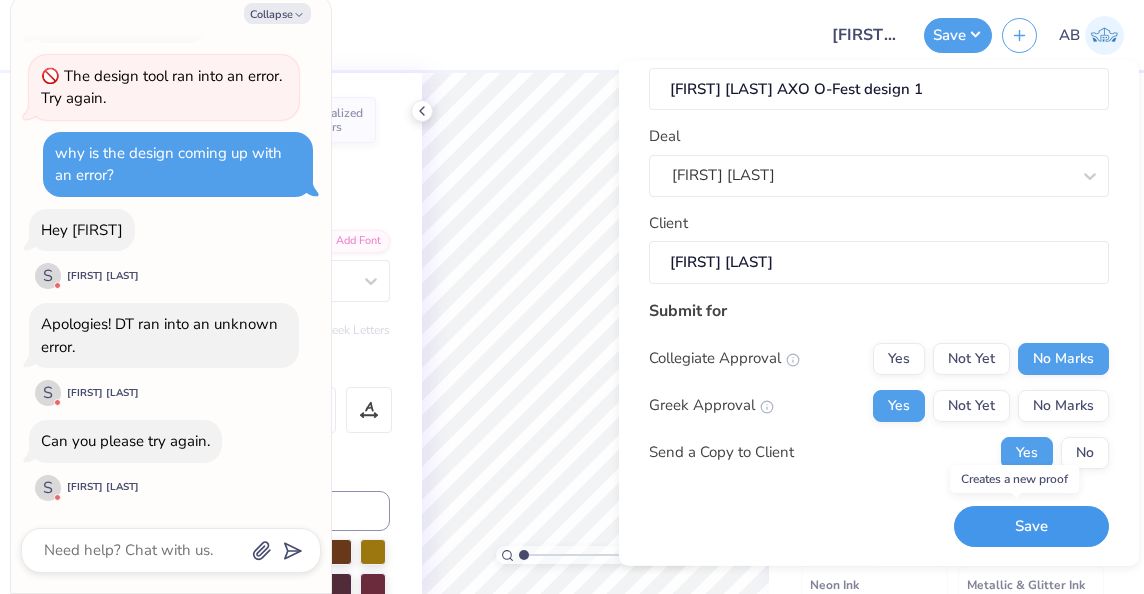 click on "Save" at bounding box center (1031, 526) 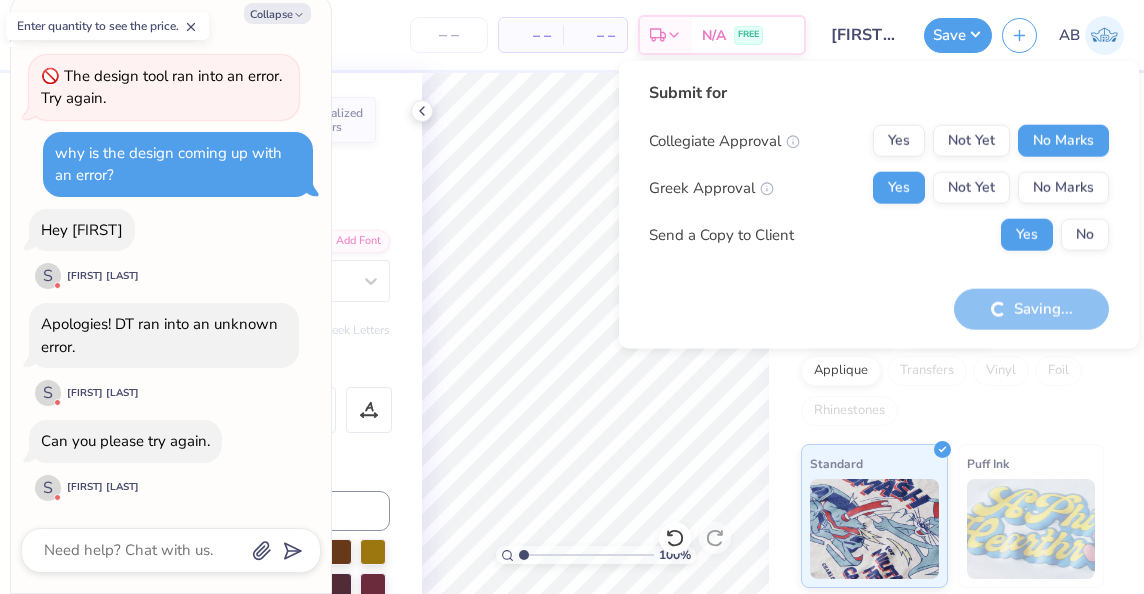 scroll, scrollTop: 0, scrollLeft: 0, axis: both 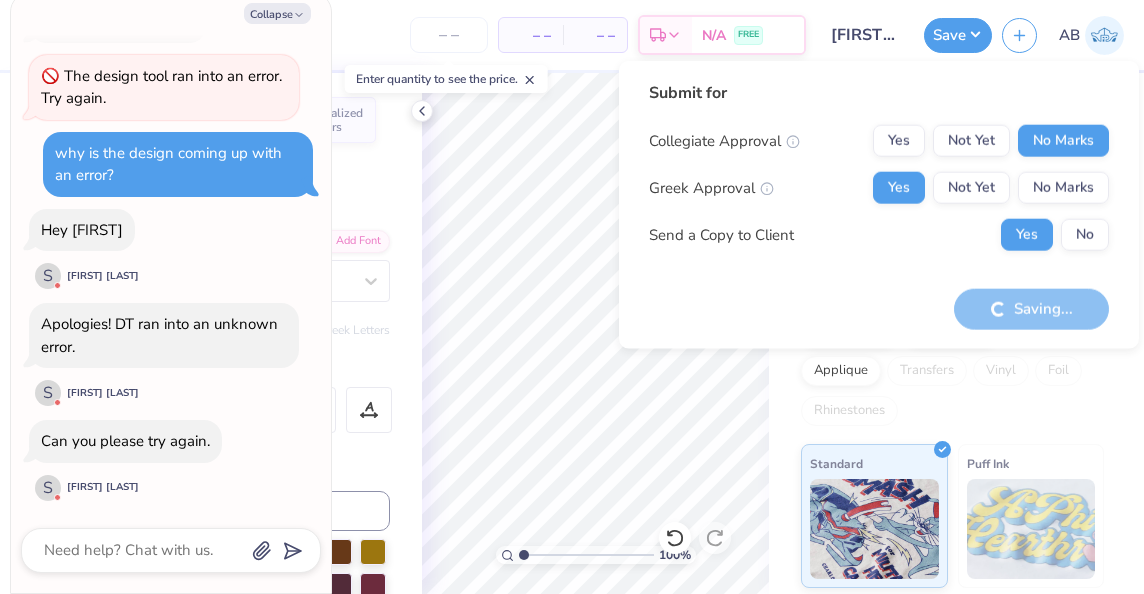 type on "x" 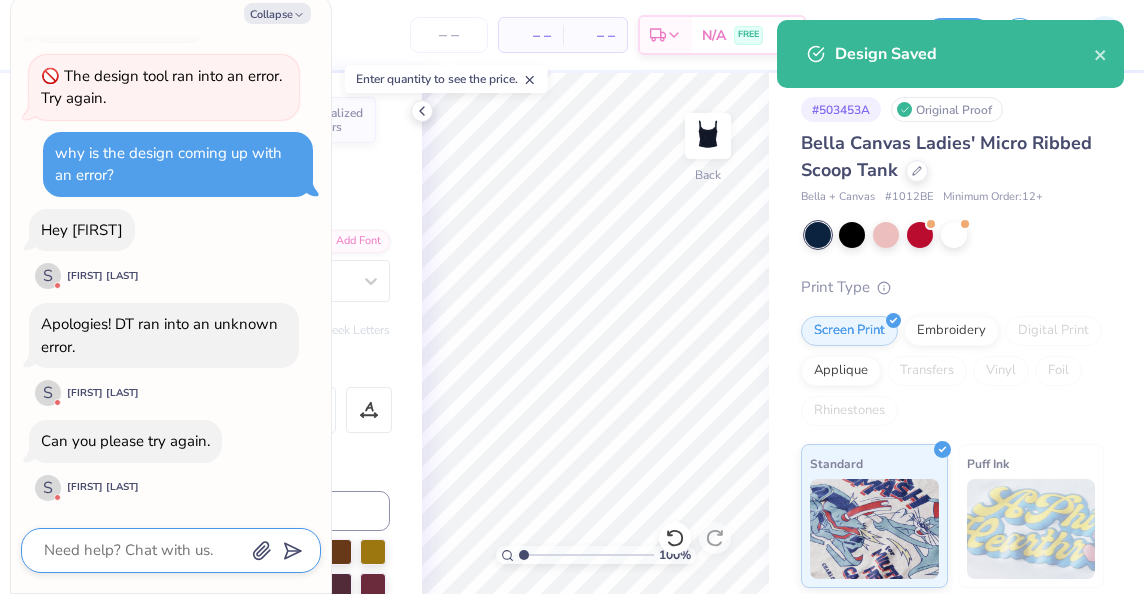 click at bounding box center (143, 550) 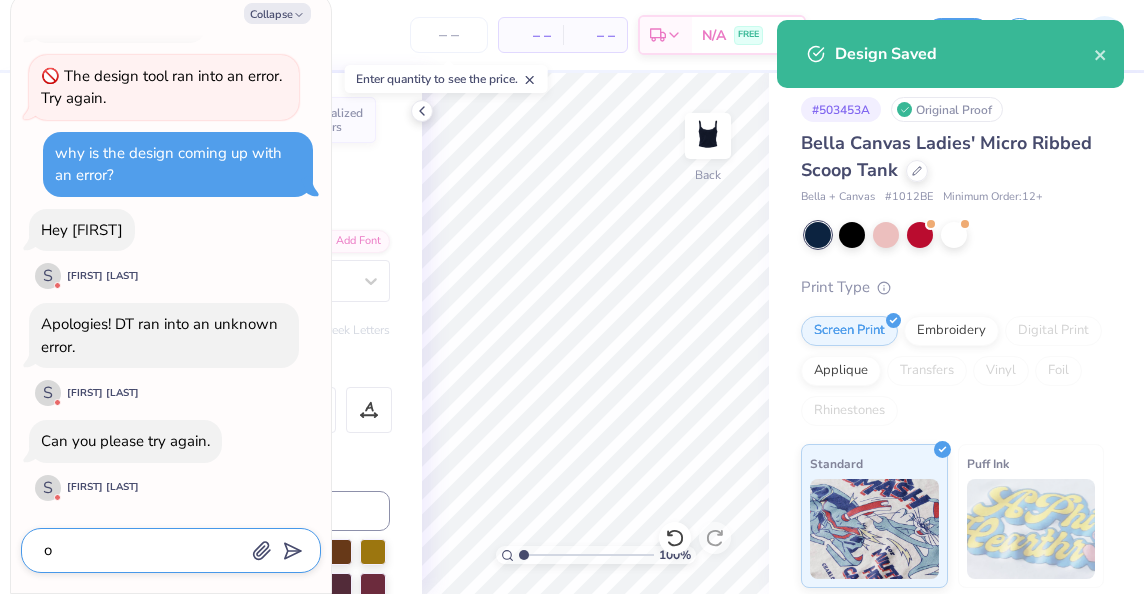 type 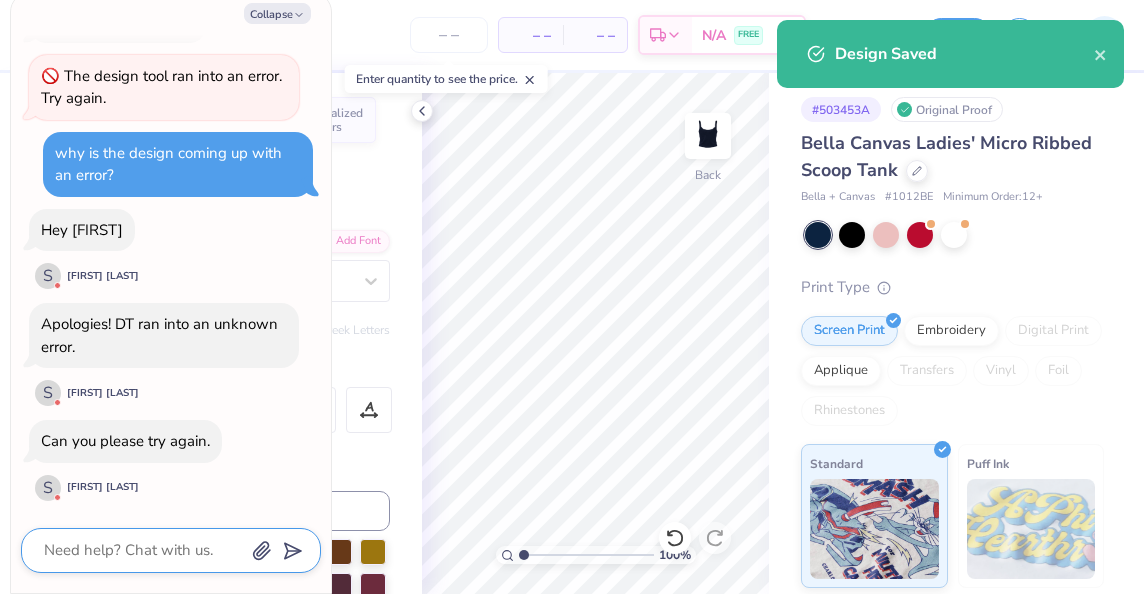 type on "p" 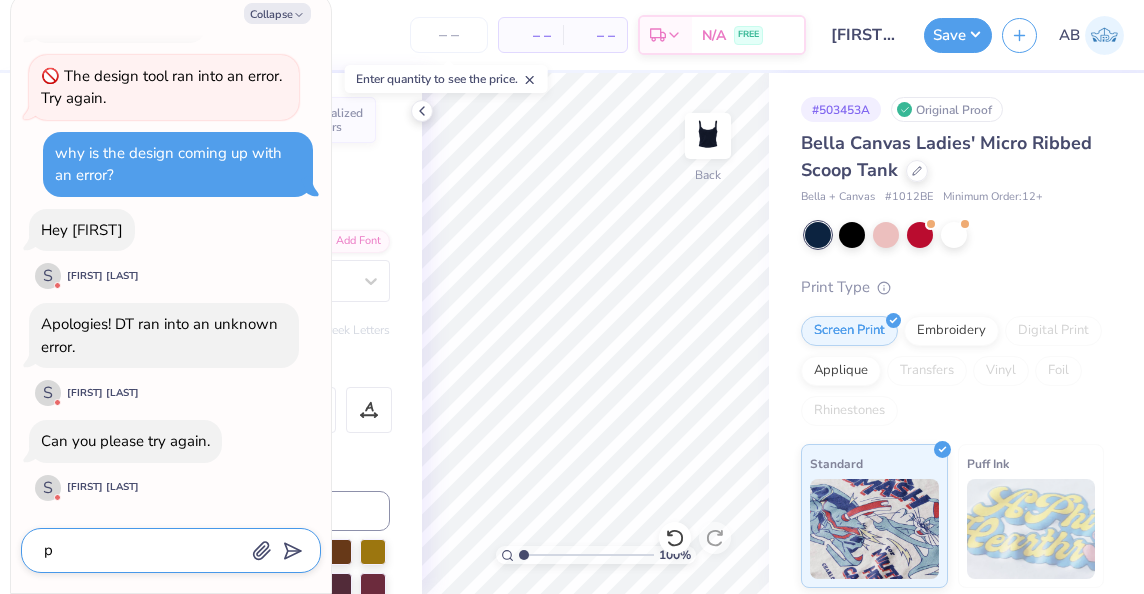 type on "pe" 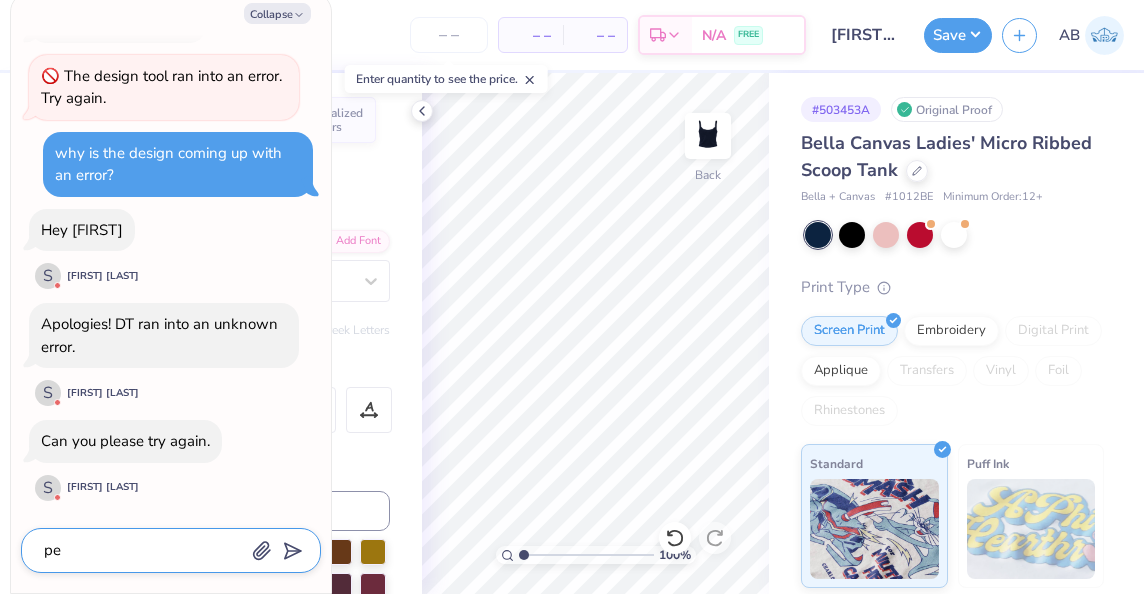type on "per" 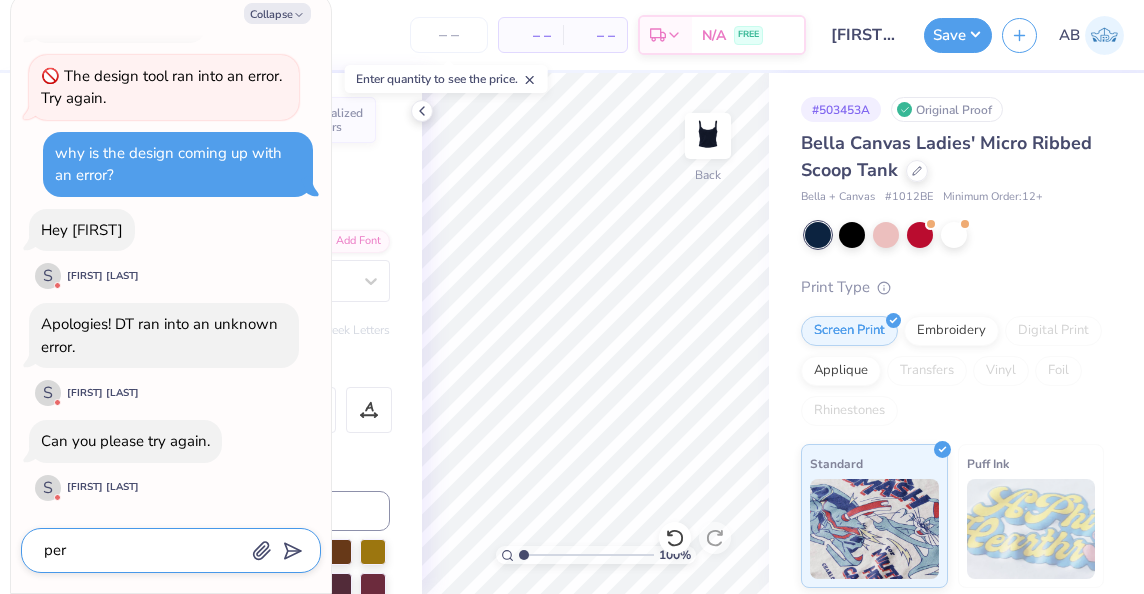 type on "perf" 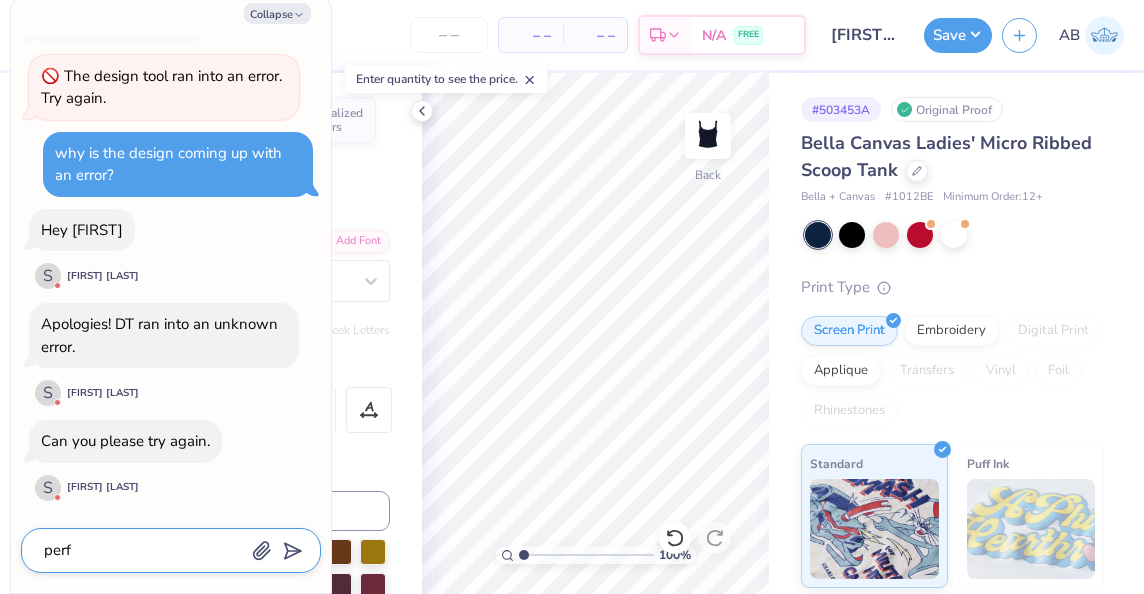 type on "perfe" 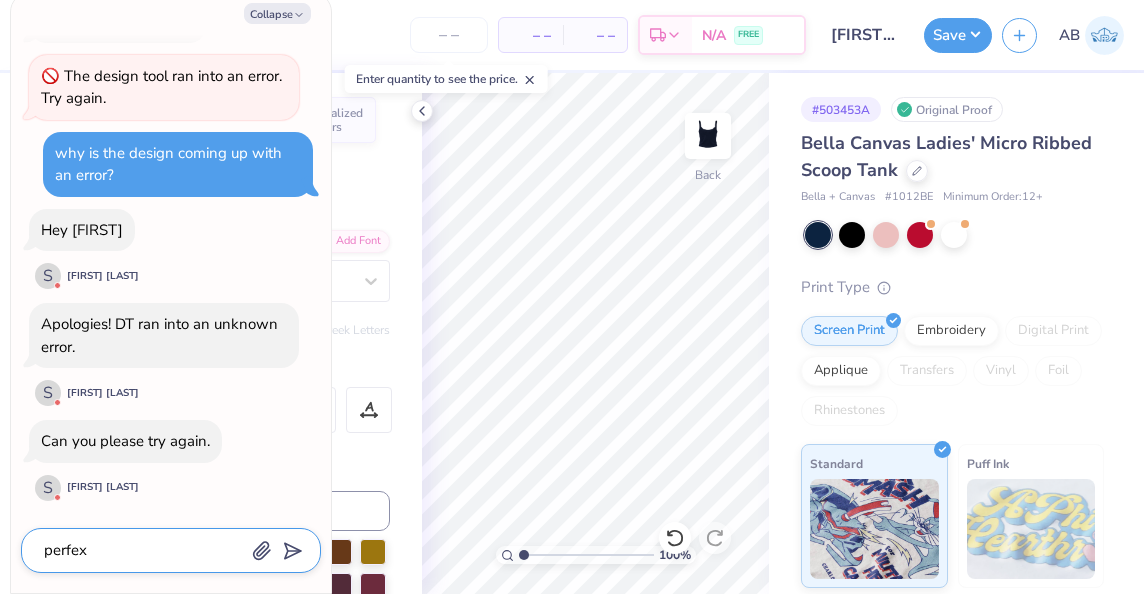 type on "perfexc" 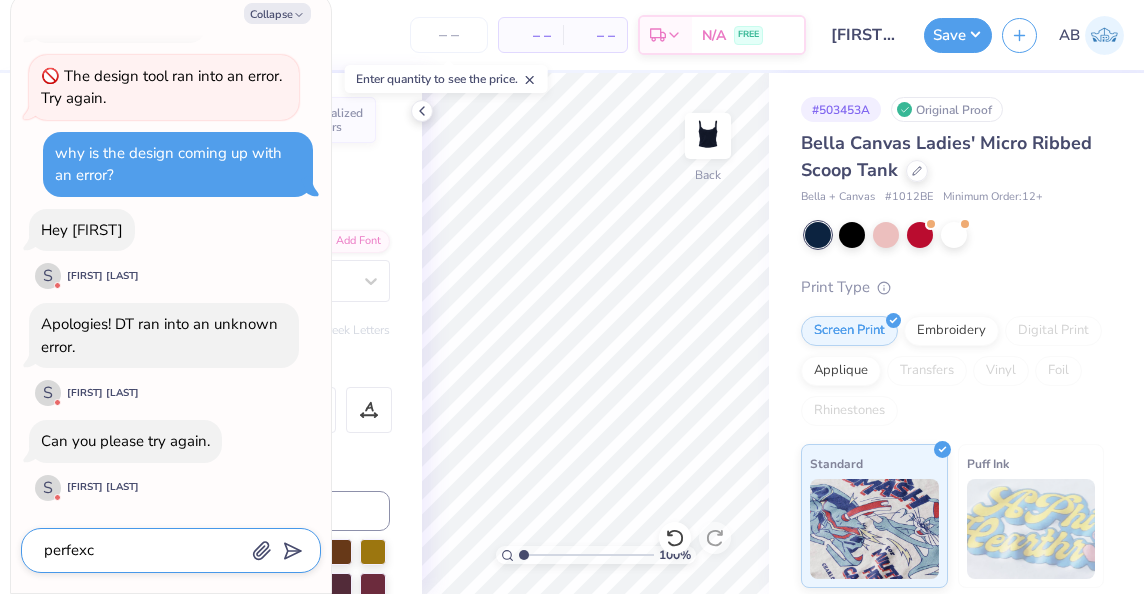 type on "perfexct" 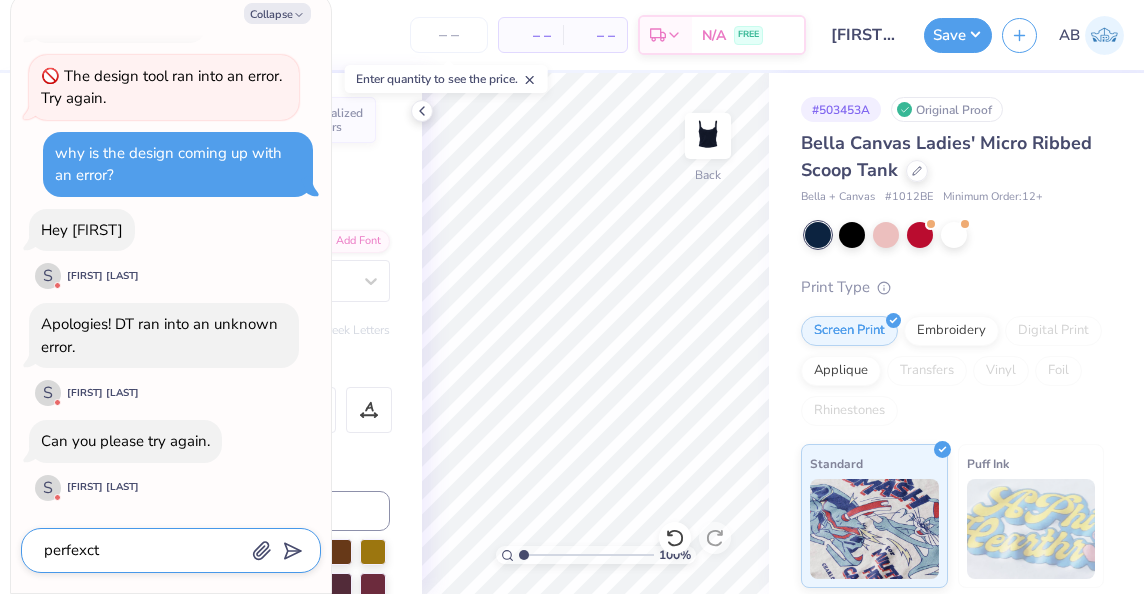 type on "x" 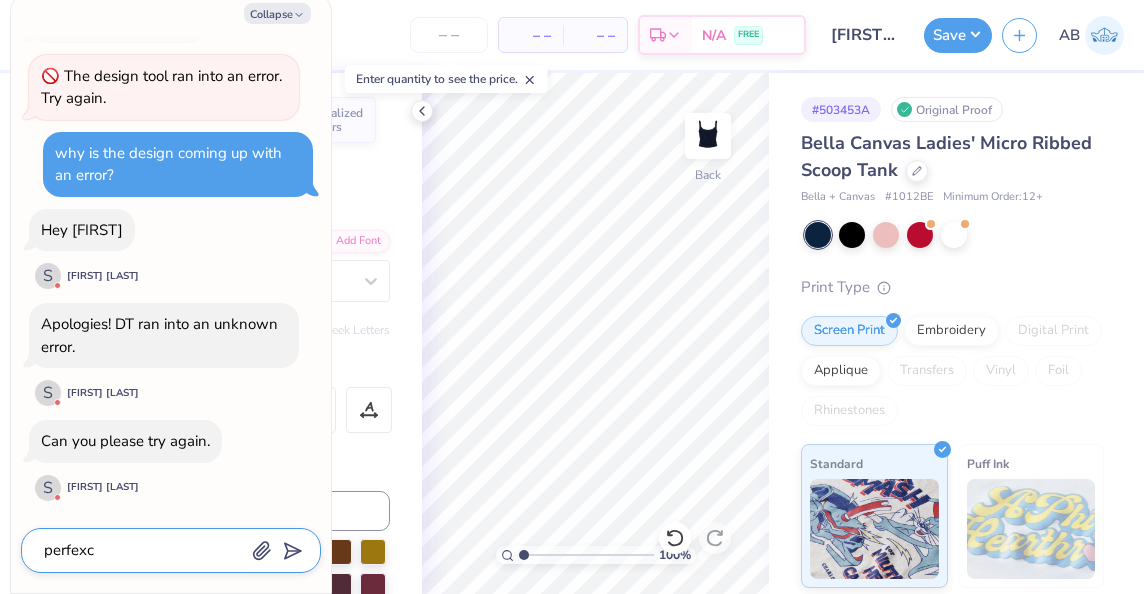 type on "perfex" 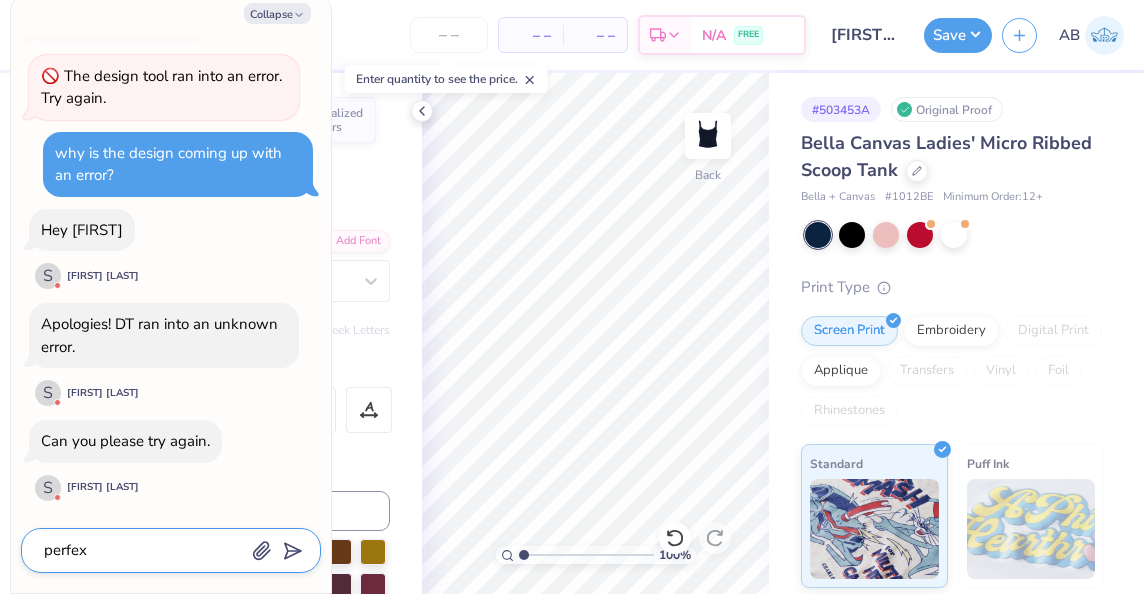 type on "perfe" 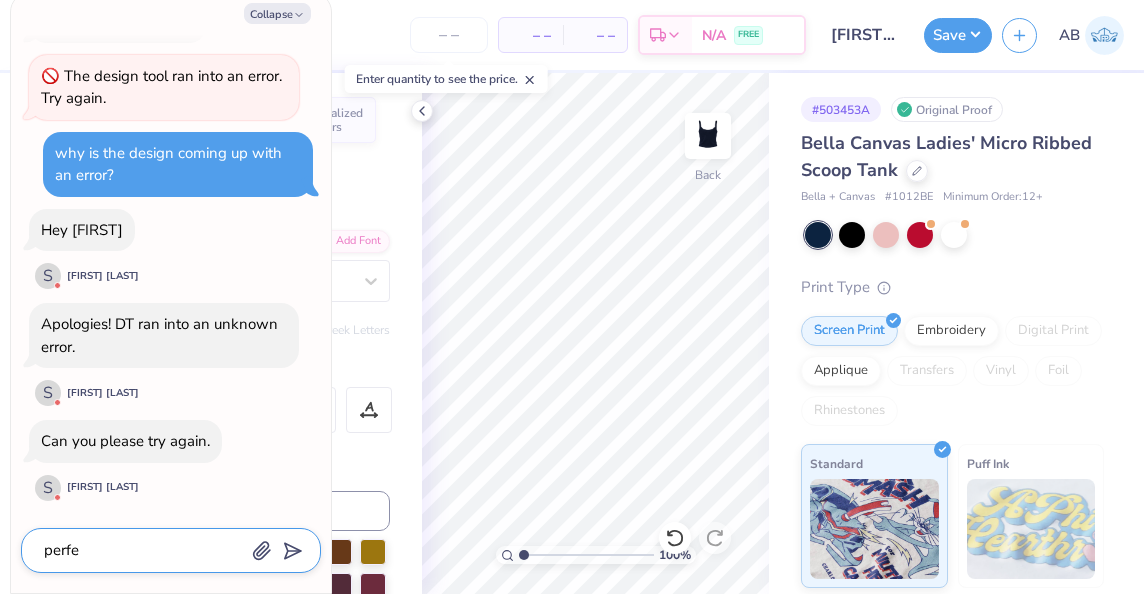 type on "perfec" 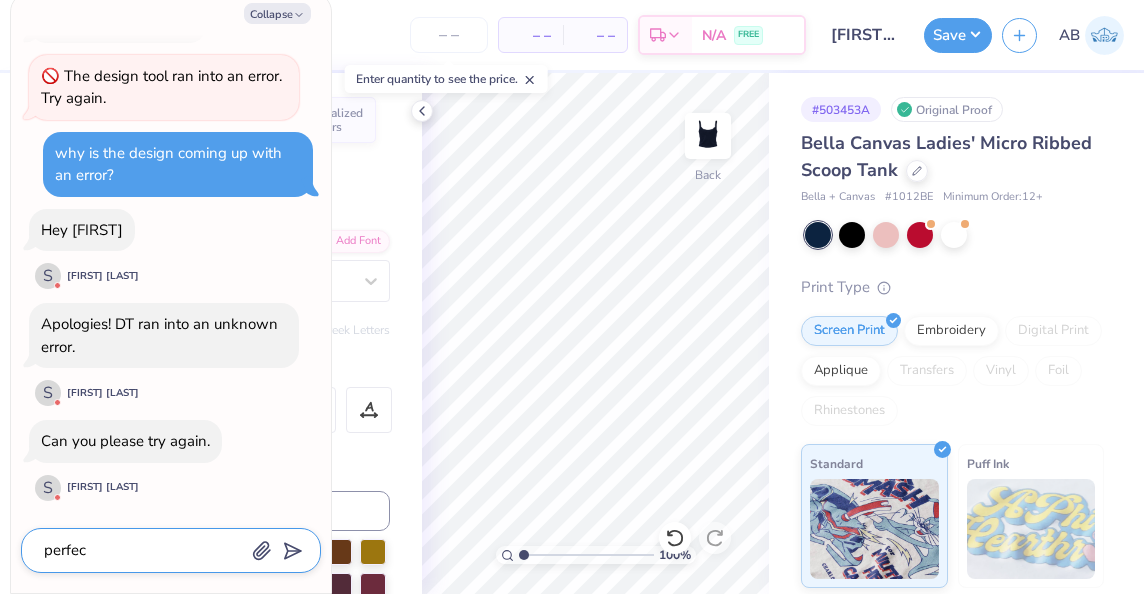 type on "perfect" 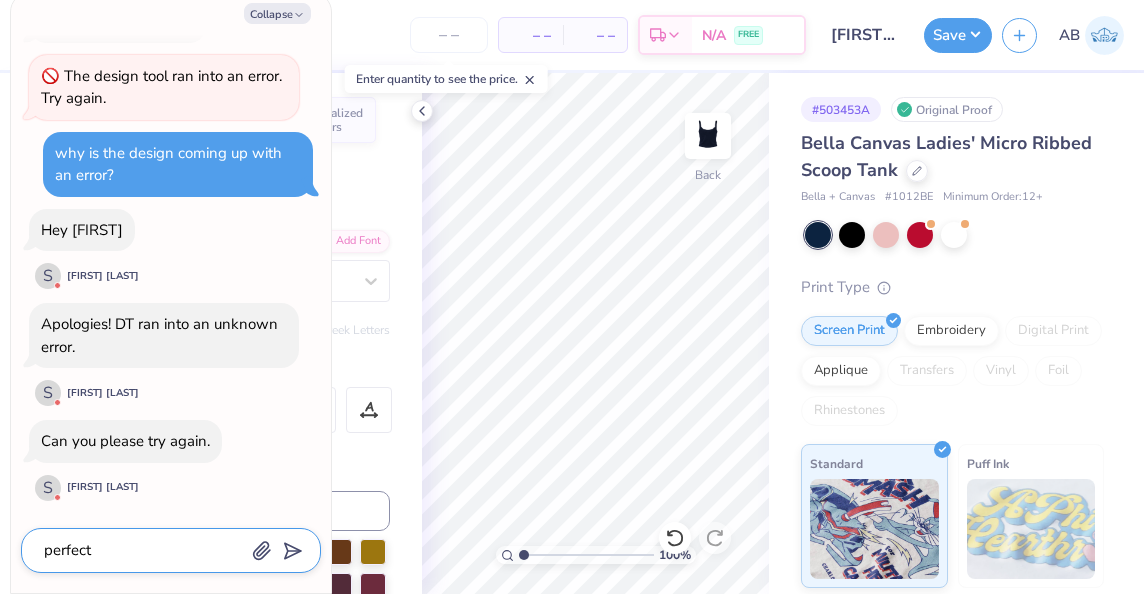 type on "perfectr" 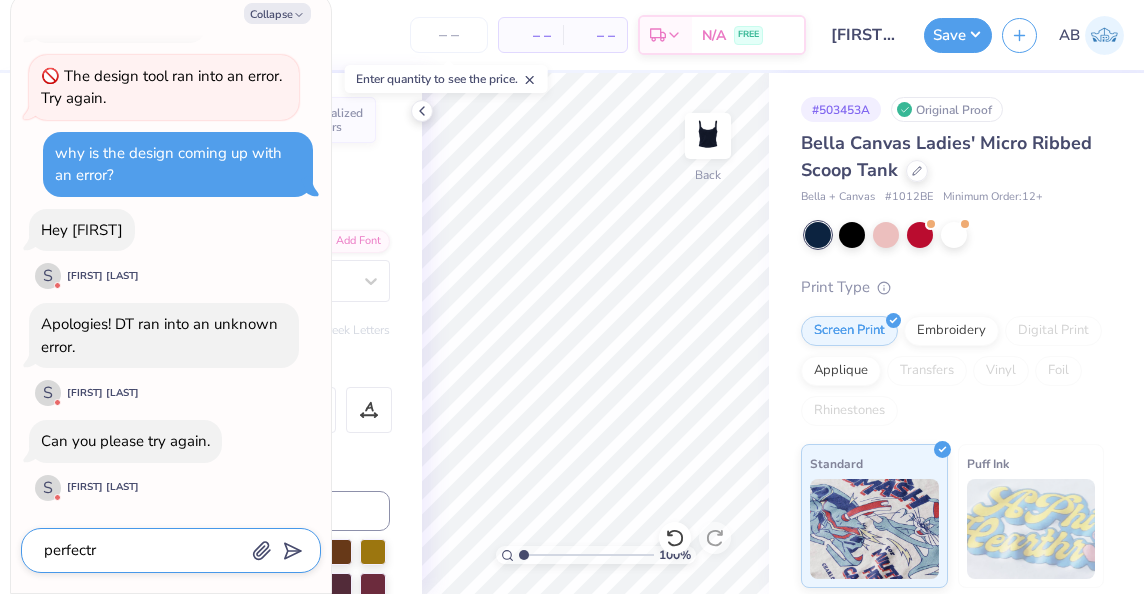 type on "perfectr" 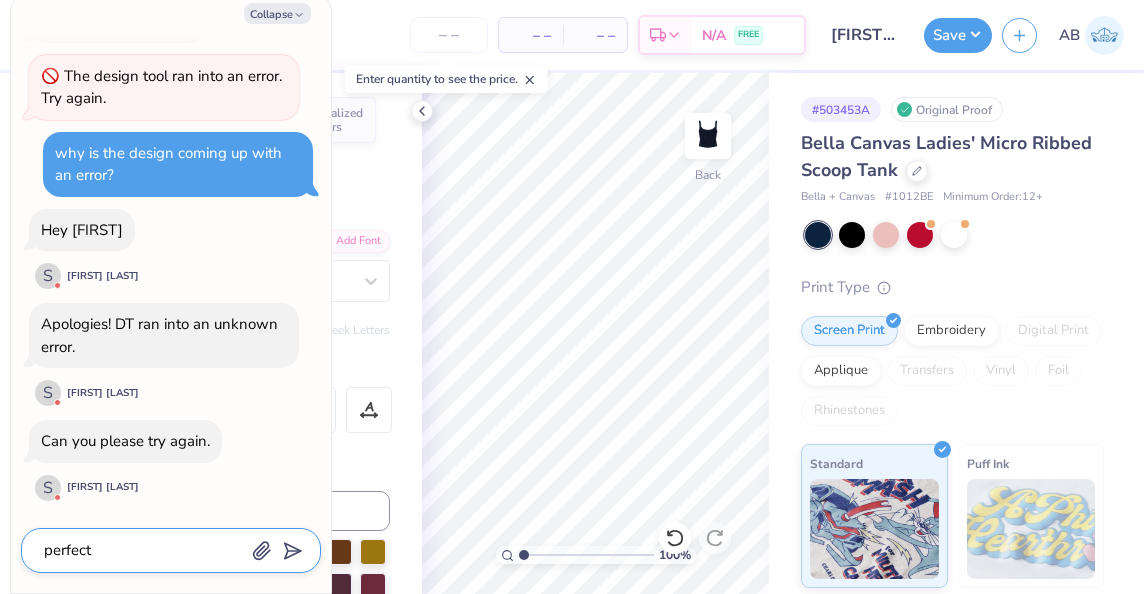type on "perfect" 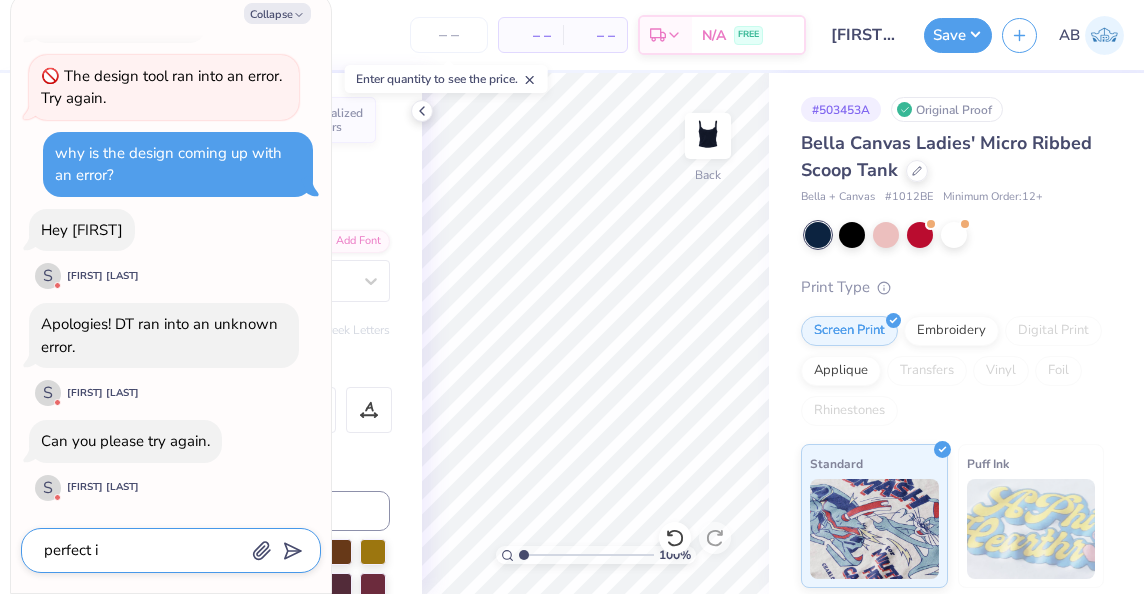 type on "x" 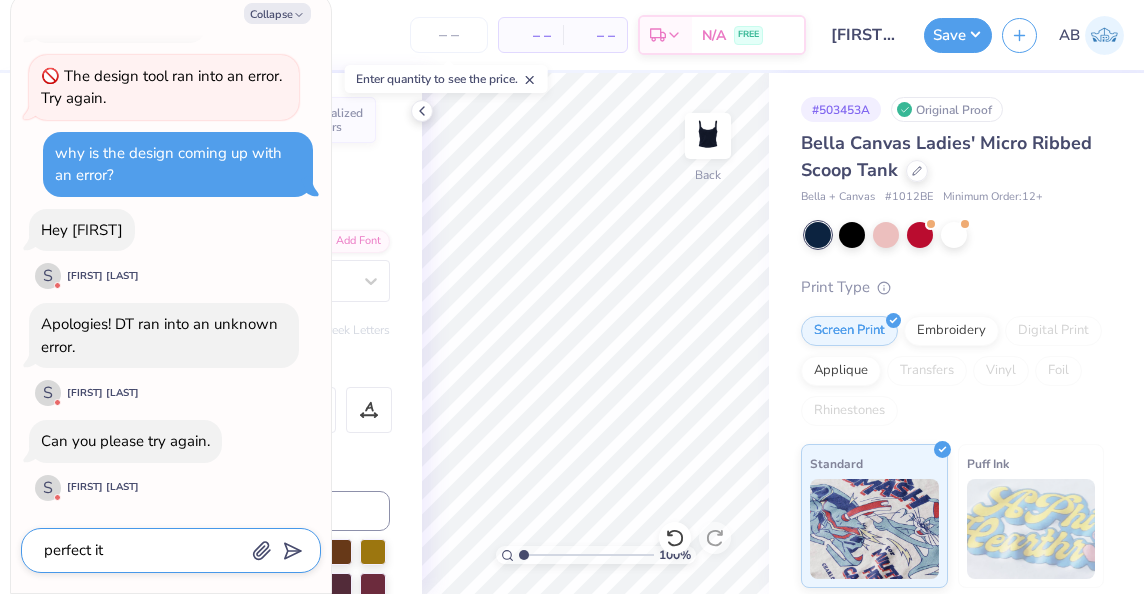 type on "perfect it" 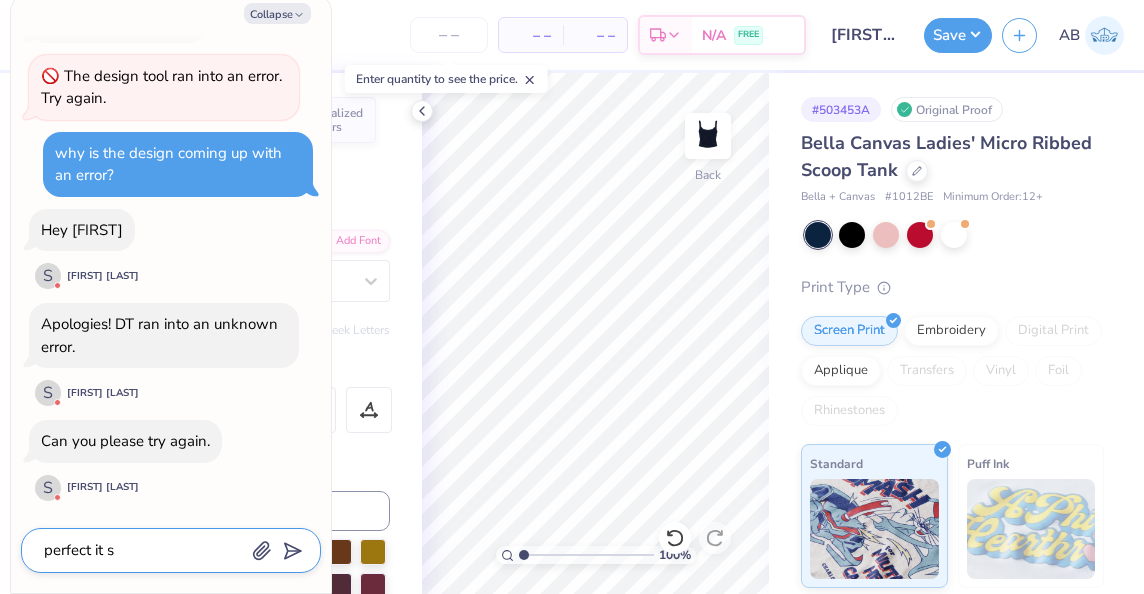 type 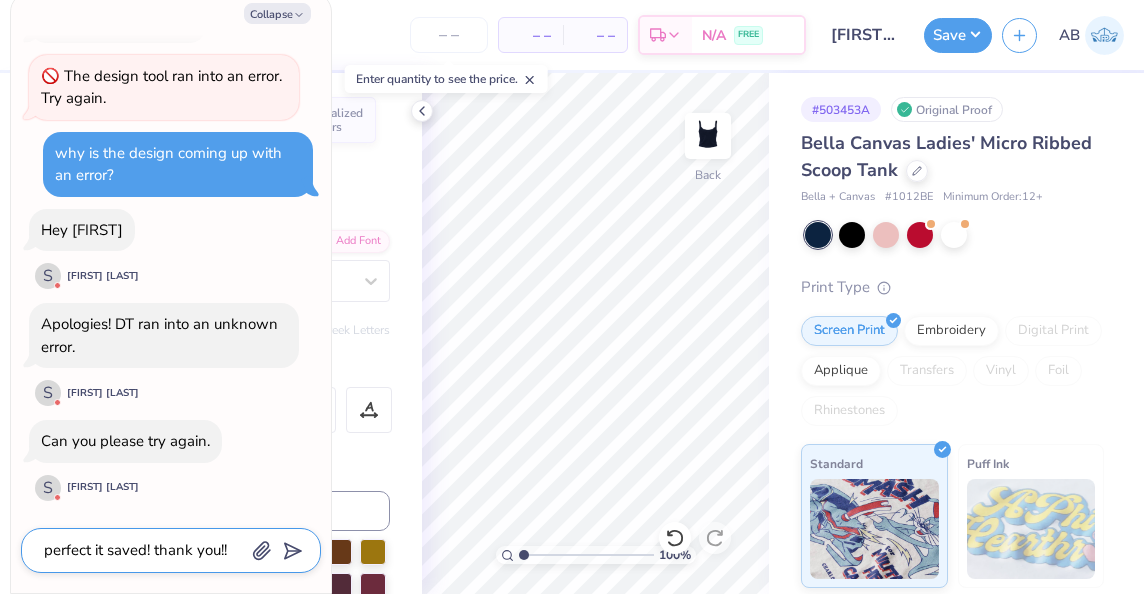 click at bounding box center (289, 549) 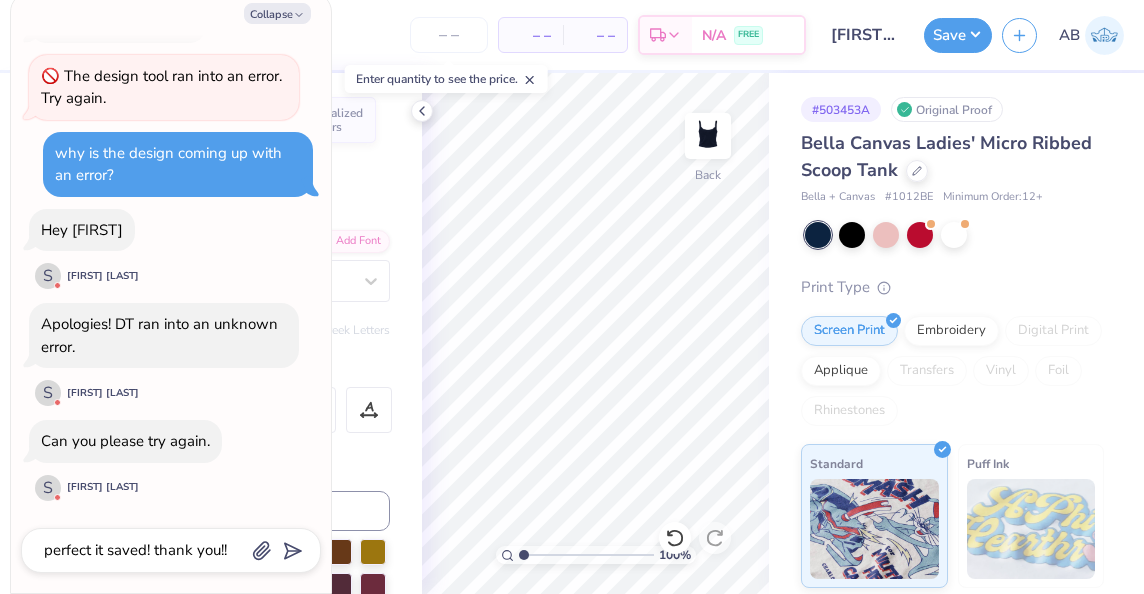 scroll, scrollTop: 105, scrollLeft: 0, axis: vertical 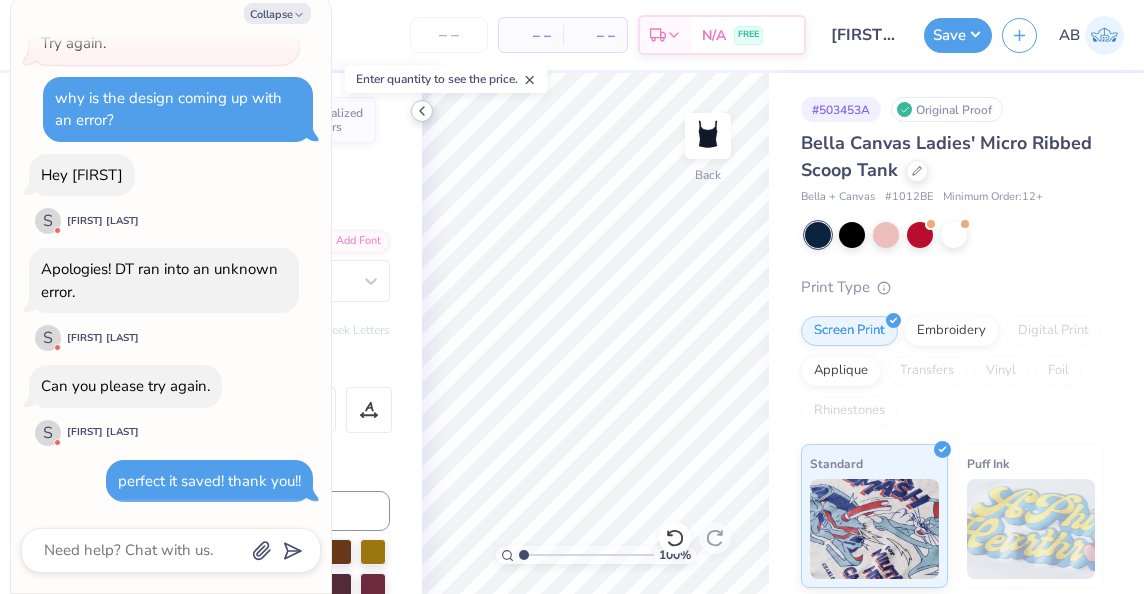 click 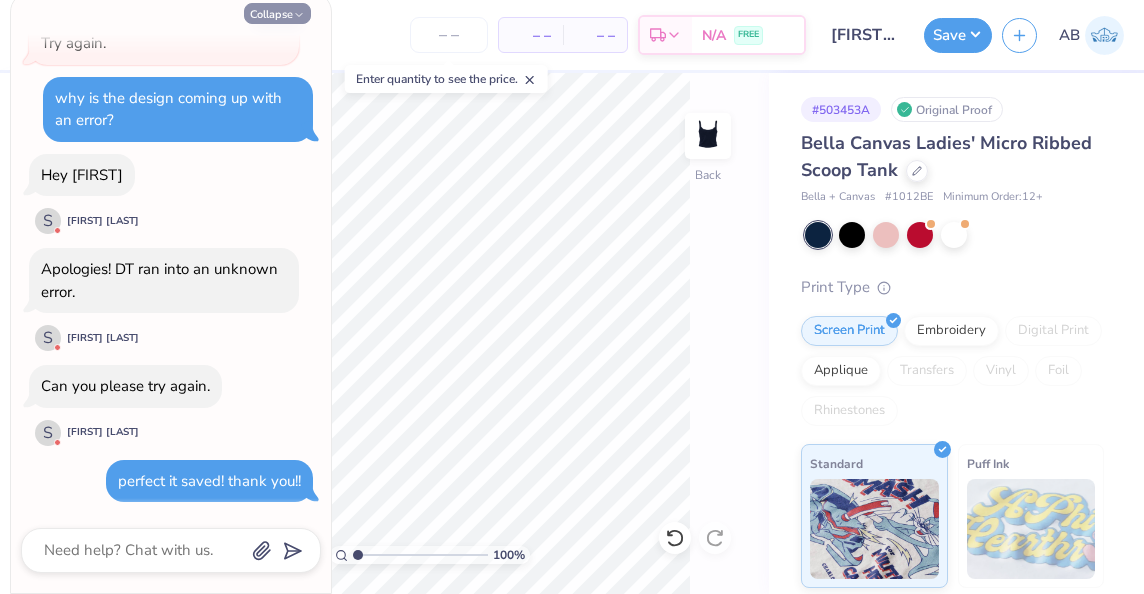 click 